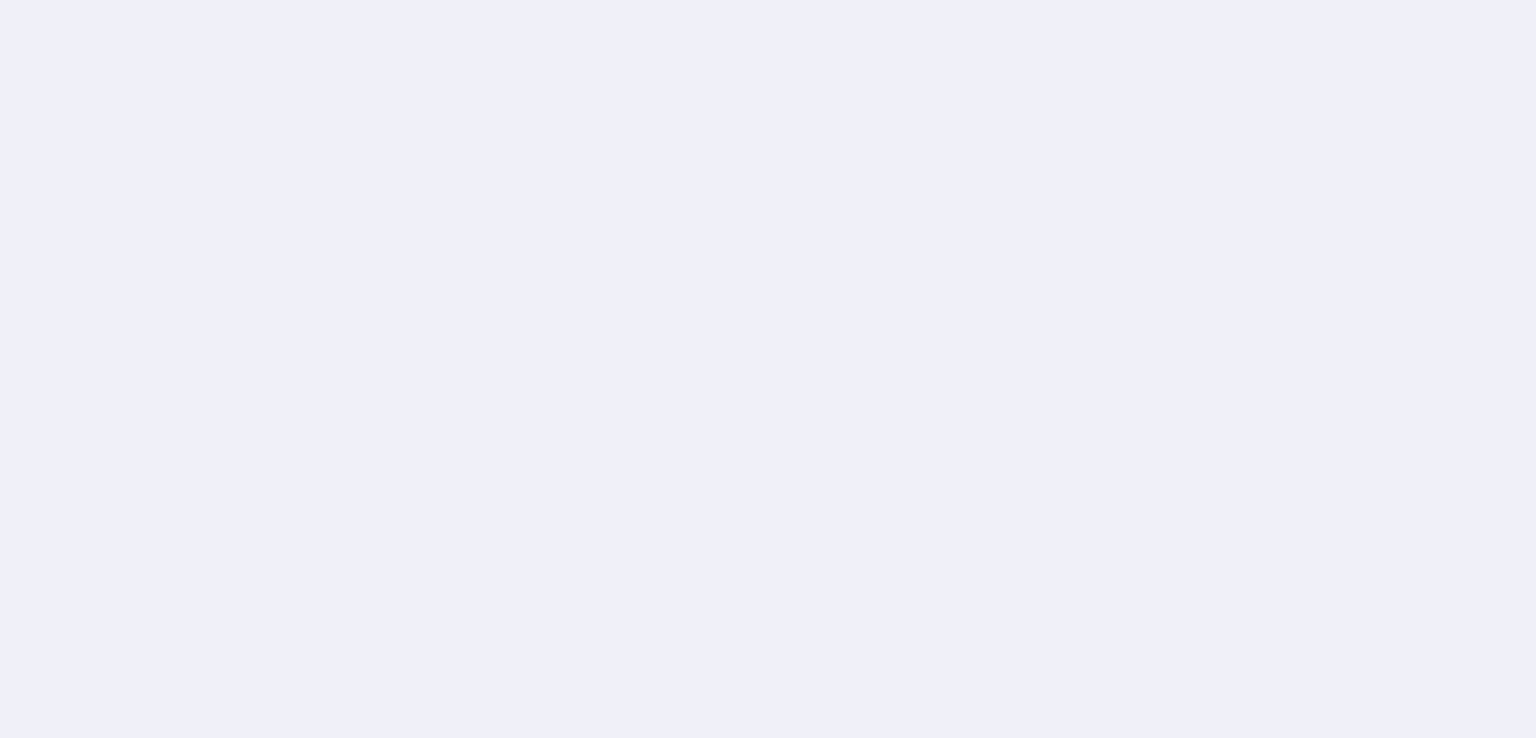 scroll, scrollTop: 0, scrollLeft: 0, axis: both 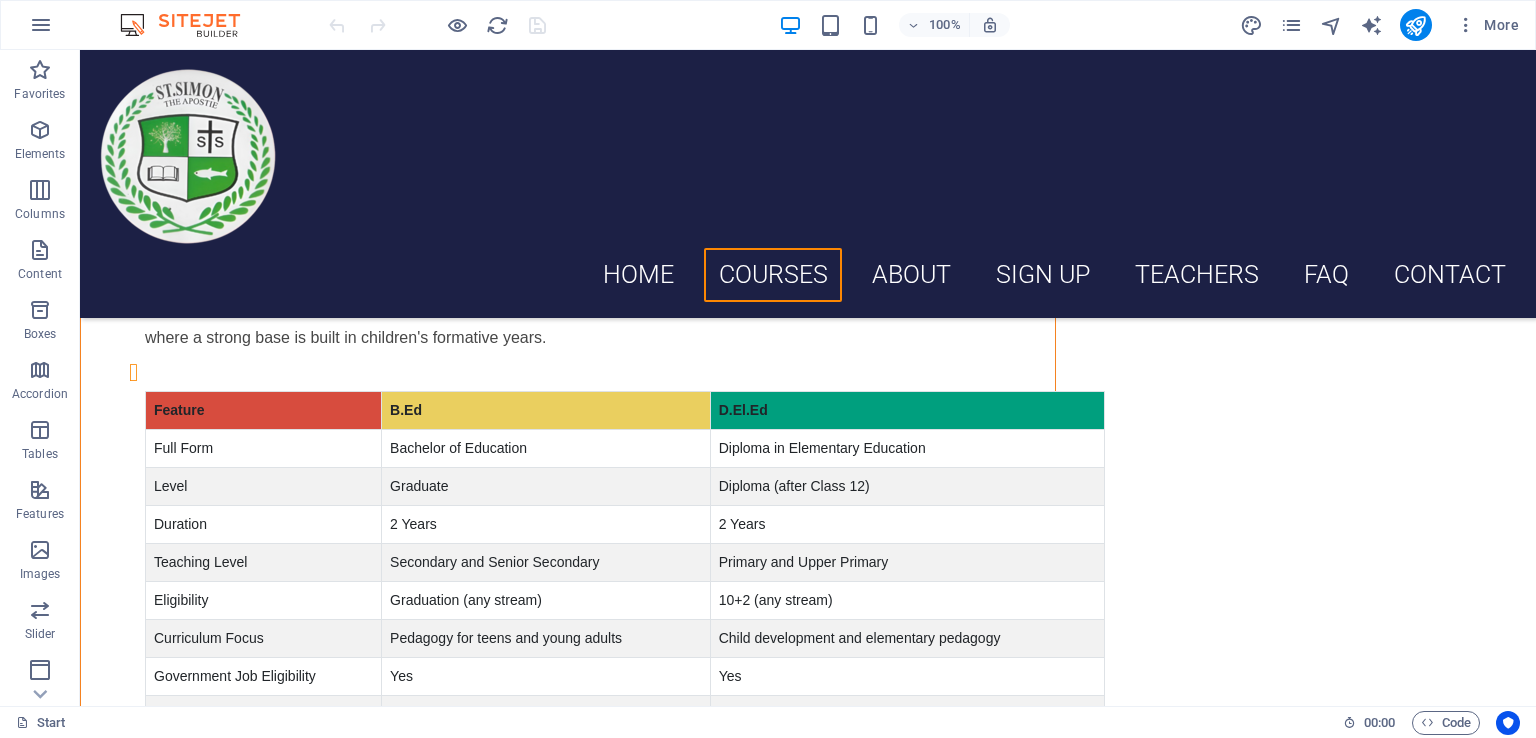 click at bounding box center (808, 1322) 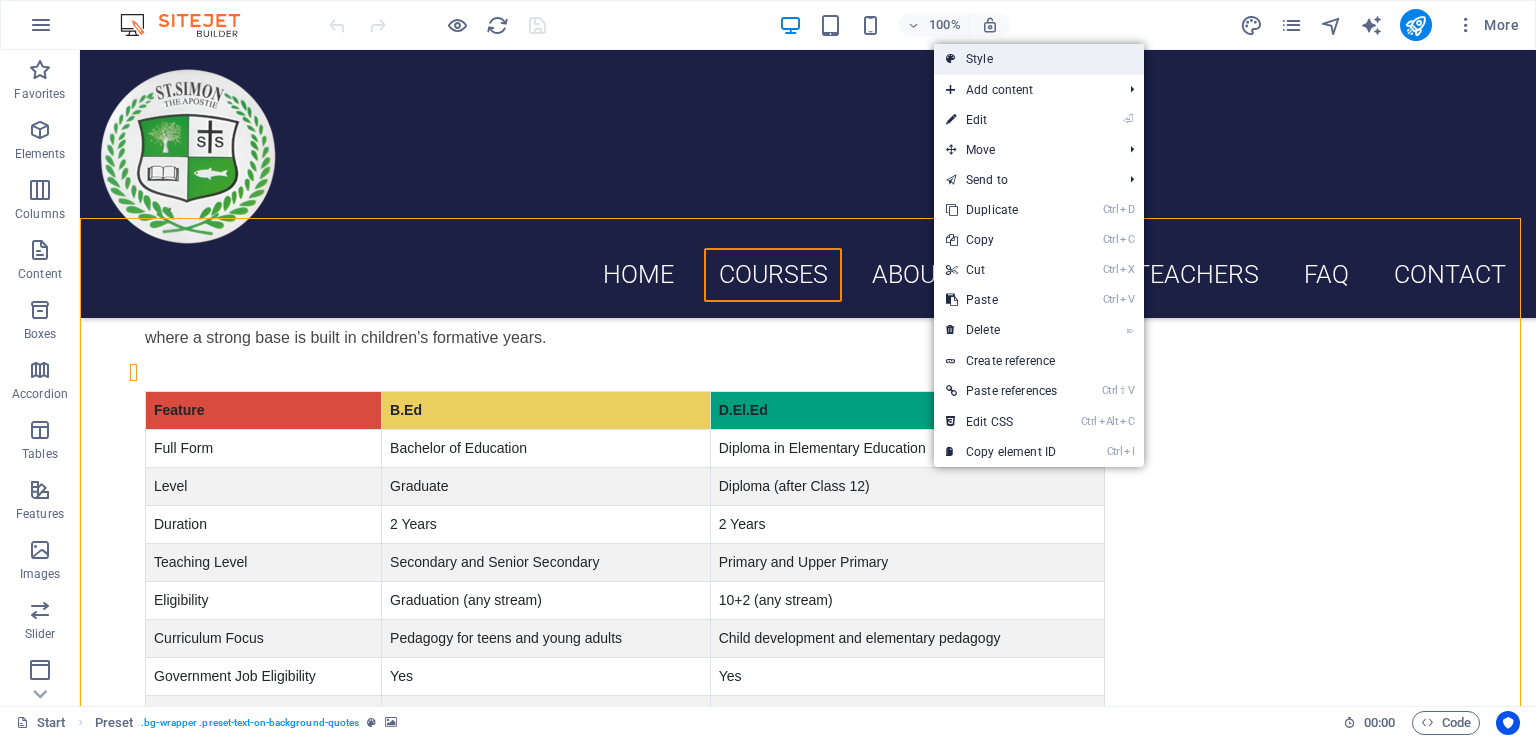 click on "Style" at bounding box center [1039, 59] 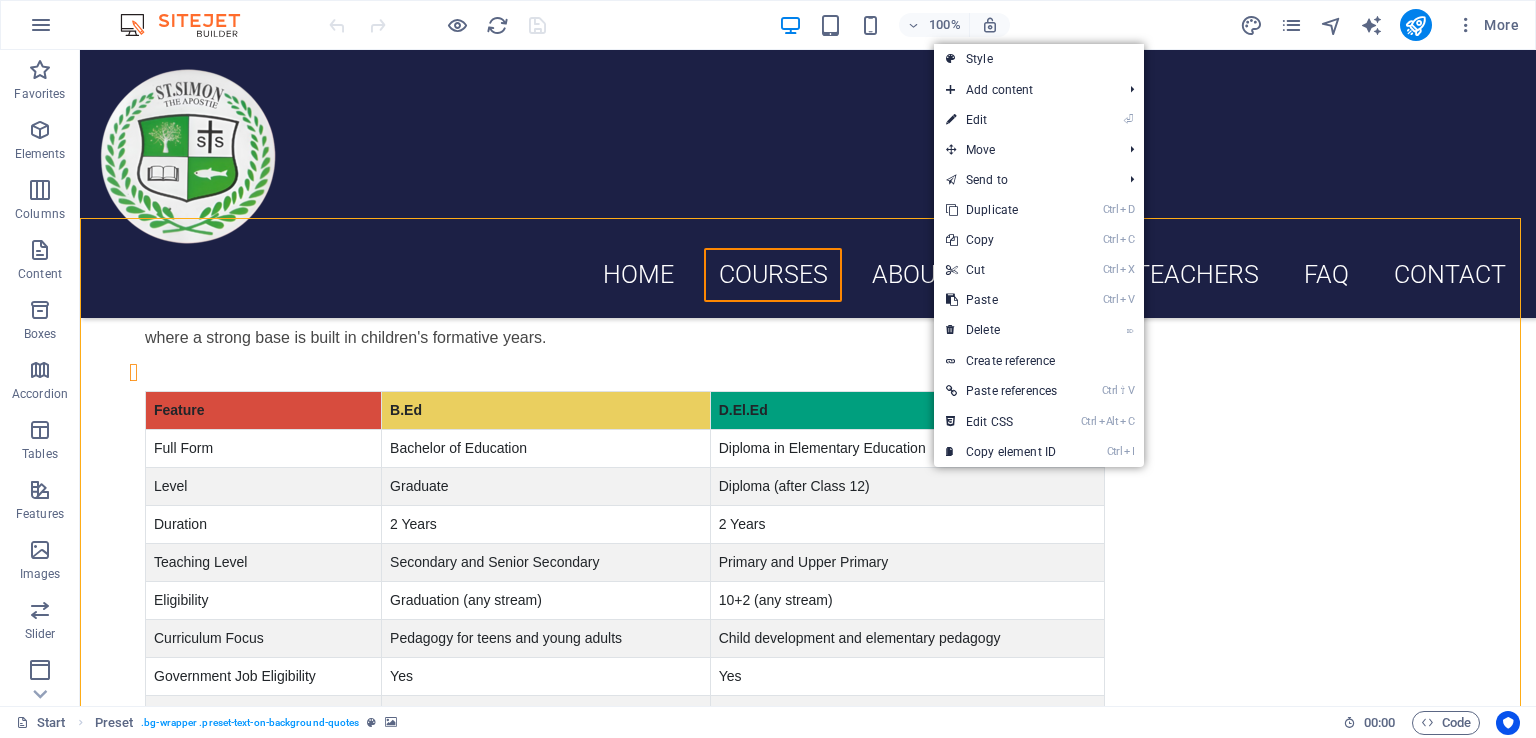 scroll, scrollTop: 2754, scrollLeft: 0, axis: vertical 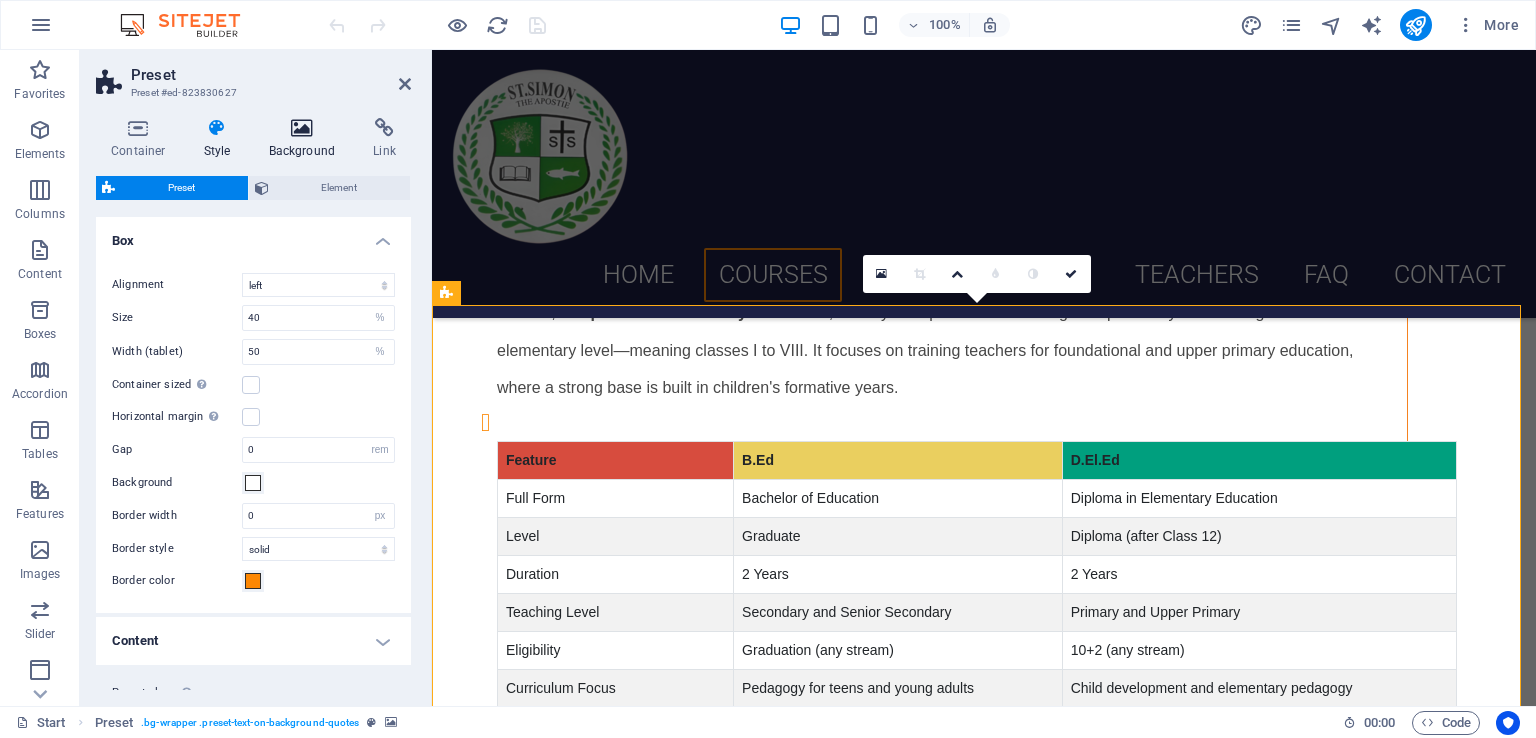 click at bounding box center [302, 128] 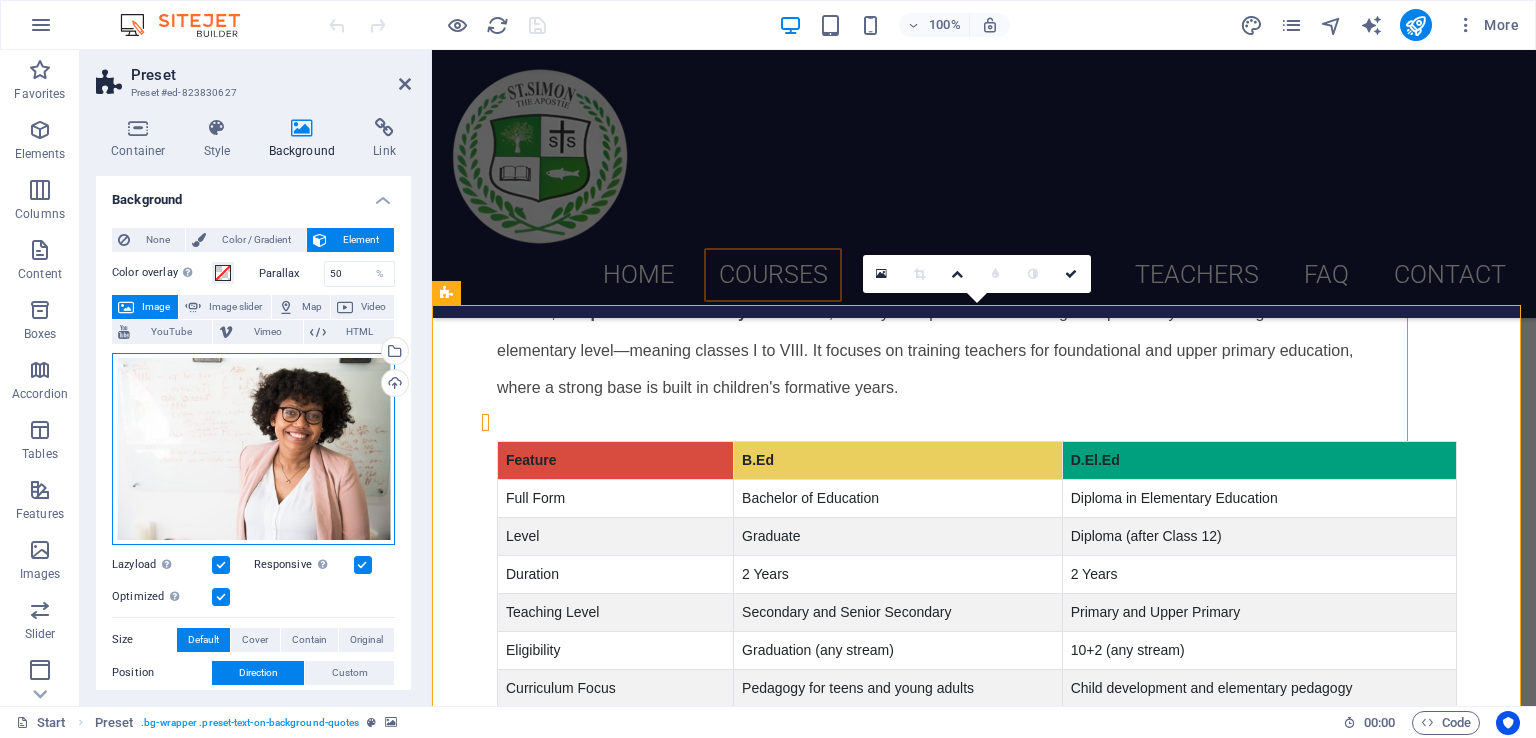click on "Drag files here, click to choose files or select files from Files or our free stock photos & videos" at bounding box center [253, 449] 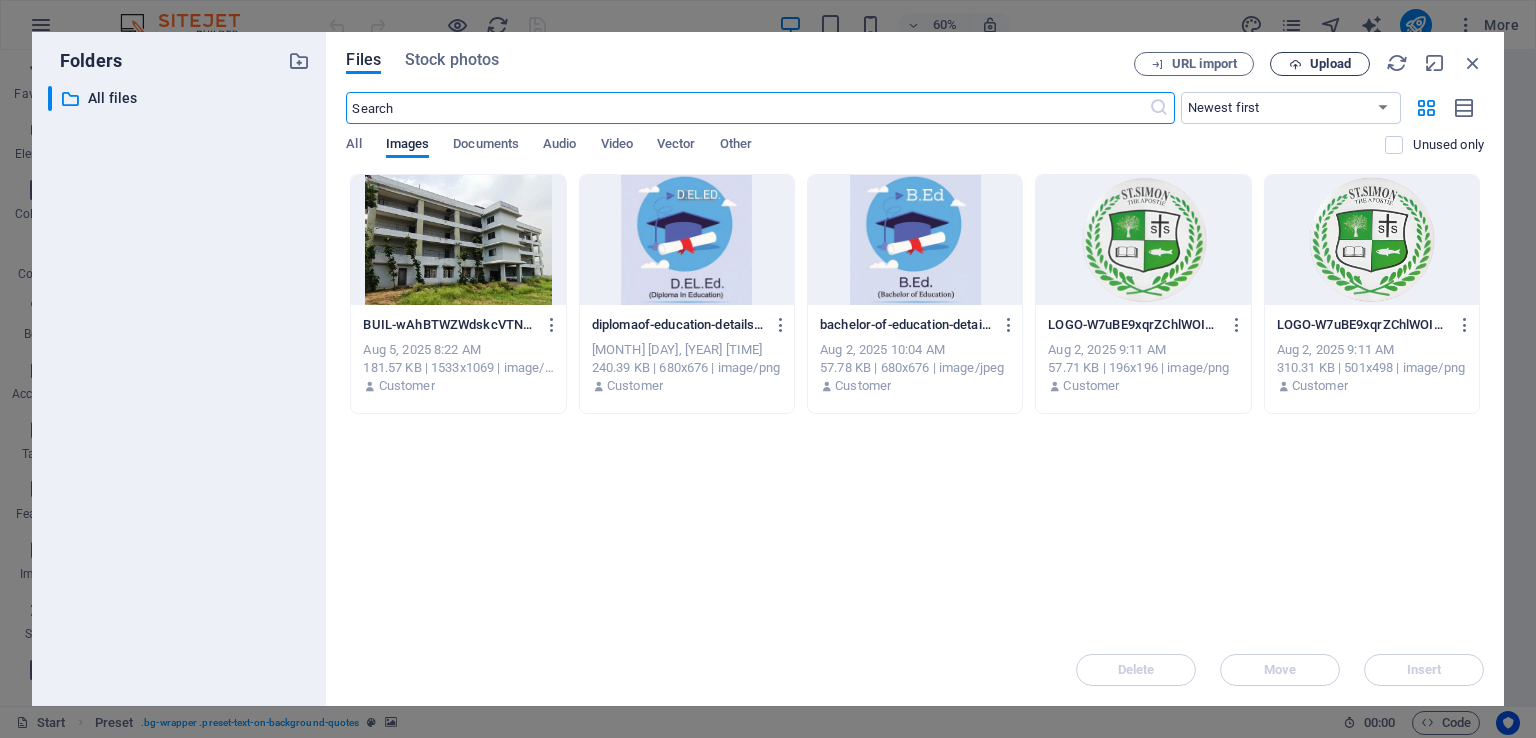 click on "Upload" at bounding box center [1330, 64] 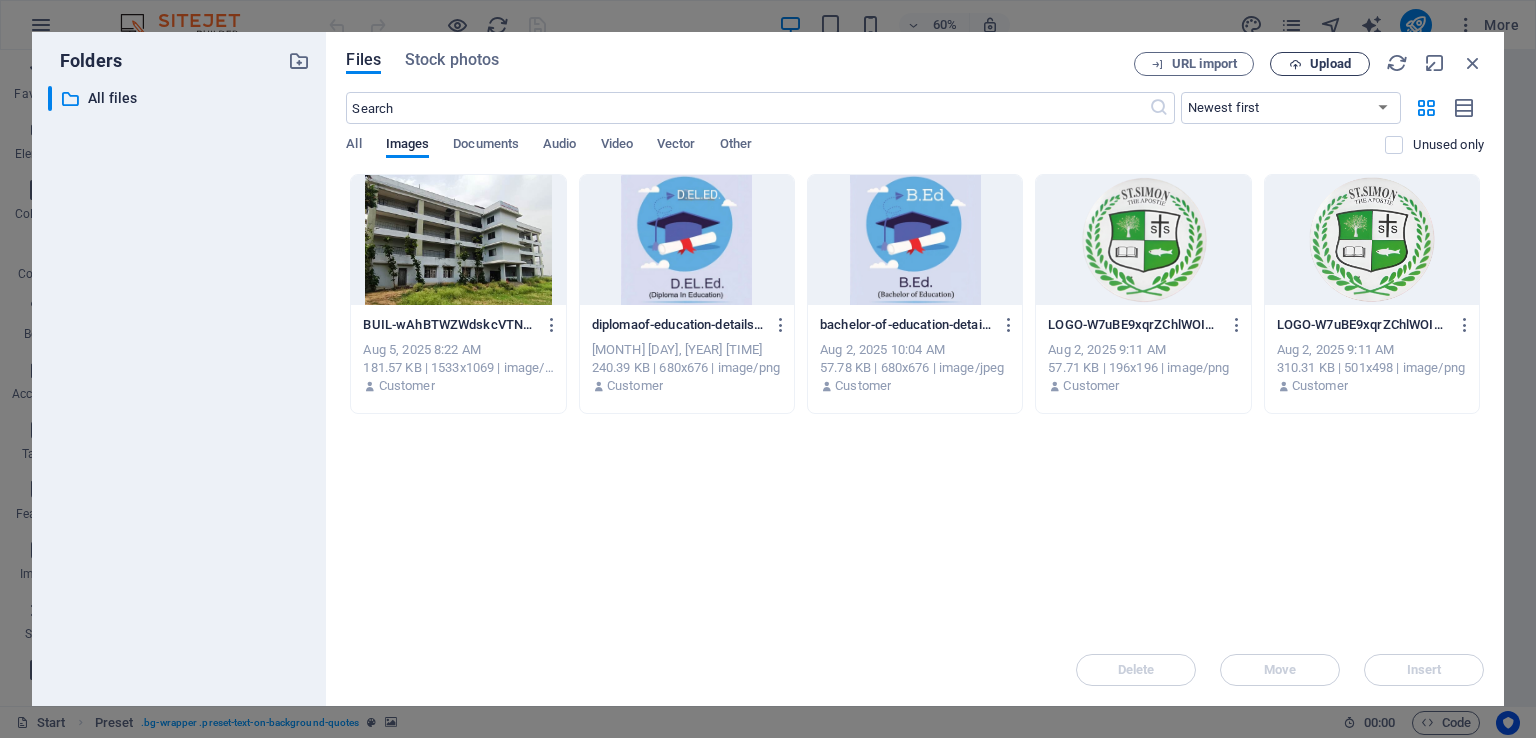 click on "Upload" at bounding box center [1320, 64] 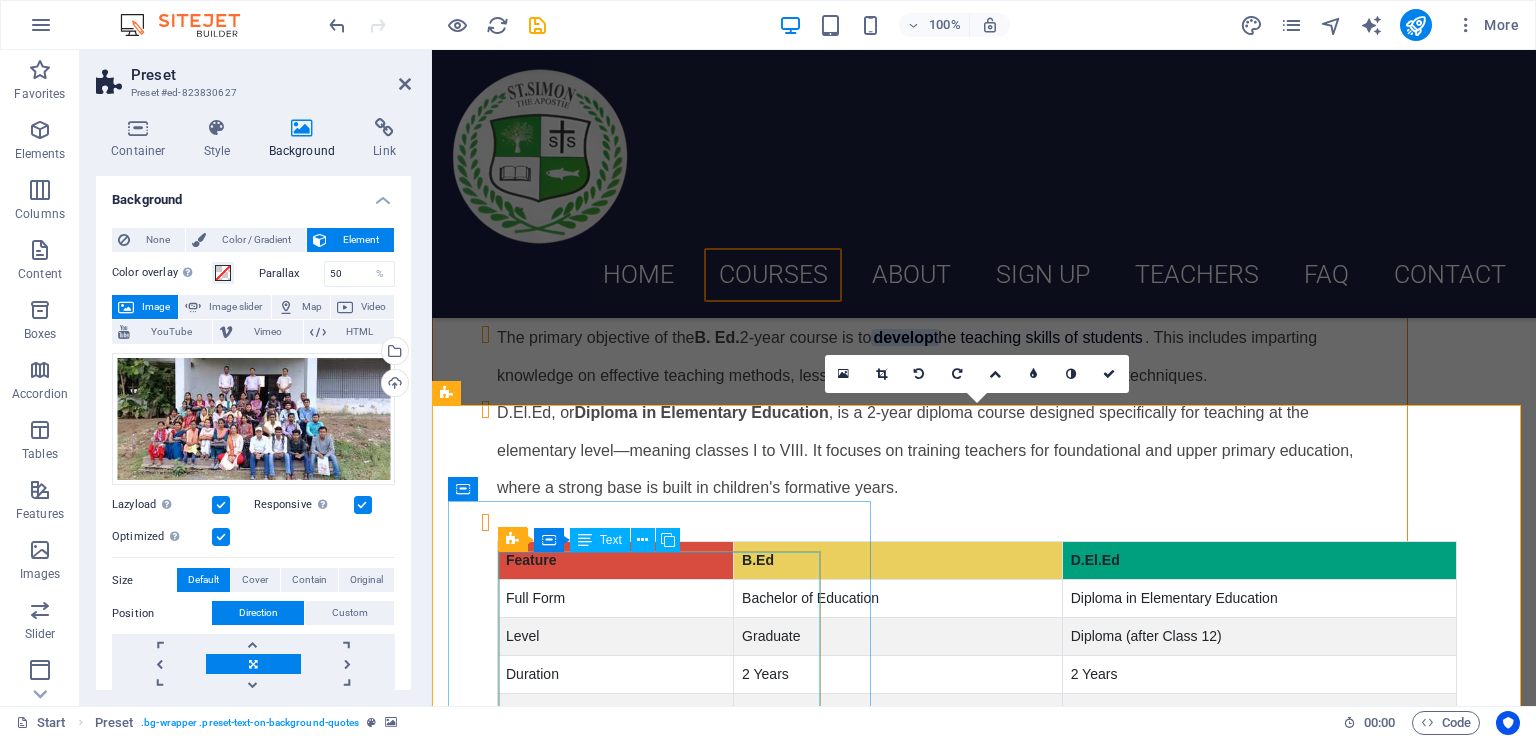 scroll, scrollTop: 2854, scrollLeft: 0, axis: vertical 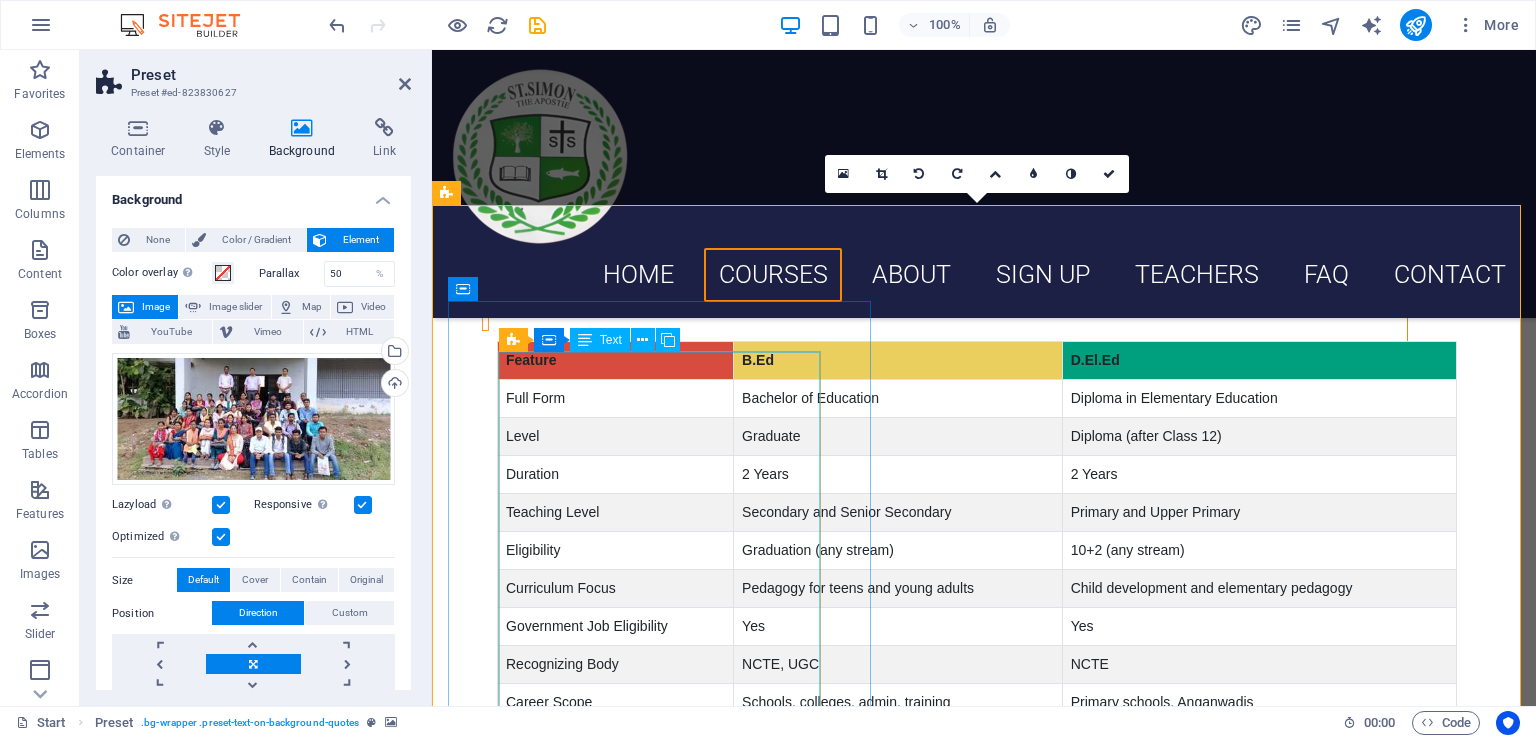 click on "Lorem ipsum dolor sit amet, consectetur adipisicing elit. Laborum irumd deleniti, obcaecati eum vitae esletoi dolorum elso numquam magnam non dicta. Saipe hecu eveniet blanditiis lorem dolor ipsim. [FIRST] [LAST]" at bounding box center [984, 2236] 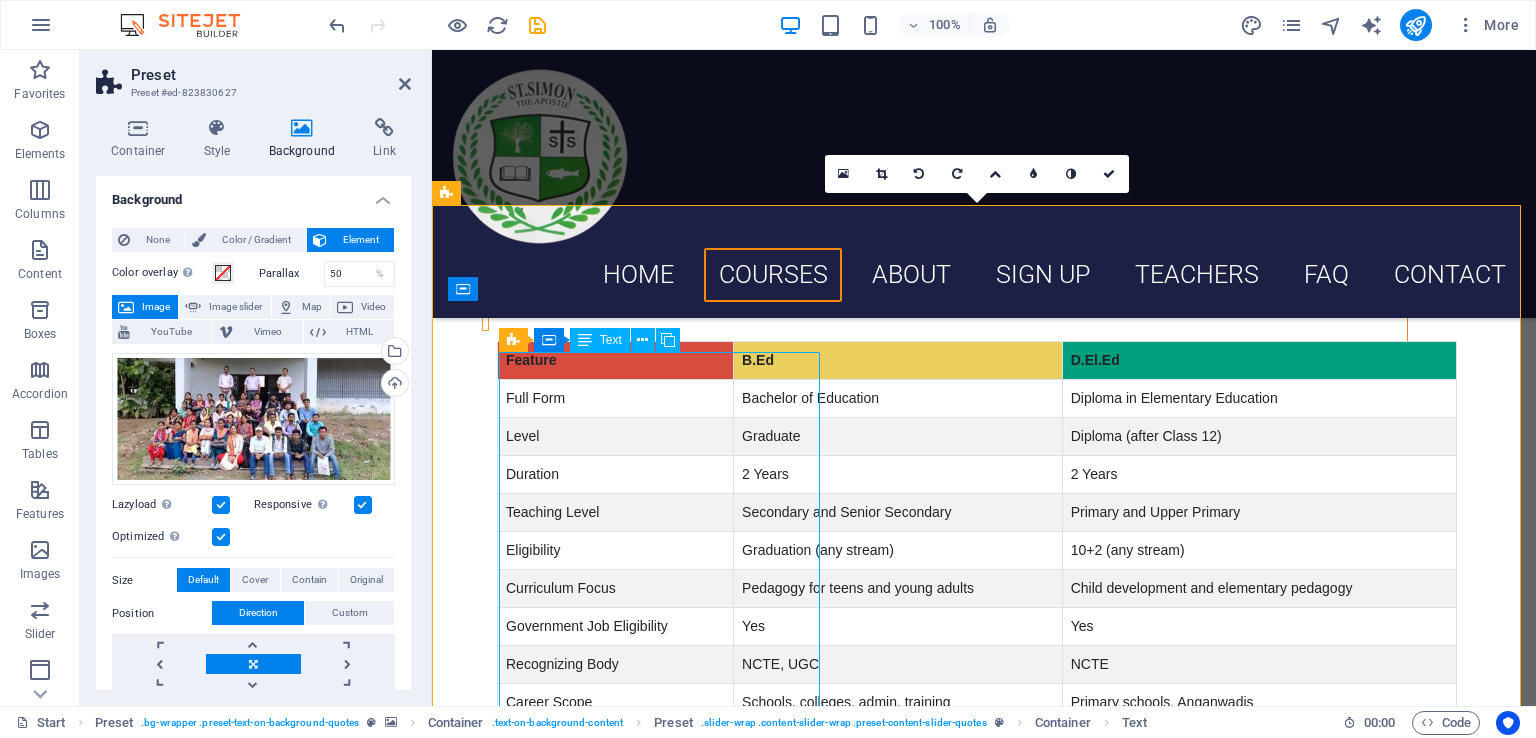 click on "Lorem ipsum dolor sit amet, consectetur adipisicing elit. Laborum irumd deleniti, obcaecati eum vitae esletoi dolorum elso numquam magnam non dicta. Saipe hecu eveniet blanditiis lorem dolor ipsim. [FIRST] [LAST]" at bounding box center [984, 2236] 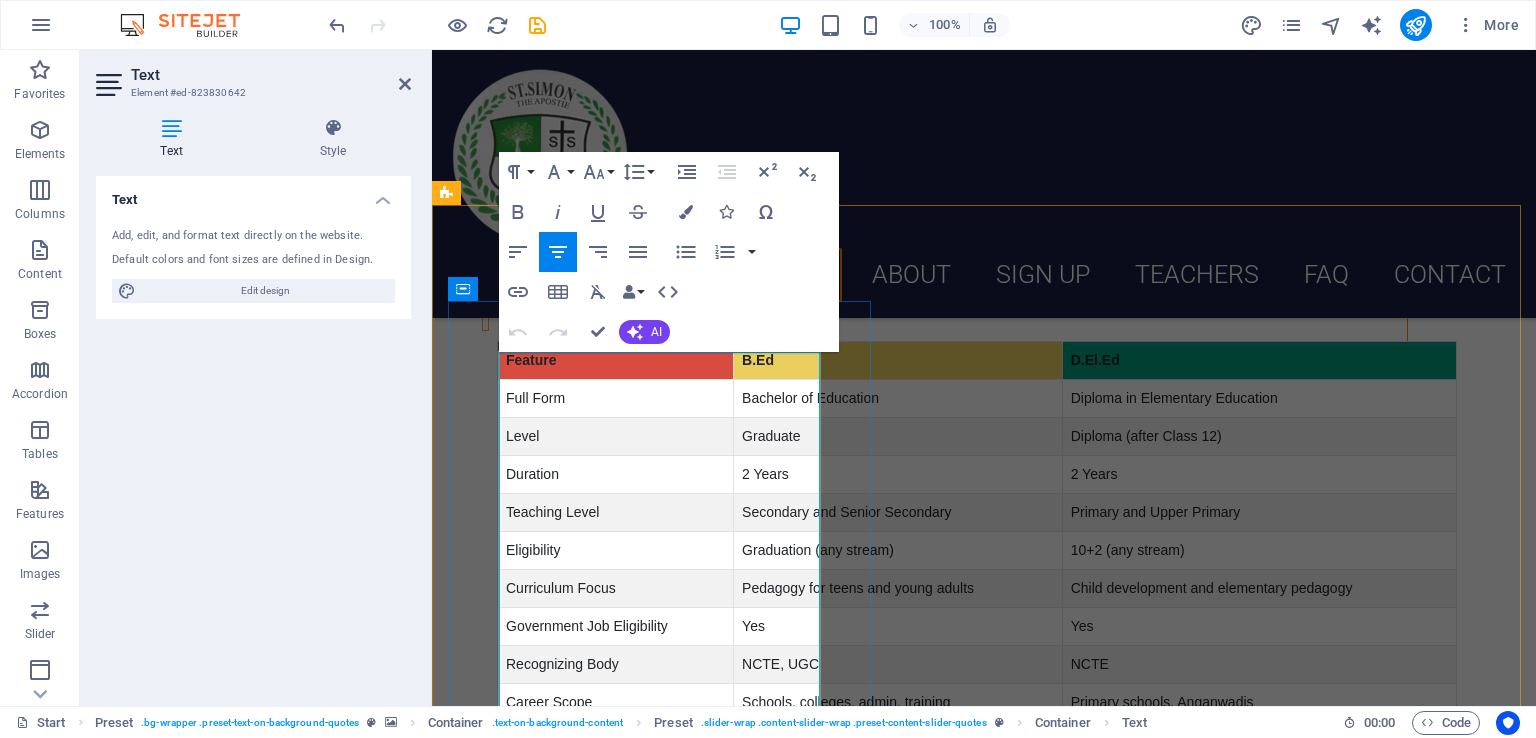 click on "Lorem ipsum dolor sit amet, consectetur adipisicing elit. Laborum irumd deleniti, obcaecati eum vitae esletoi dolorum elso numquam magnam non dicta. Saipe hecu eveniet blanditiis lorem dolor ipsim." at bounding box center (984, 2184) 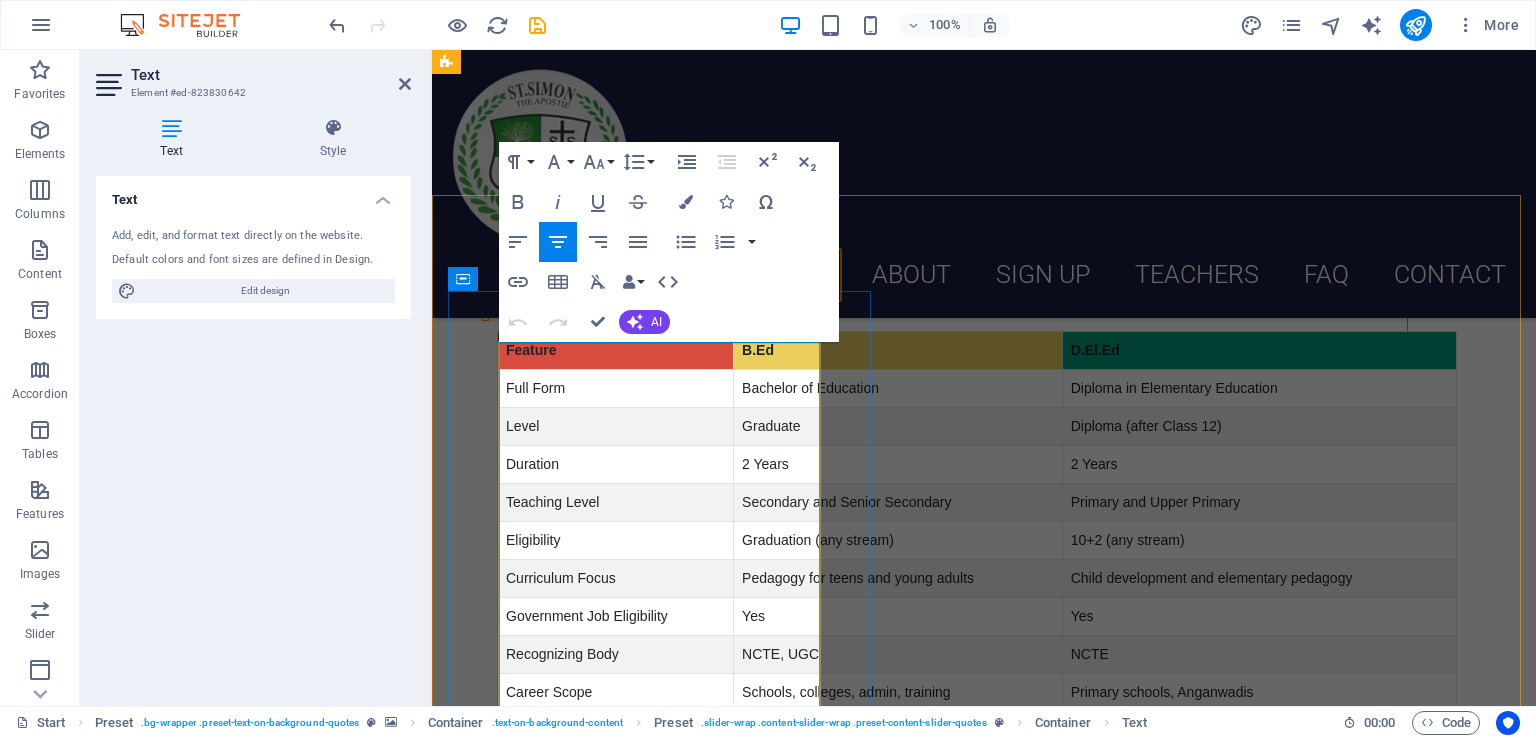 scroll, scrollTop: 2854, scrollLeft: 0, axis: vertical 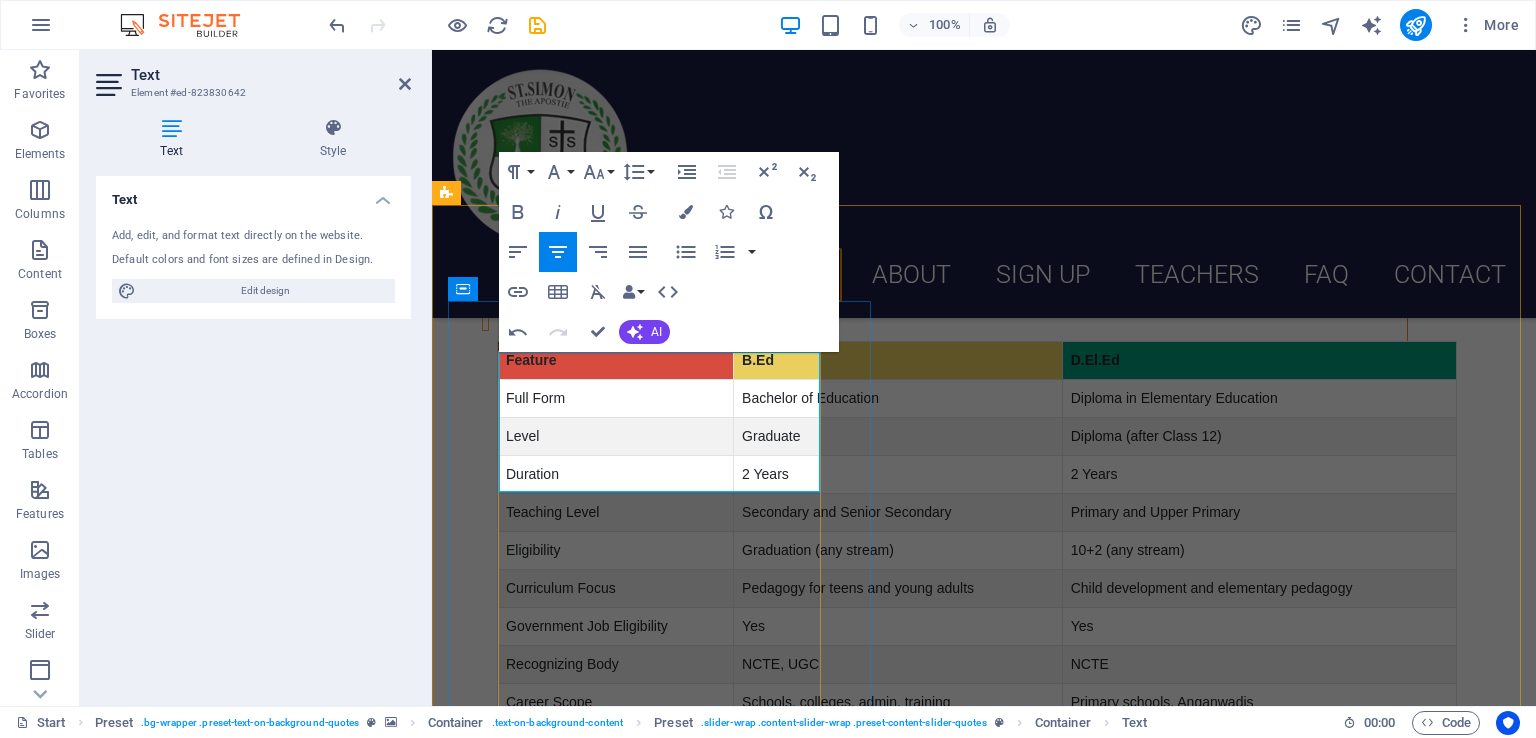 click on "Hannah Burton" at bounding box center (984, 2090) 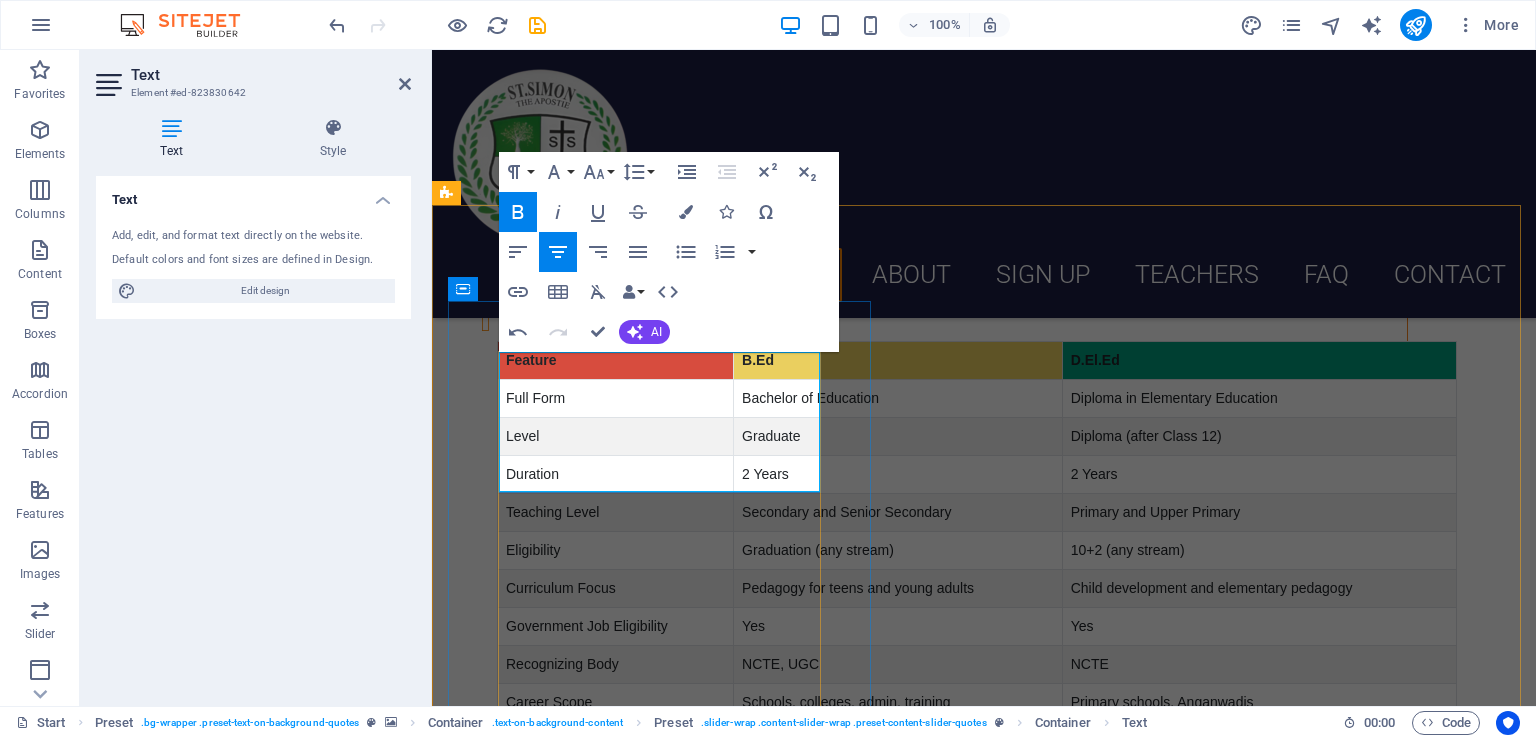 click on "Hannah Burton" at bounding box center (984, 2090) 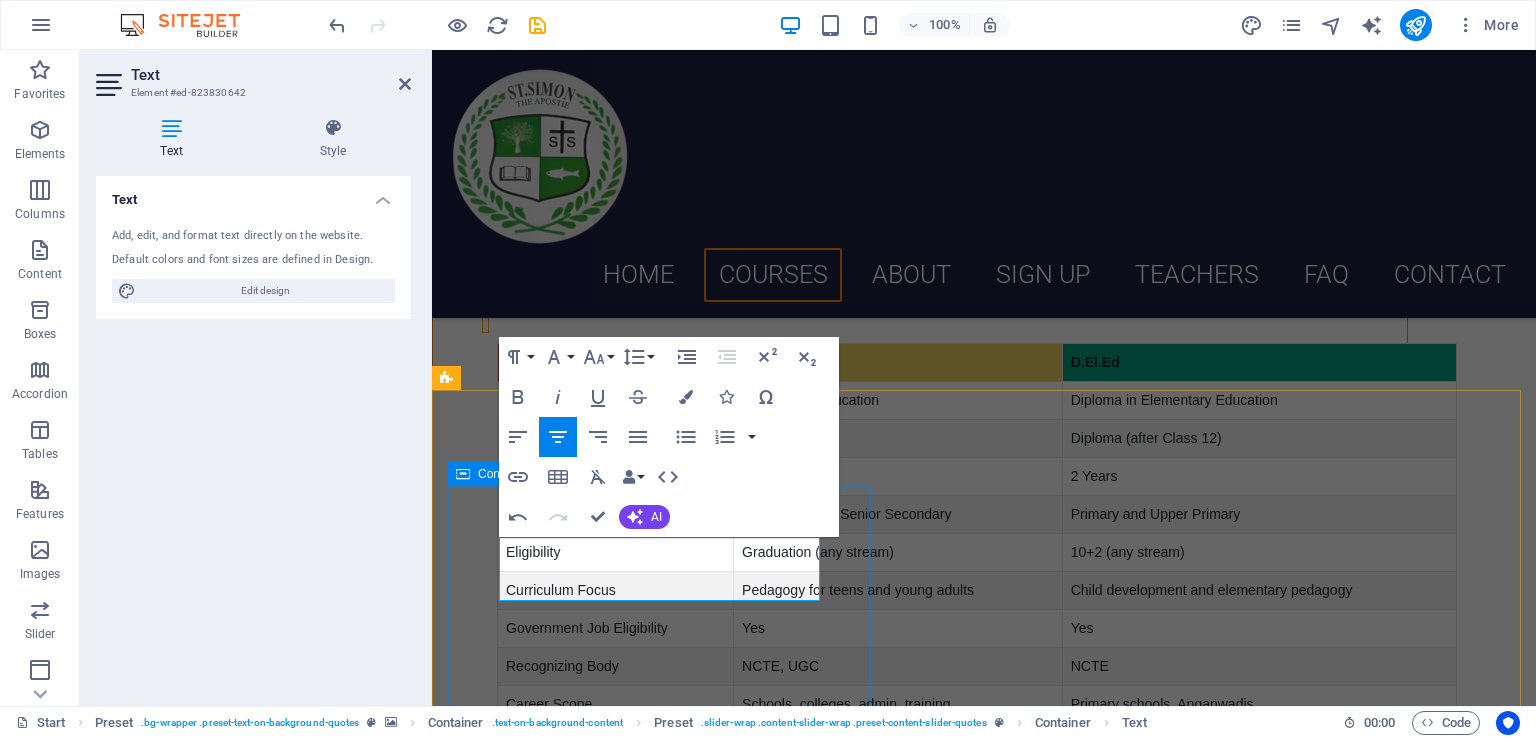 scroll, scrollTop: 2854, scrollLeft: 0, axis: vertical 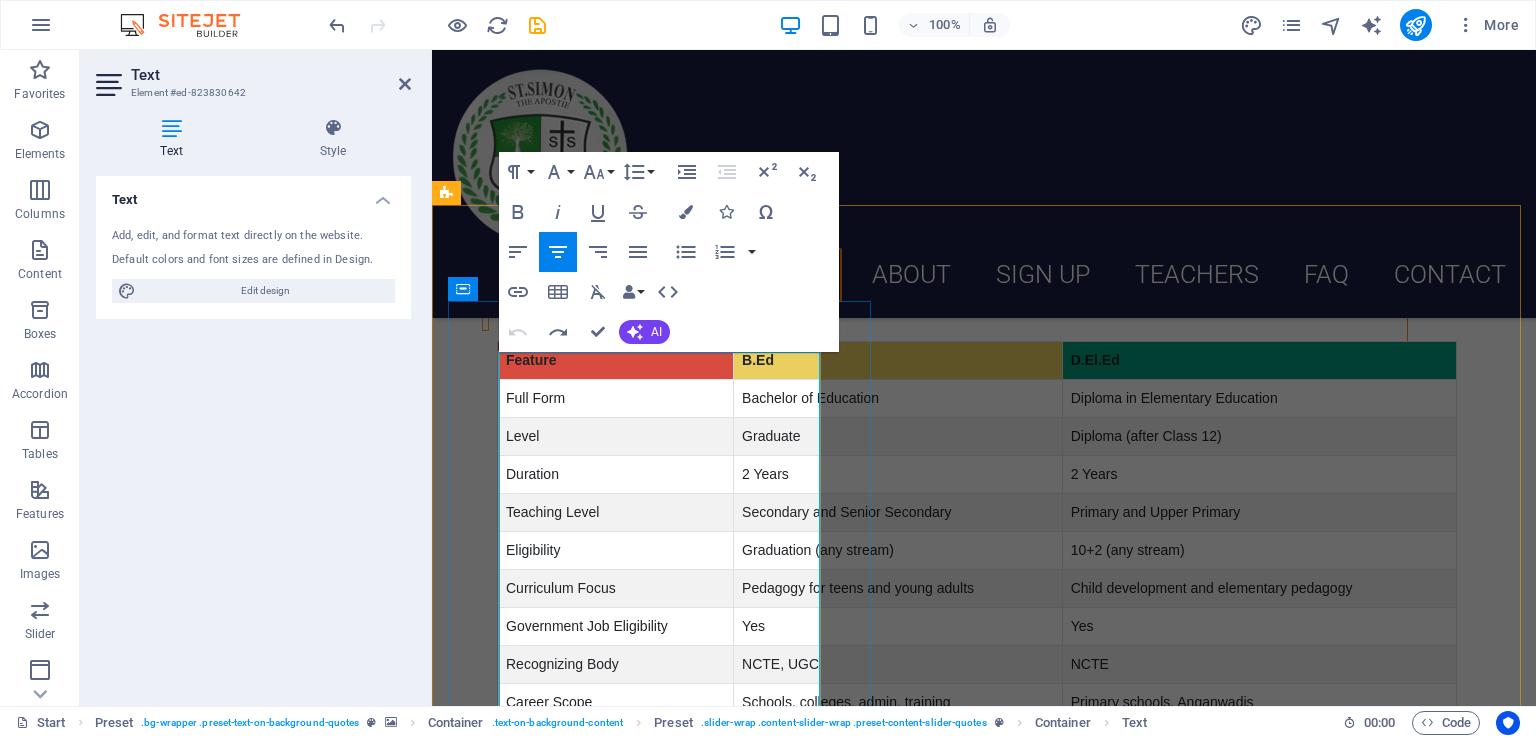 type 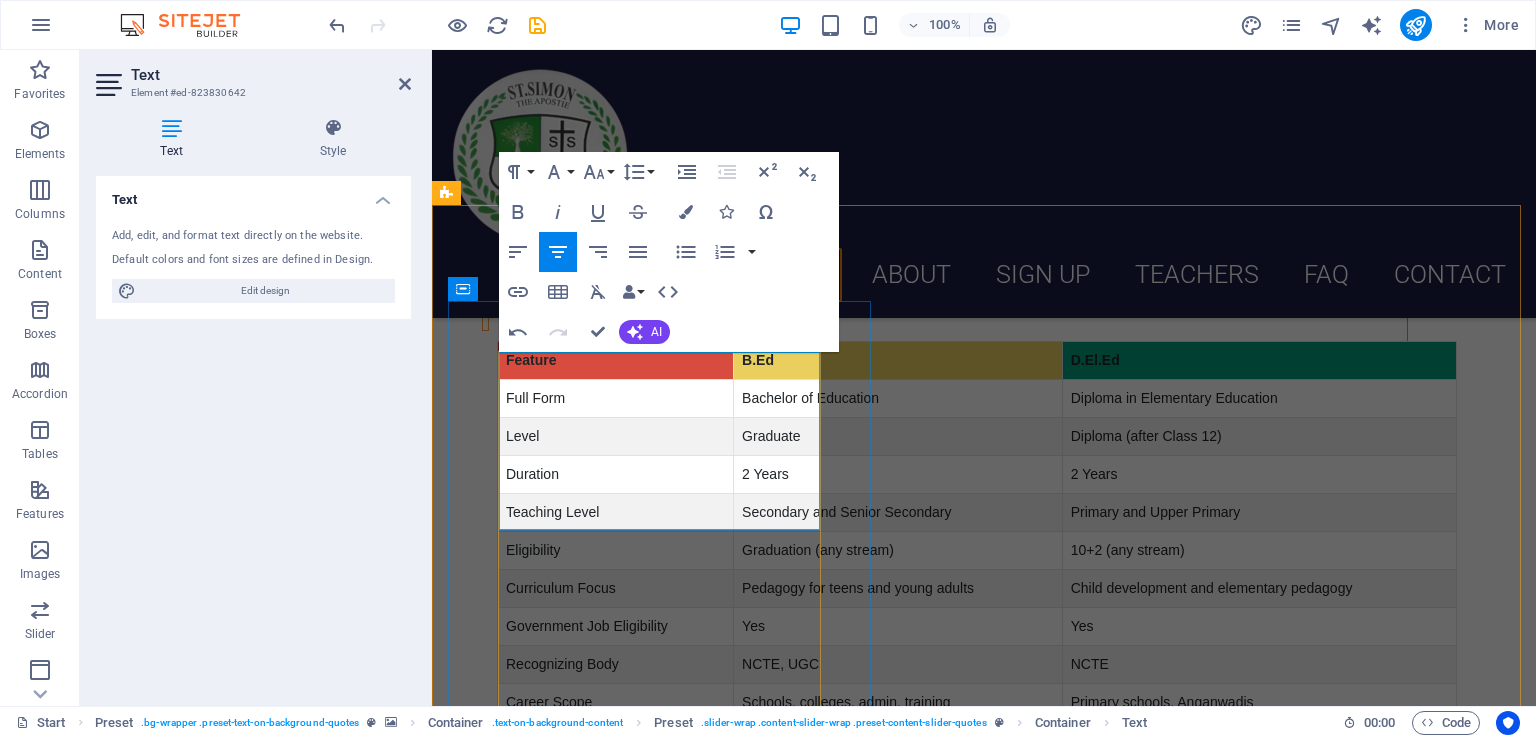 click on "Hannah Burton" at bounding box center [984, 2108] 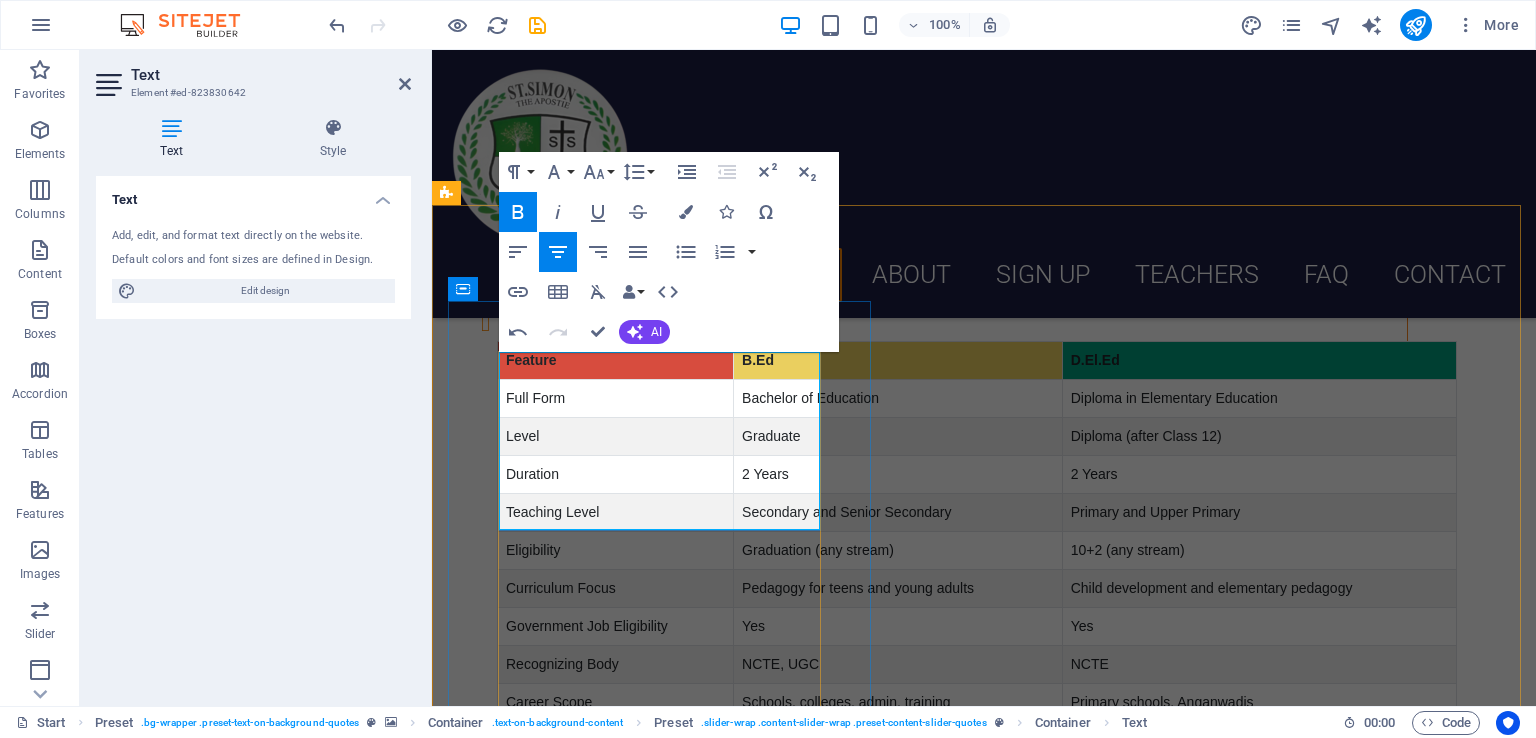click on "Hannah Burton" at bounding box center (984, 2108) 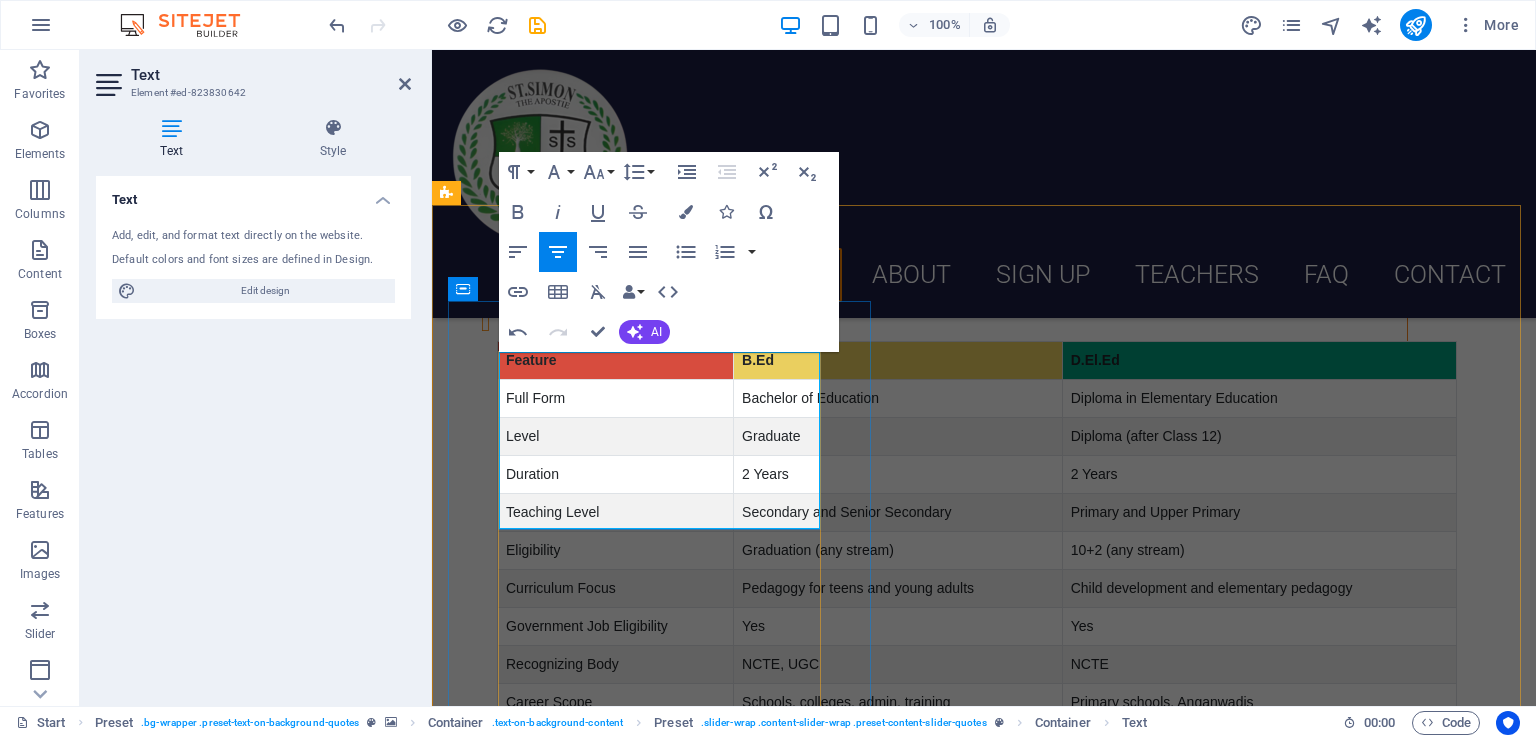 click on "​Best Campus for B.Ed. as wellas trained faculty." at bounding box center [984, 2034] 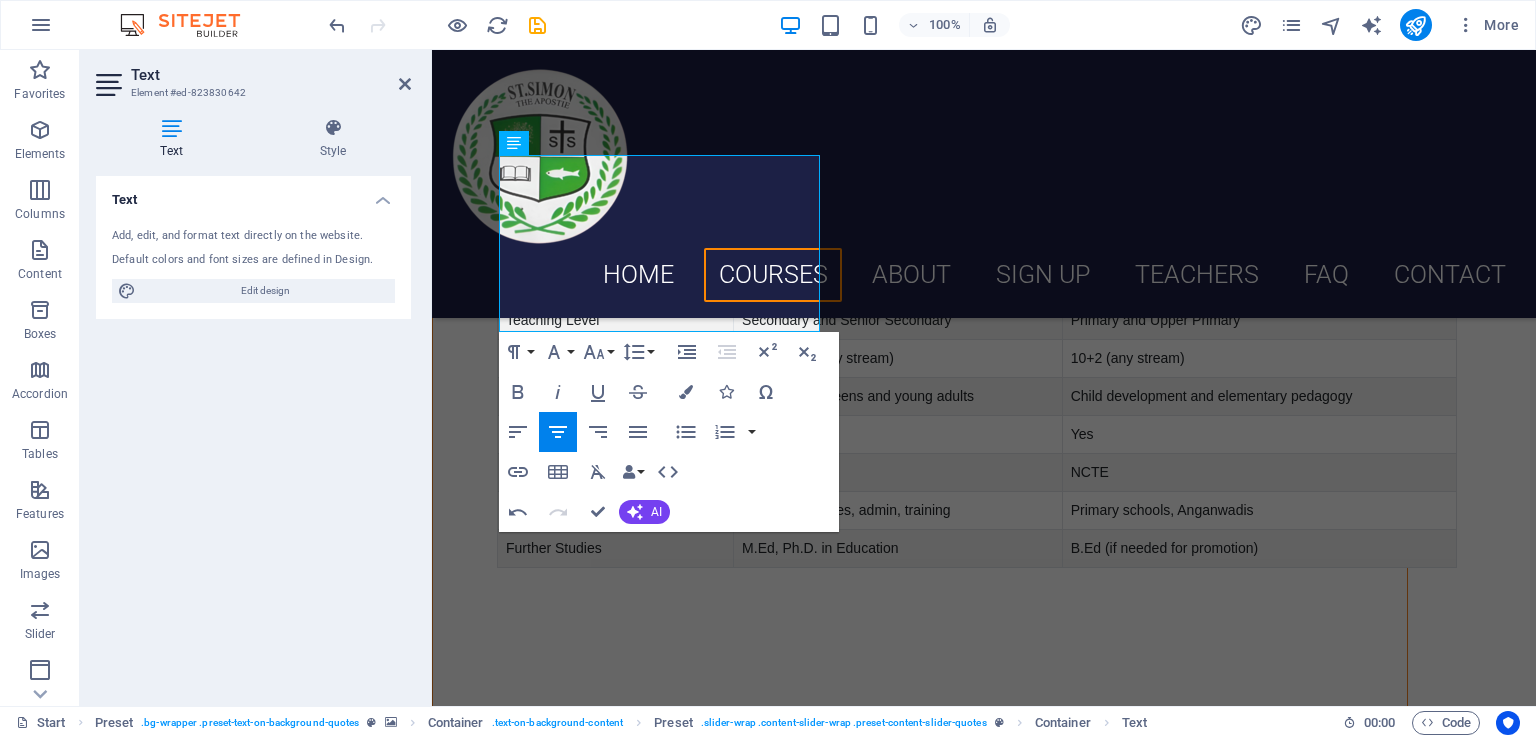scroll, scrollTop: 3054, scrollLeft: 0, axis: vertical 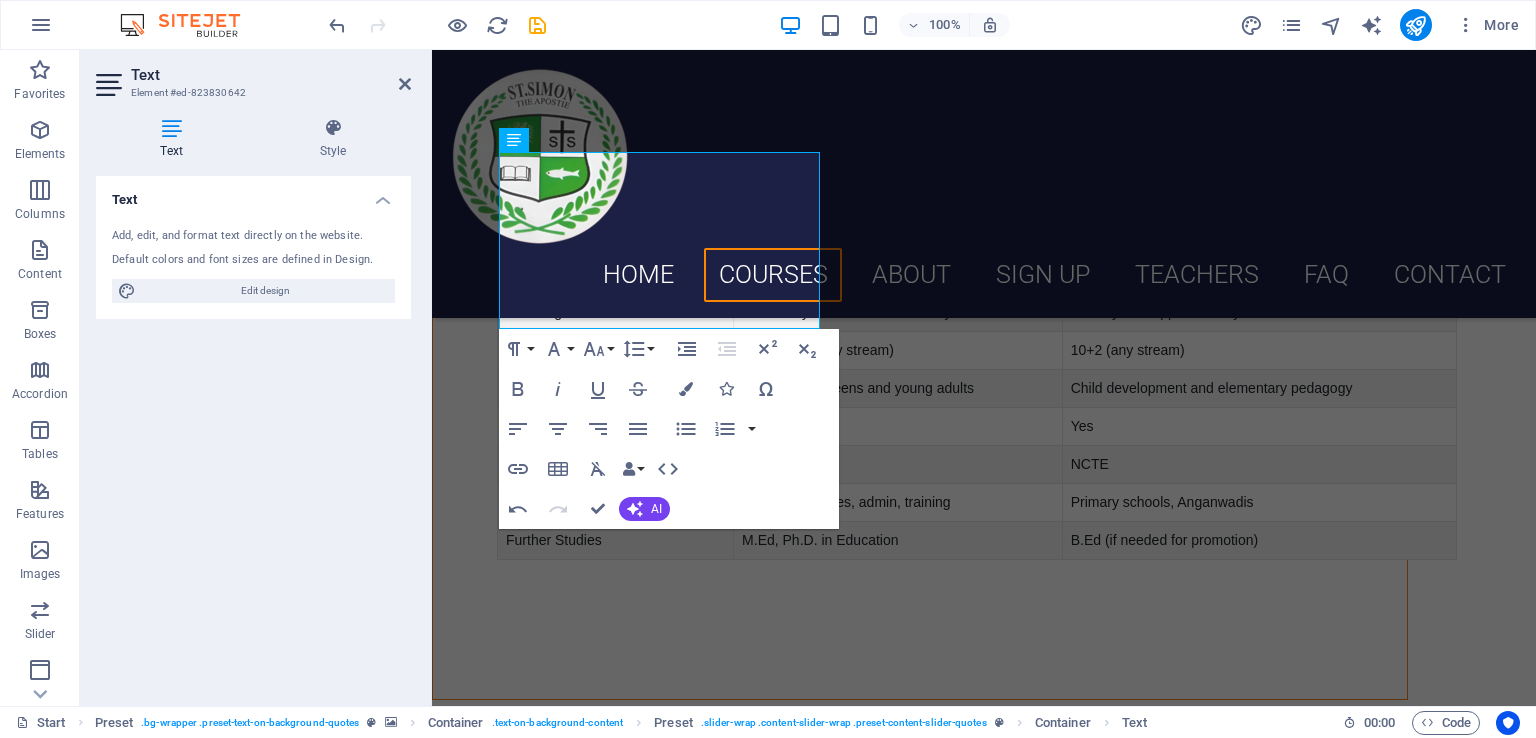 click at bounding box center [984, 1207] 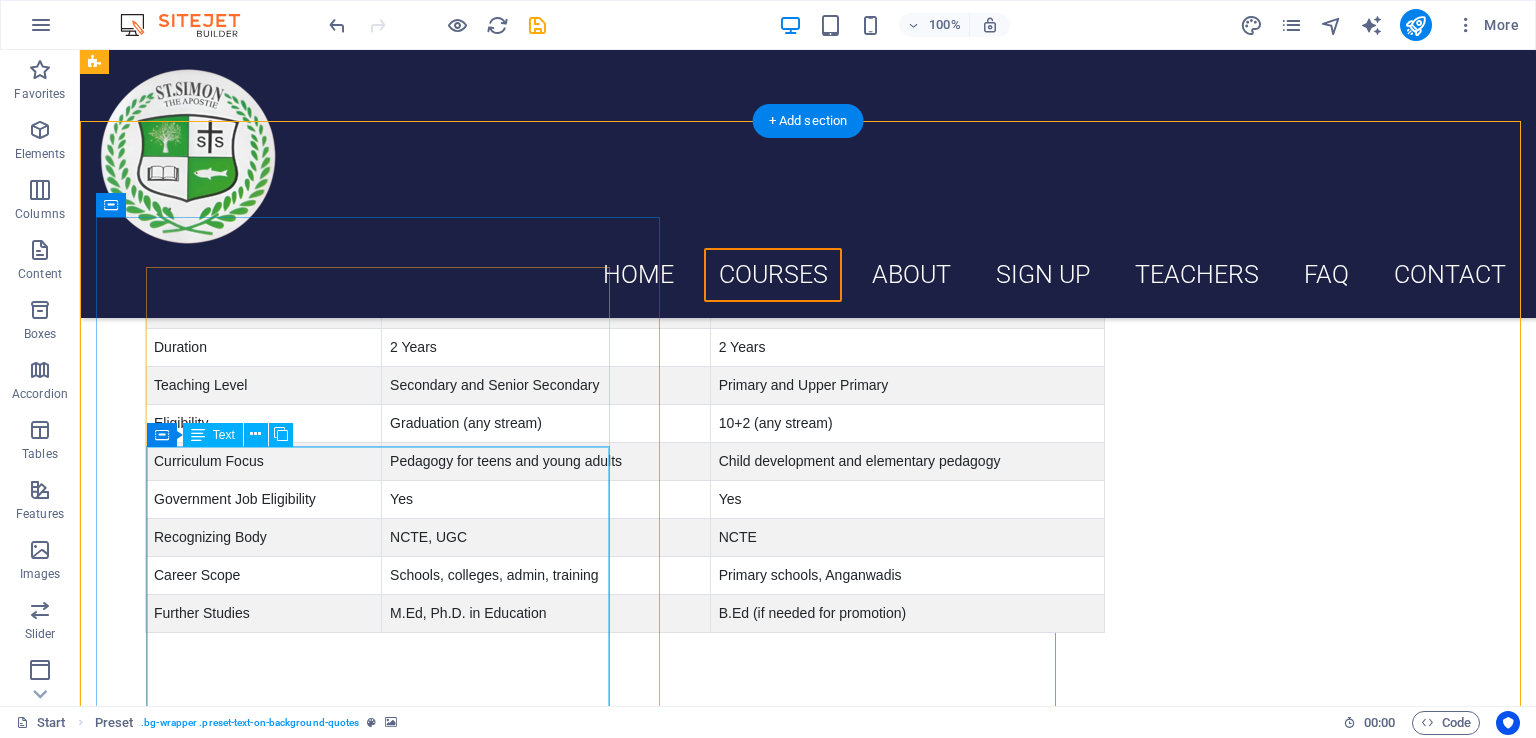 scroll, scrollTop: 2754, scrollLeft: 0, axis: vertical 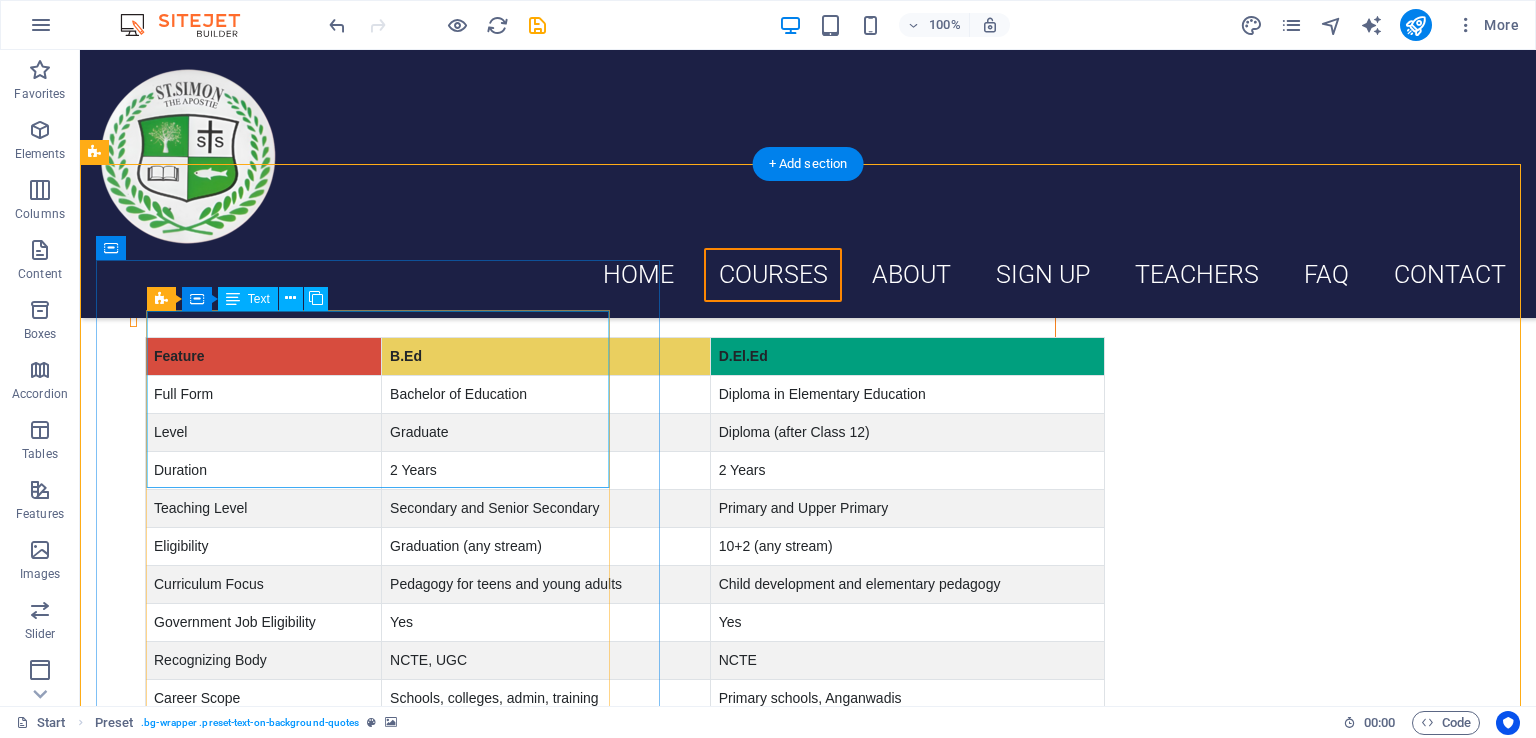 click on "Best Campus for B.Ed. as well as trained faculty. B.ED. STUDENTS" at bounding box center [808, 1968] 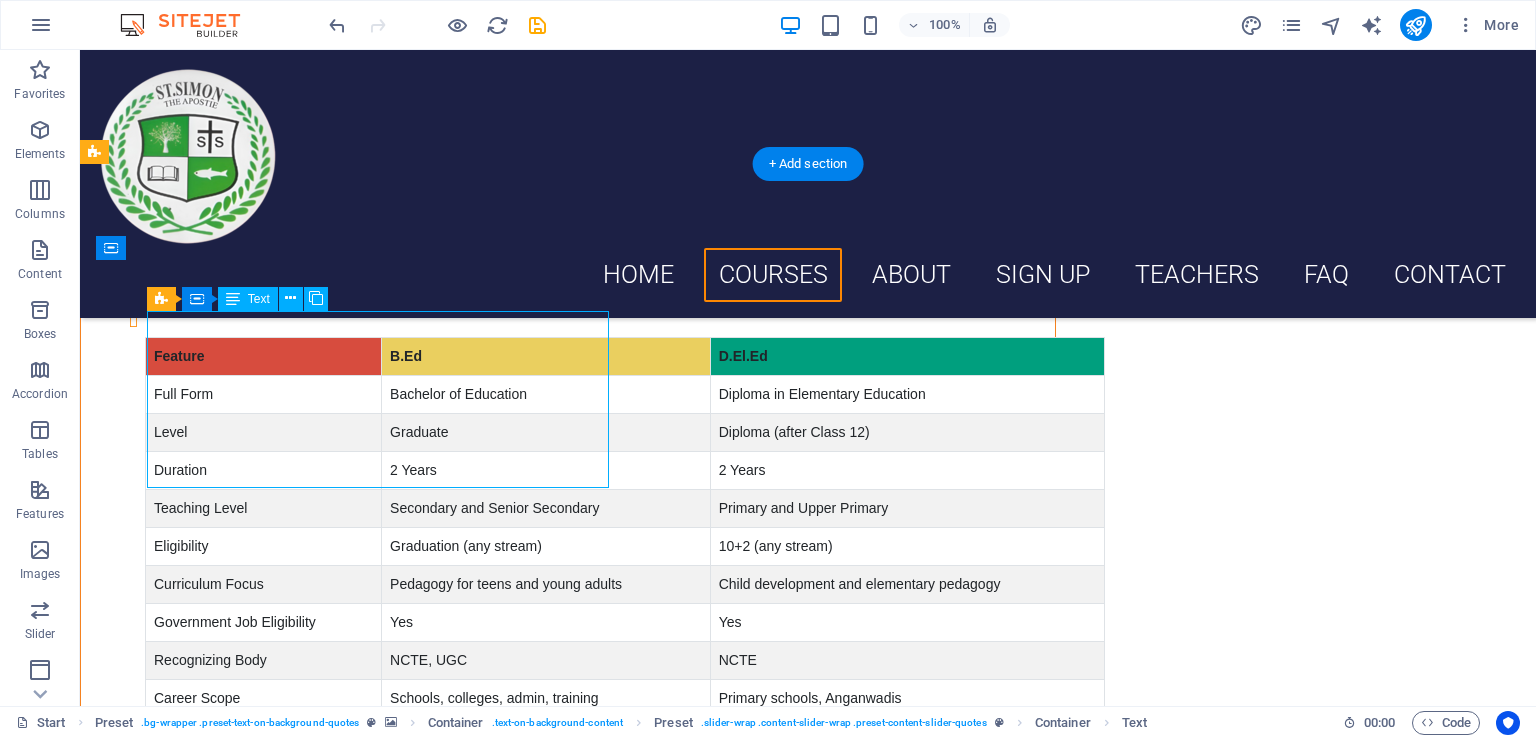 click on "Best Campus for B.Ed. as well as trained faculty. B.ED. STUDENTS" at bounding box center (808, 1968) 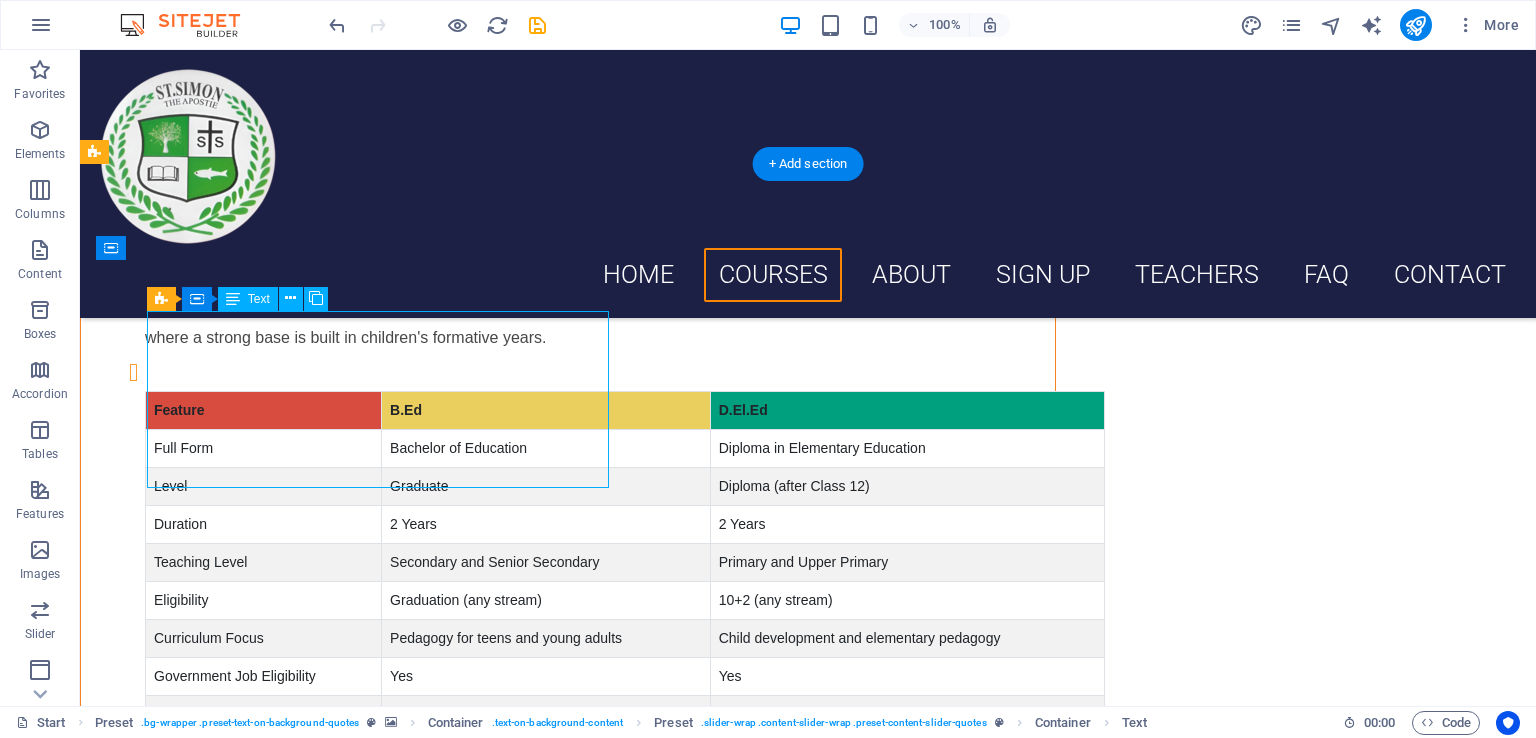scroll, scrollTop: 2808, scrollLeft: 0, axis: vertical 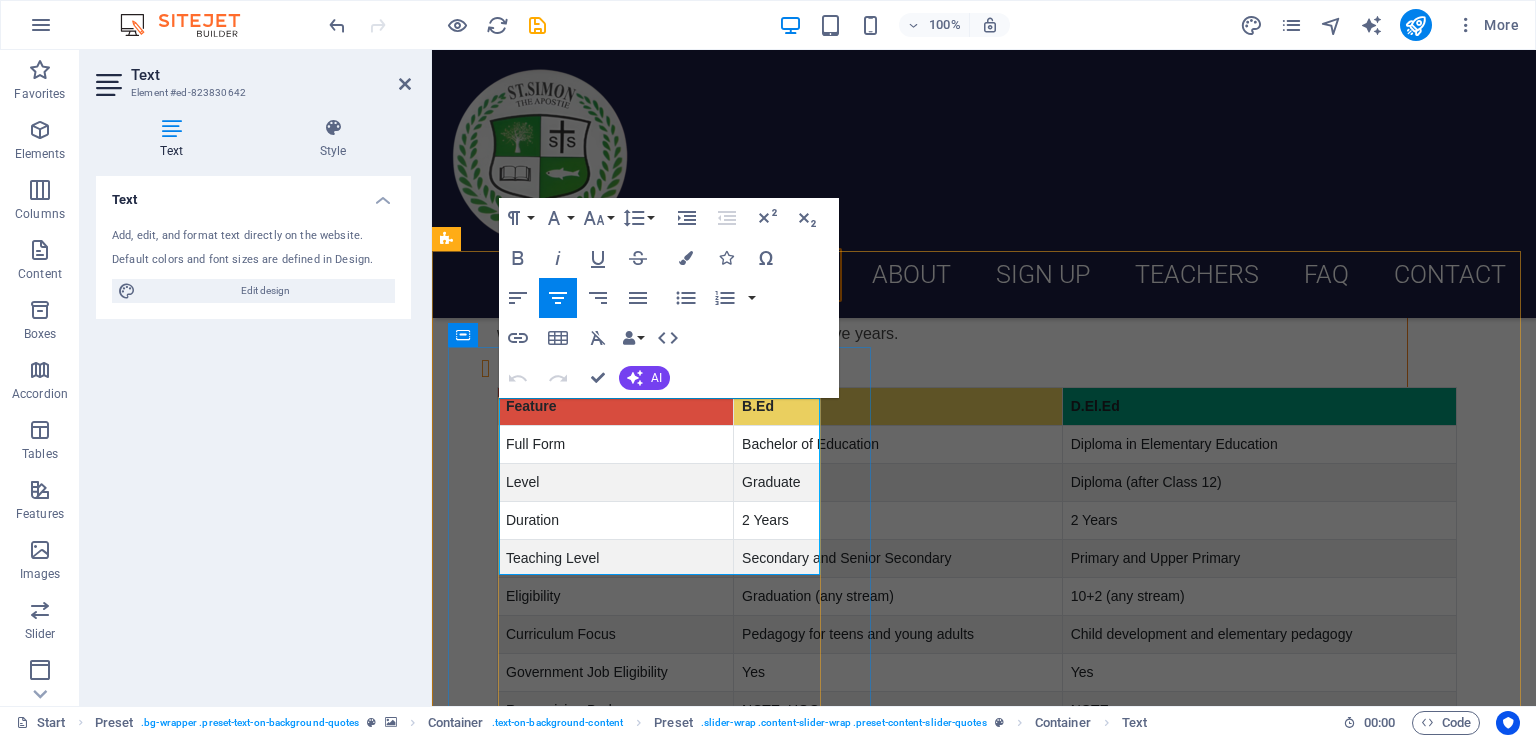 click on "B.ED. STUDENTS" at bounding box center [984, 2042] 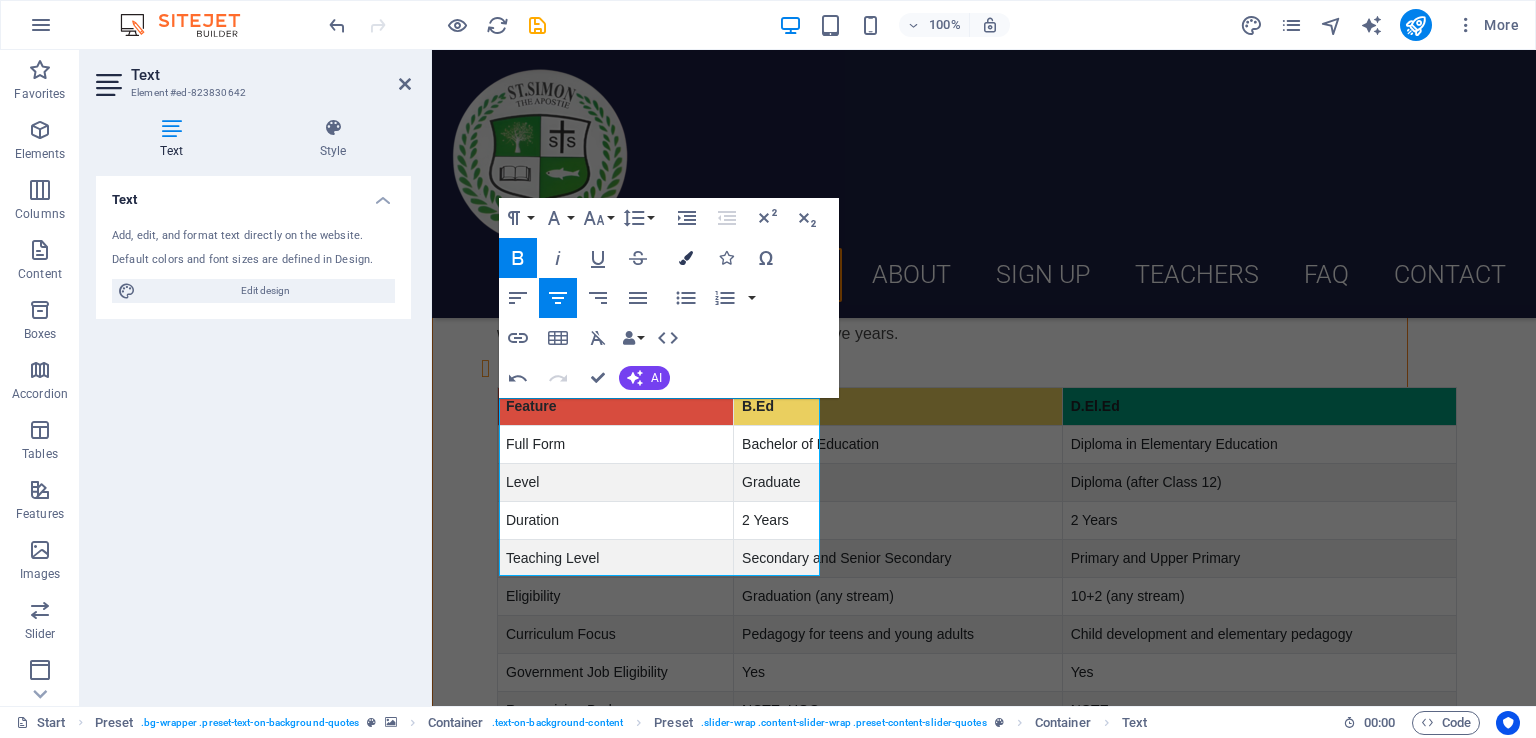click at bounding box center (686, 258) 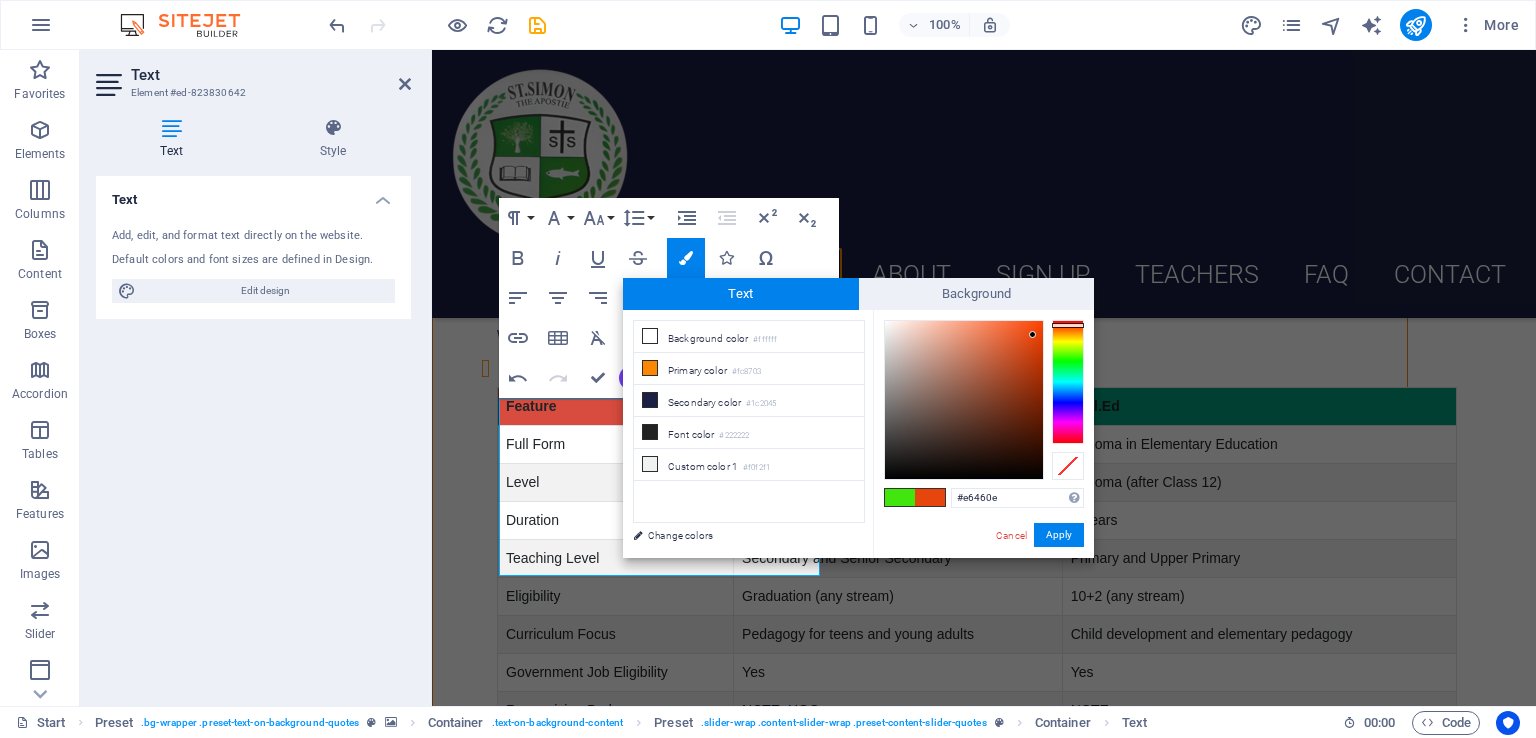 type on "#e63c0e" 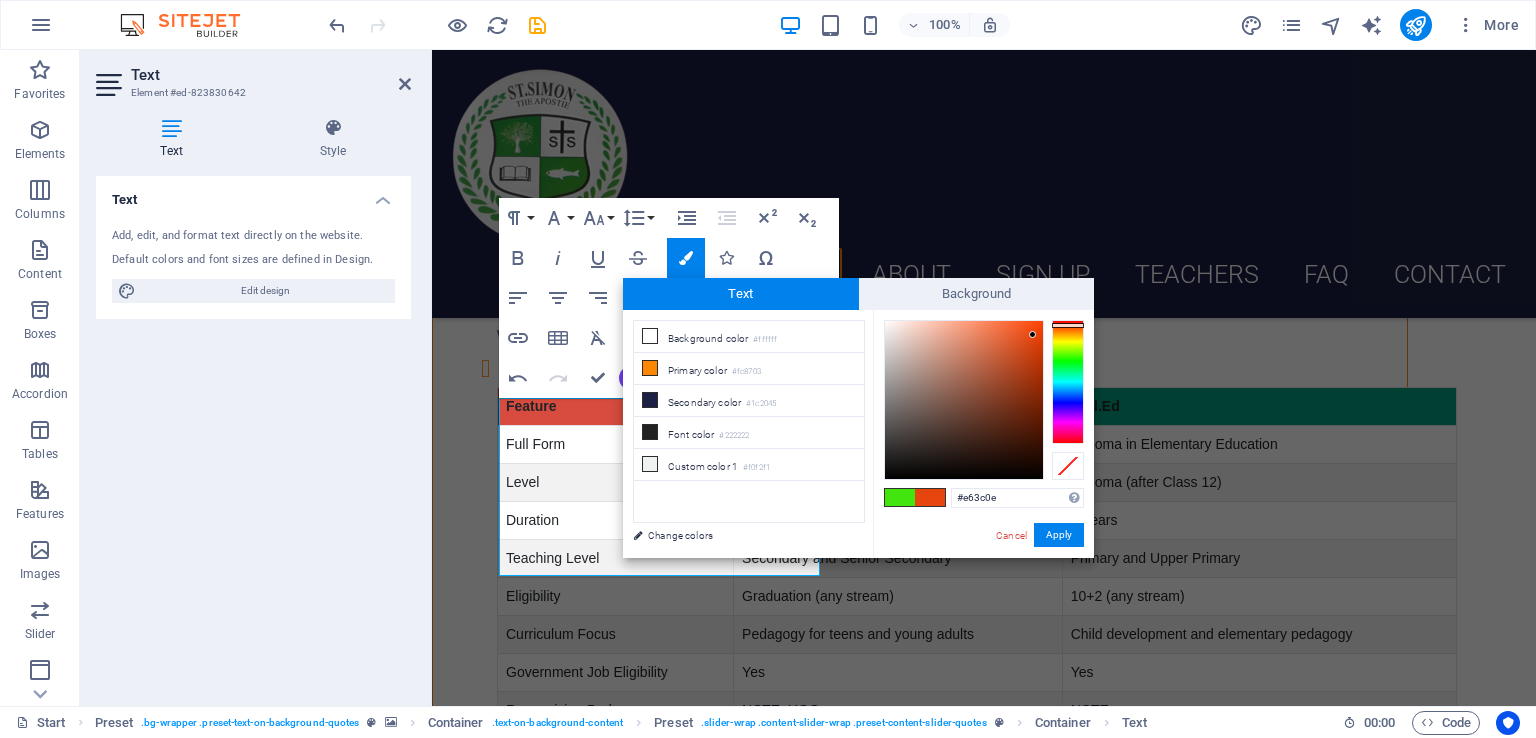 drag, startPoint x: 1072, startPoint y: 353, endPoint x: 1065, endPoint y: 324, distance: 29.832869 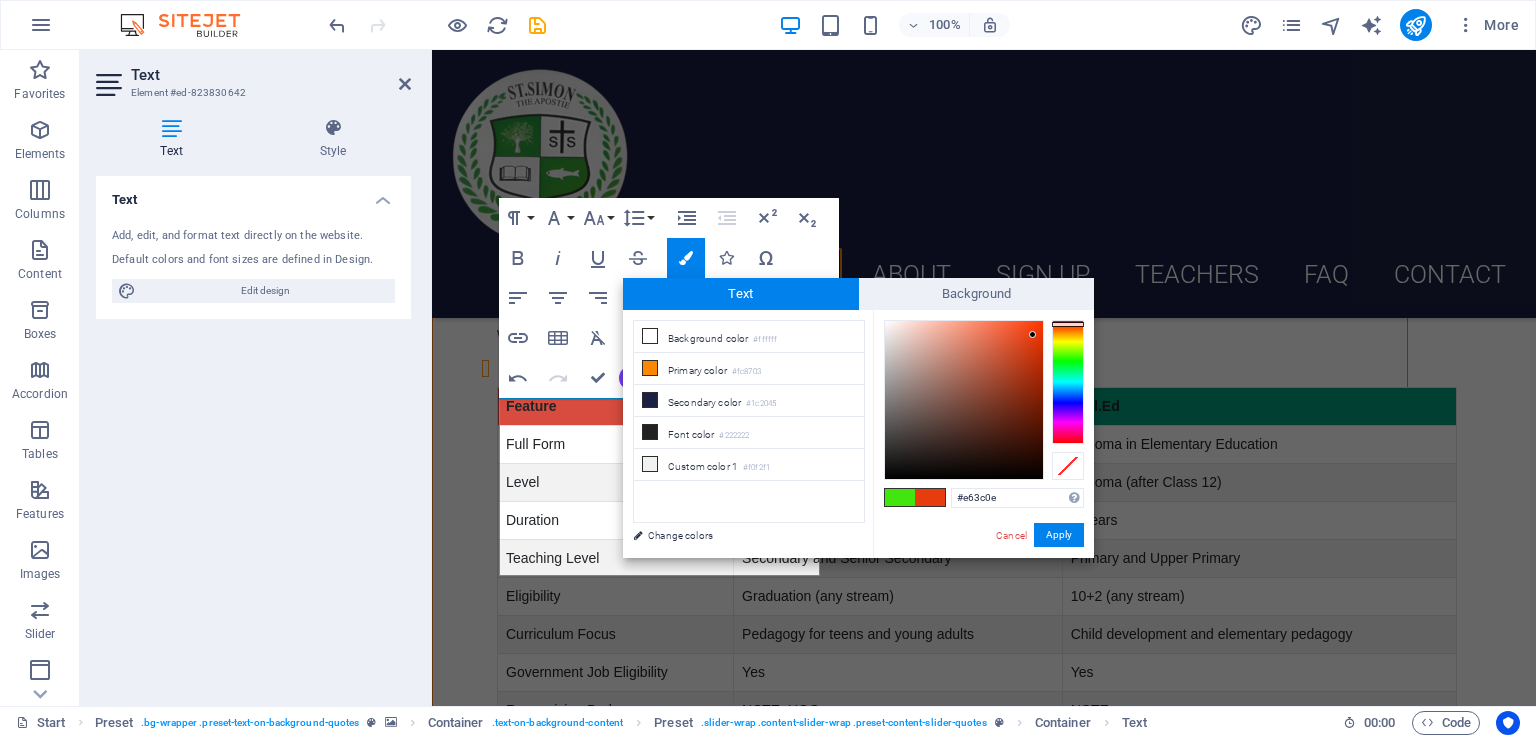 click at bounding box center (1068, 324) 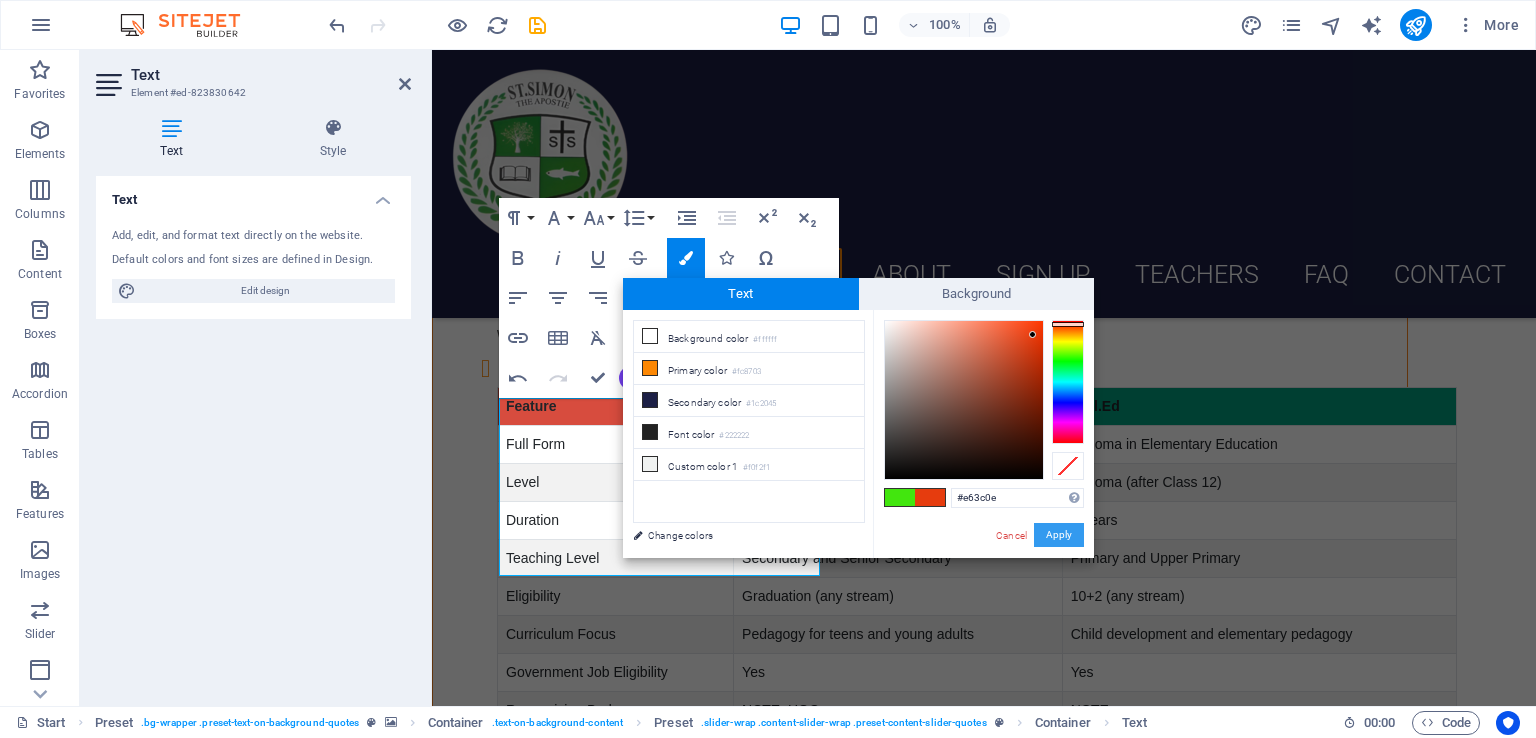 click on "Apply" at bounding box center (1059, 535) 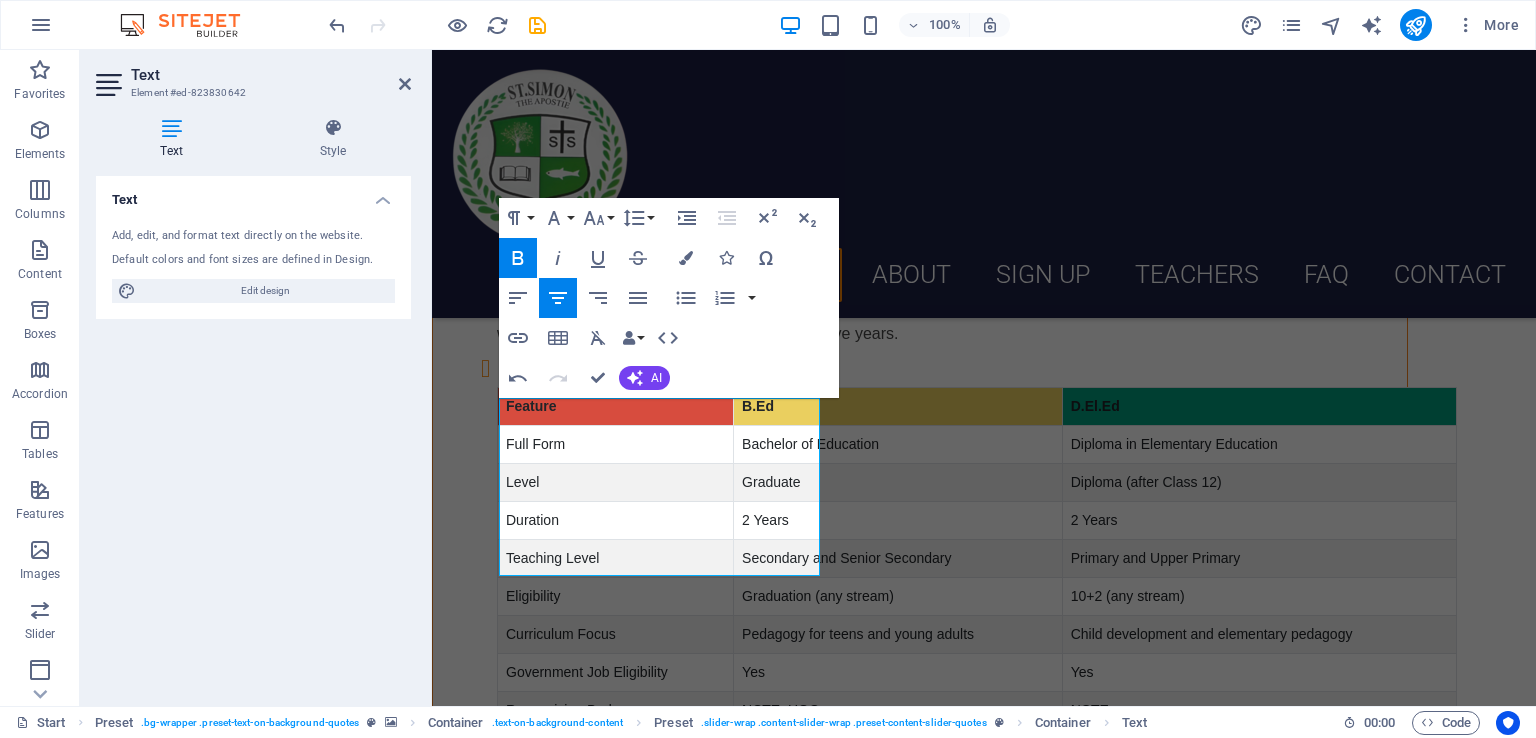 click at bounding box center (984, 1330) 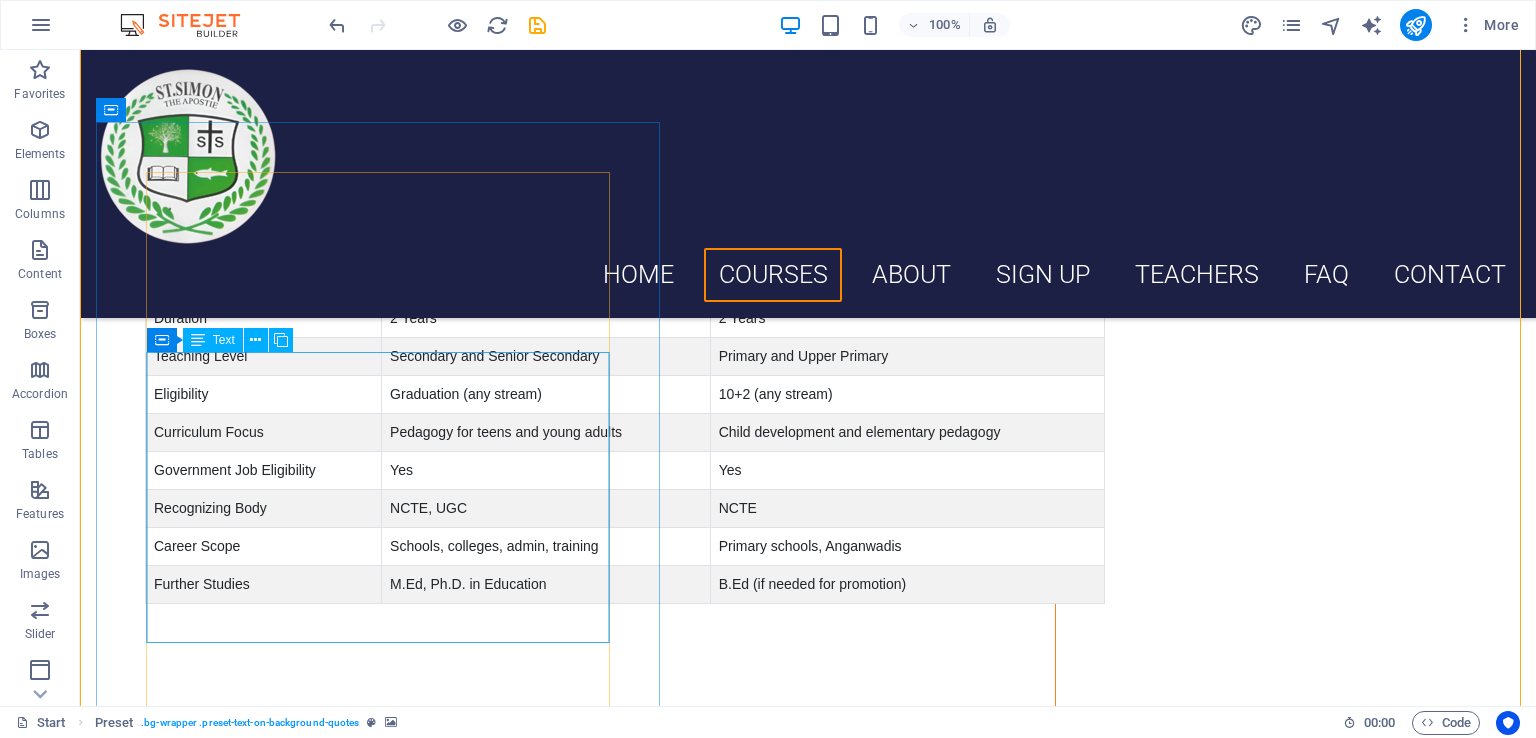 scroll, scrollTop: 2955, scrollLeft: 0, axis: vertical 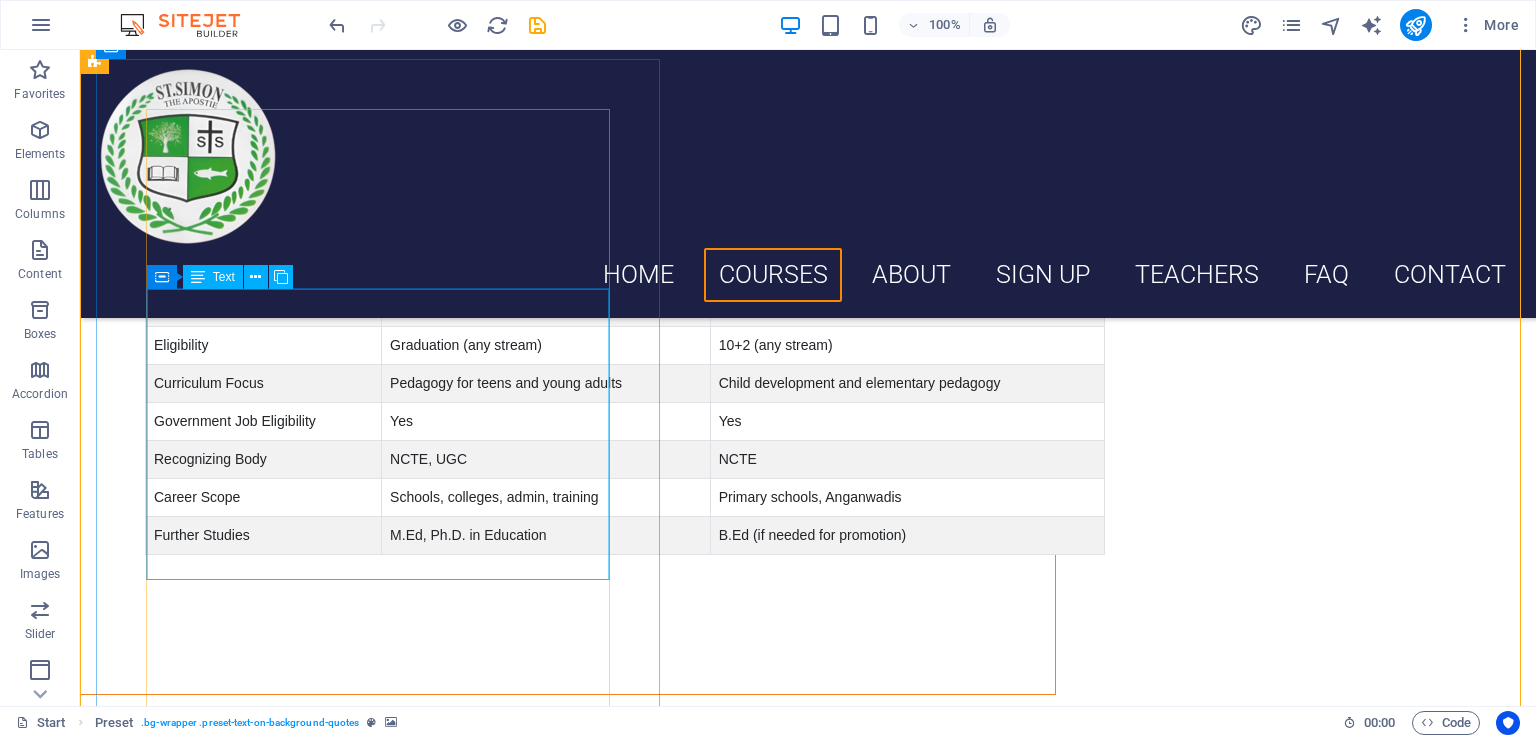 click on "Lorem ipsum dolor sit amet, consectetur adipisicing elit. Laborum irumd deleniti, obcaecati eum vitae esletoi dolorum elso numquam magnam non dicta. Saipe hecu eveniet blanditiis lorem dolor ipsim. [FIRST] [LAST]" at bounding box center (808, 1930) 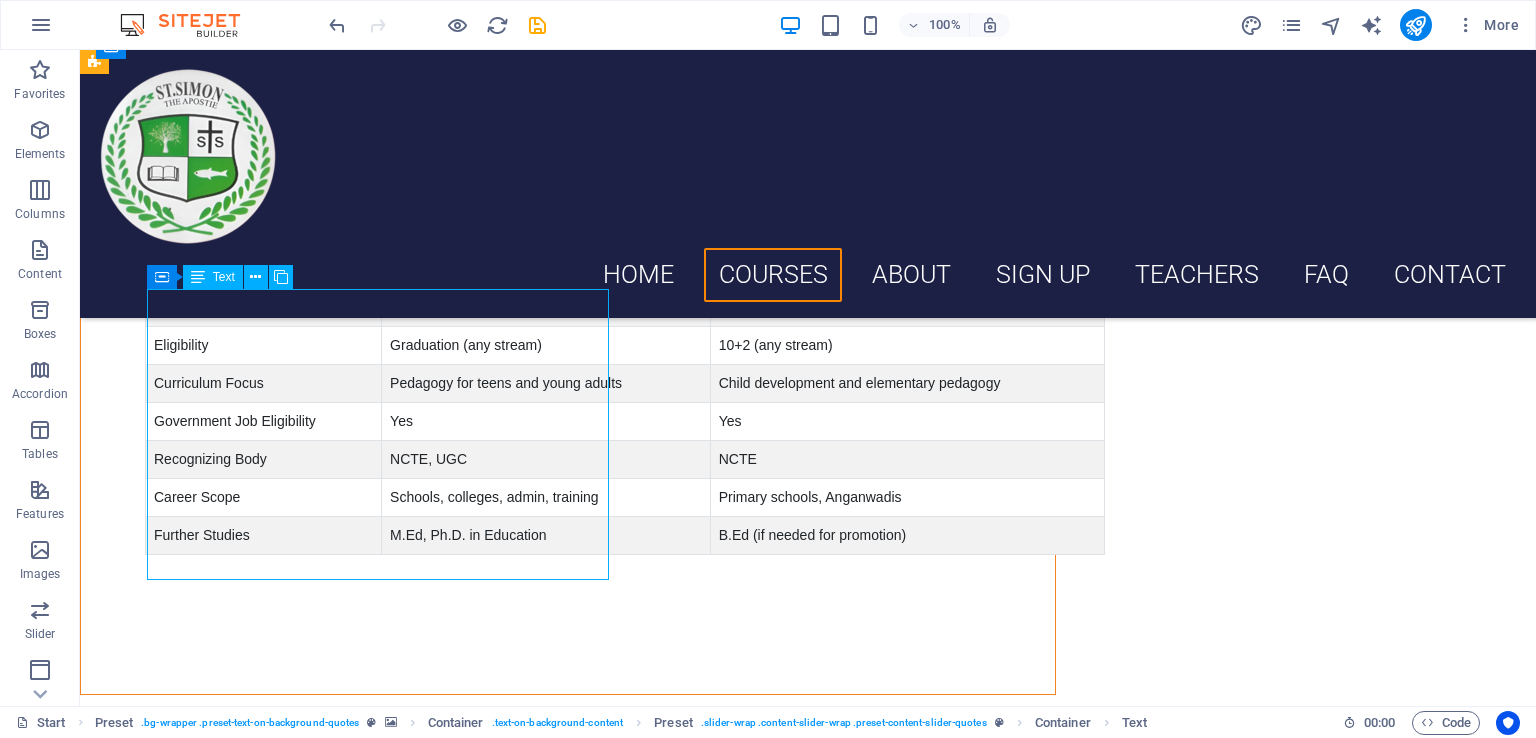 click on "Lorem ipsum dolor sit amet, consectetur adipisicing elit. Laborum irumd deleniti, obcaecati eum vitae esletoi dolorum elso numquam magnam non dicta. Saipe hecu eveniet blanditiis lorem dolor ipsim. [FIRST] [LAST]" at bounding box center (808, 1930) 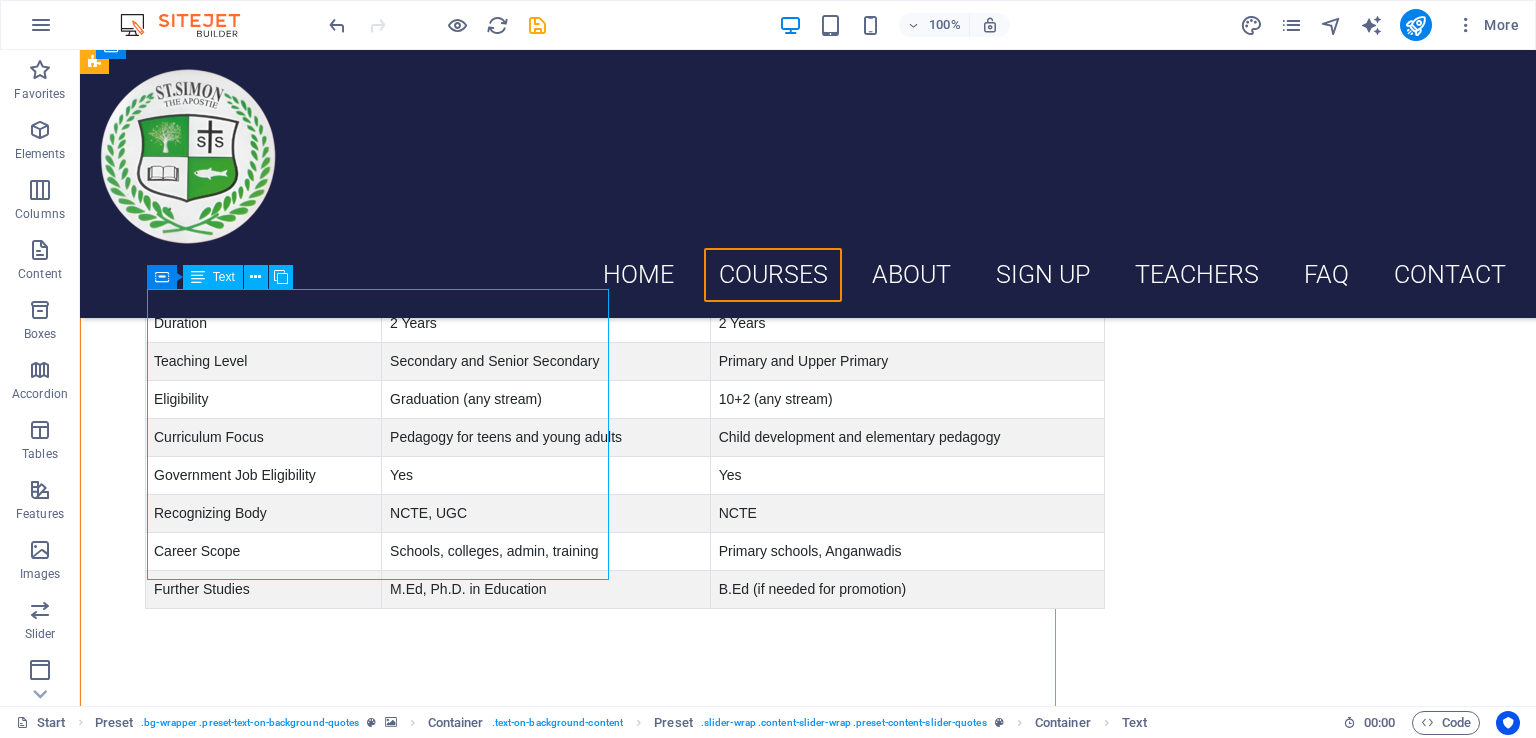 click on "Drag here to replace the existing content. Press “Ctrl” if you want to create a new element.
H1   Banner   Banner   Container   Menu Bar   Menu   Text   Text   Spacer   Container   Preset   Container   Preset   HTML   Preset   Preset   Container   Preset   Container   Preset   Container   H3   H2   Preset   Container   Image   Preset   Preset   Container   H3   Preset   Container   H2   Container   Spacer   Button   Preset   H2   Text   Image   Preset   Preset   Container   Text   Container   Preset   Preset   Container   Container   Text   Container   Container   Text   Container   Container   H2   Spacer   Text + Add section + Add section" at bounding box center (808, 378) 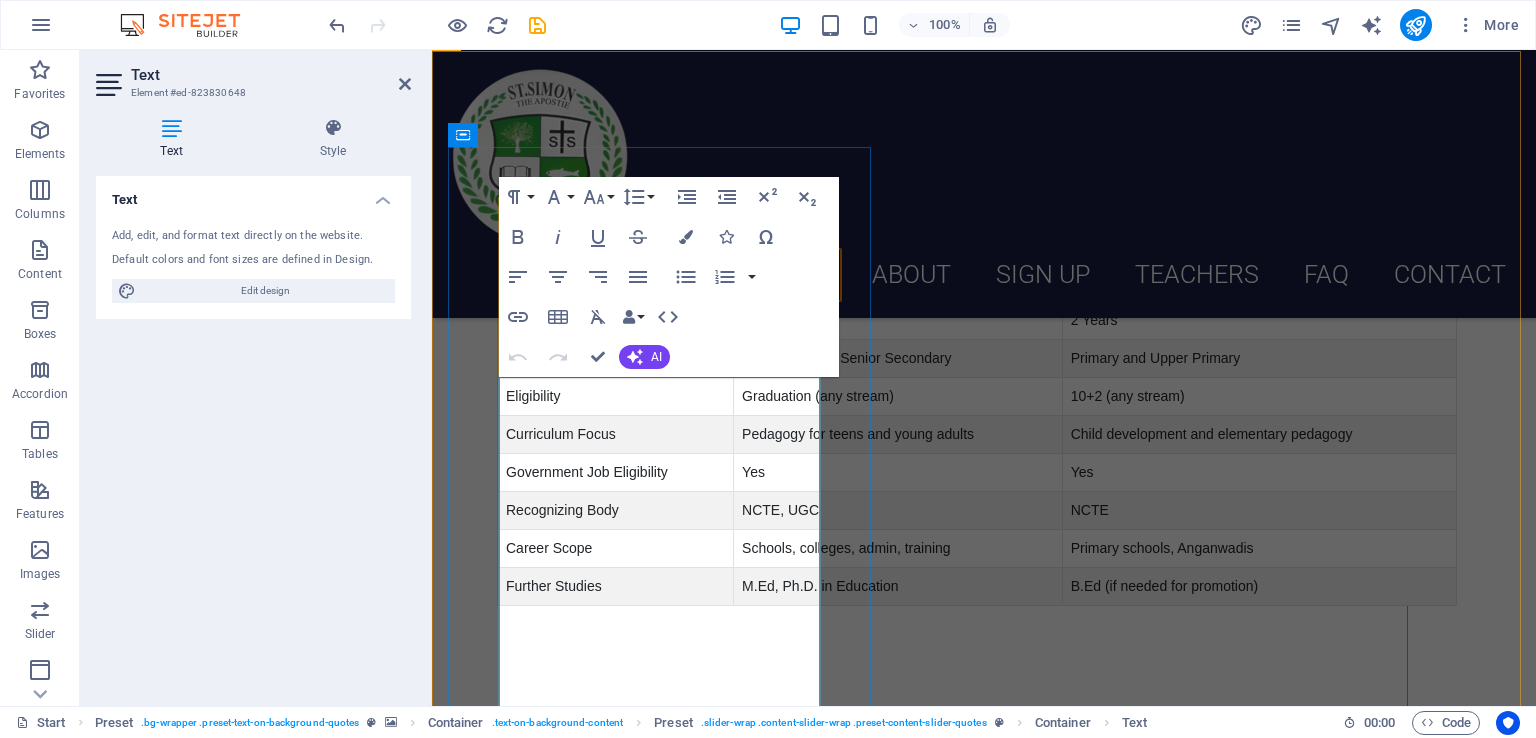 click on "Lorem ipsum dolor sit amet, consectetur adipisicing elit. Laborum irumd deleniti, obcaecati eum vitae esletoi dolorum elso numquam magnam non dicta. Saipe hecu eveniet blanditiis lorem dolor ipsim." at bounding box center (984, 1948) 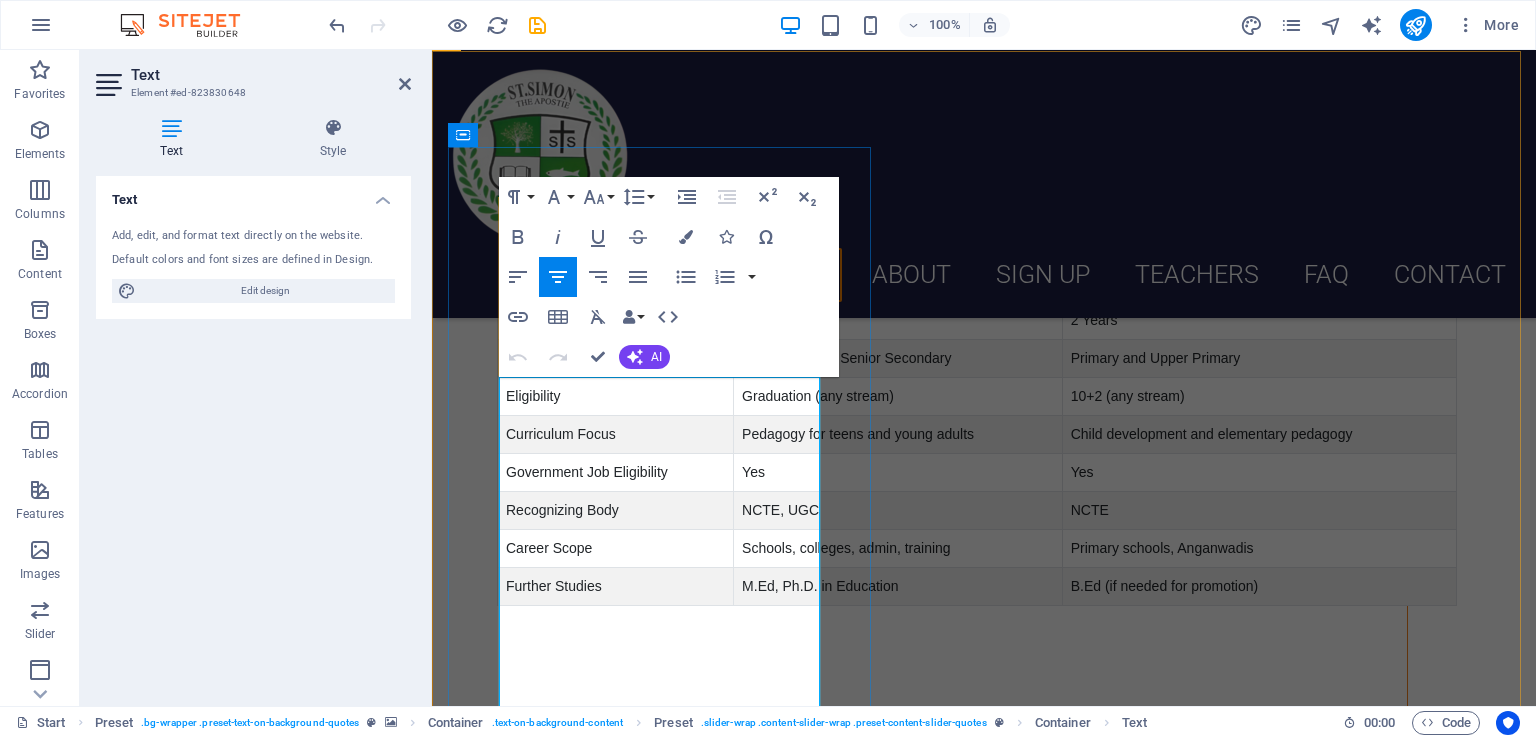click on "Lorem ipsum dolor sit amet, consectetur adipisicing elit. Laborum irumd deleniti, obcaecati eum vitae esletoi dolorum elso numquam magnam non dicta. Saipe hecu eveniet blanditiis lorem dolor ipsim." at bounding box center (984, 1948) 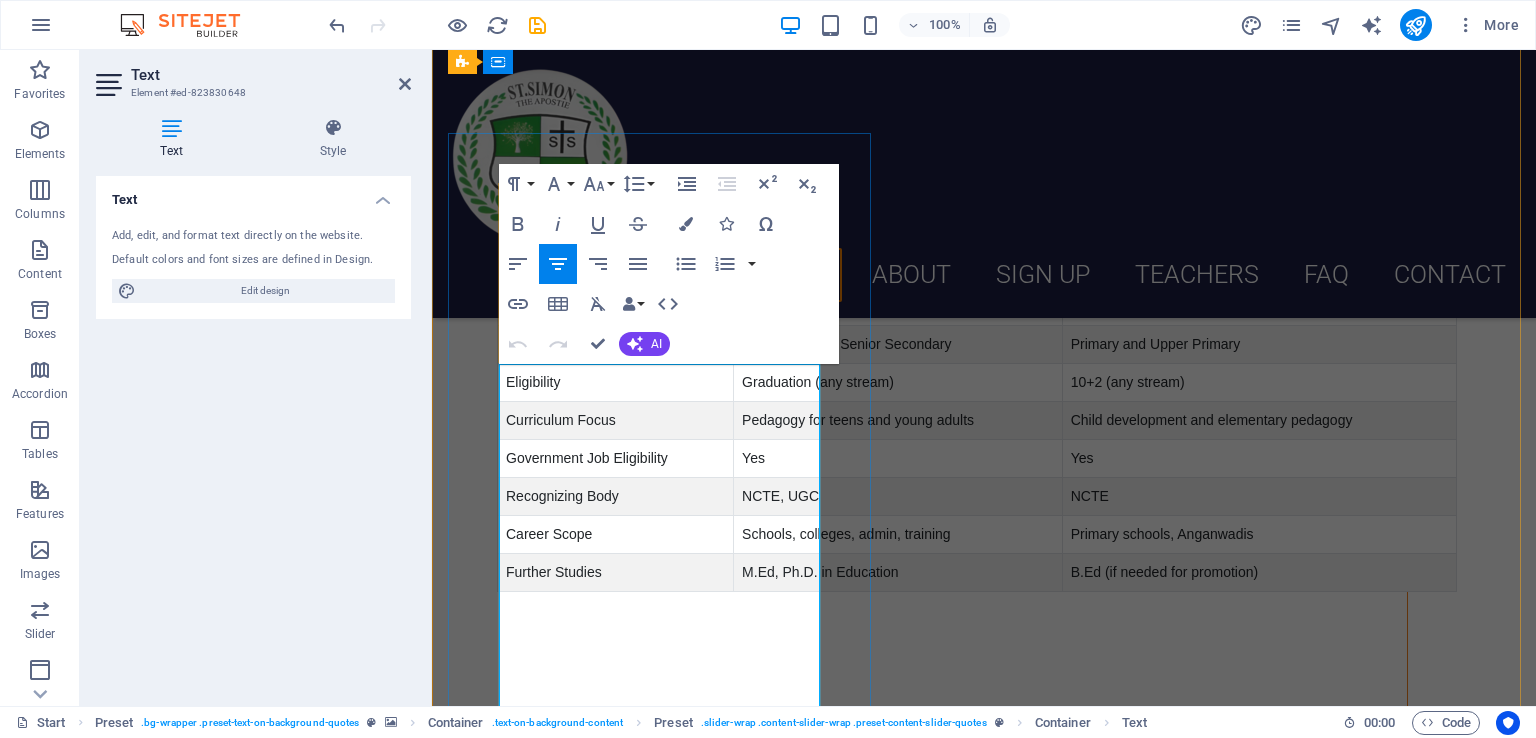 scroll, scrollTop: 3008, scrollLeft: 0, axis: vertical 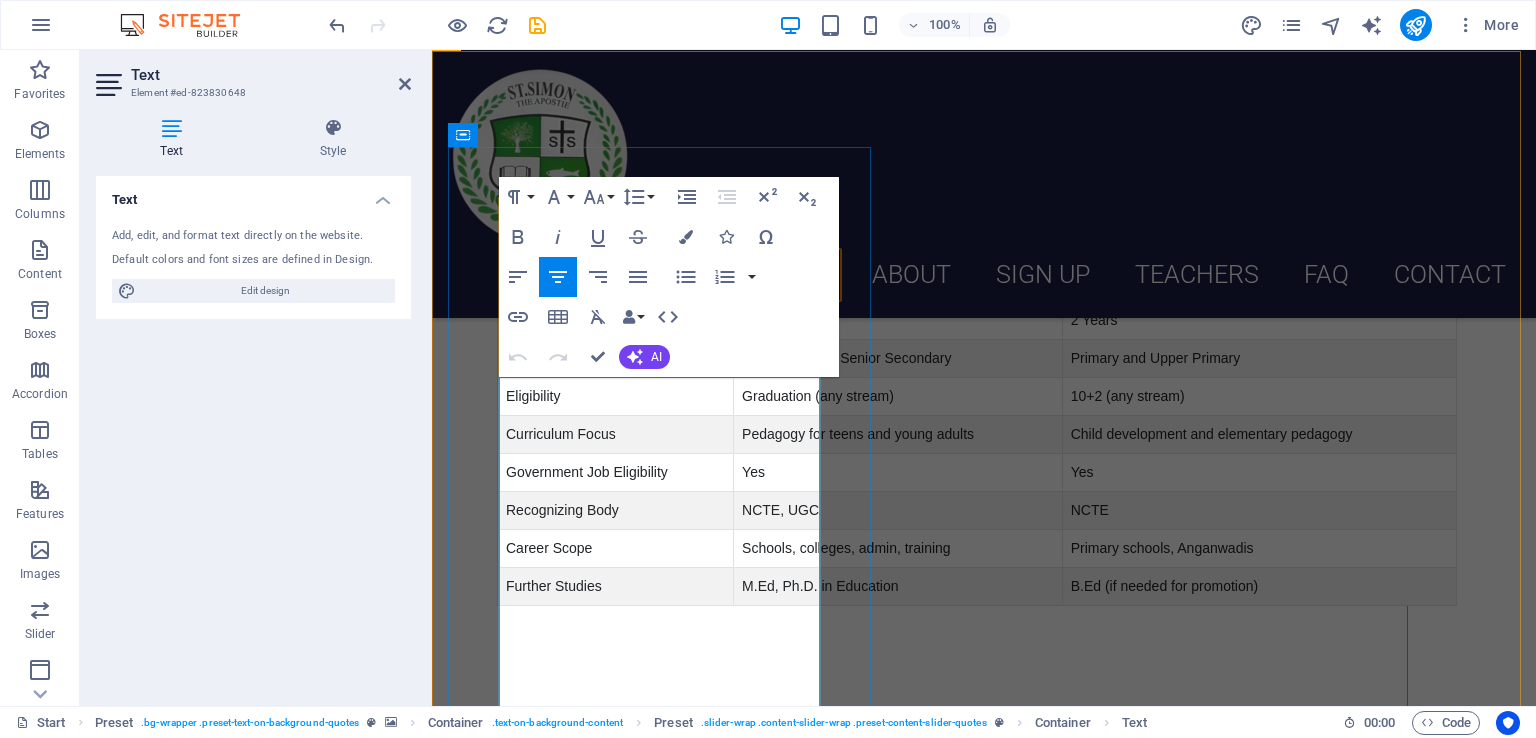 type 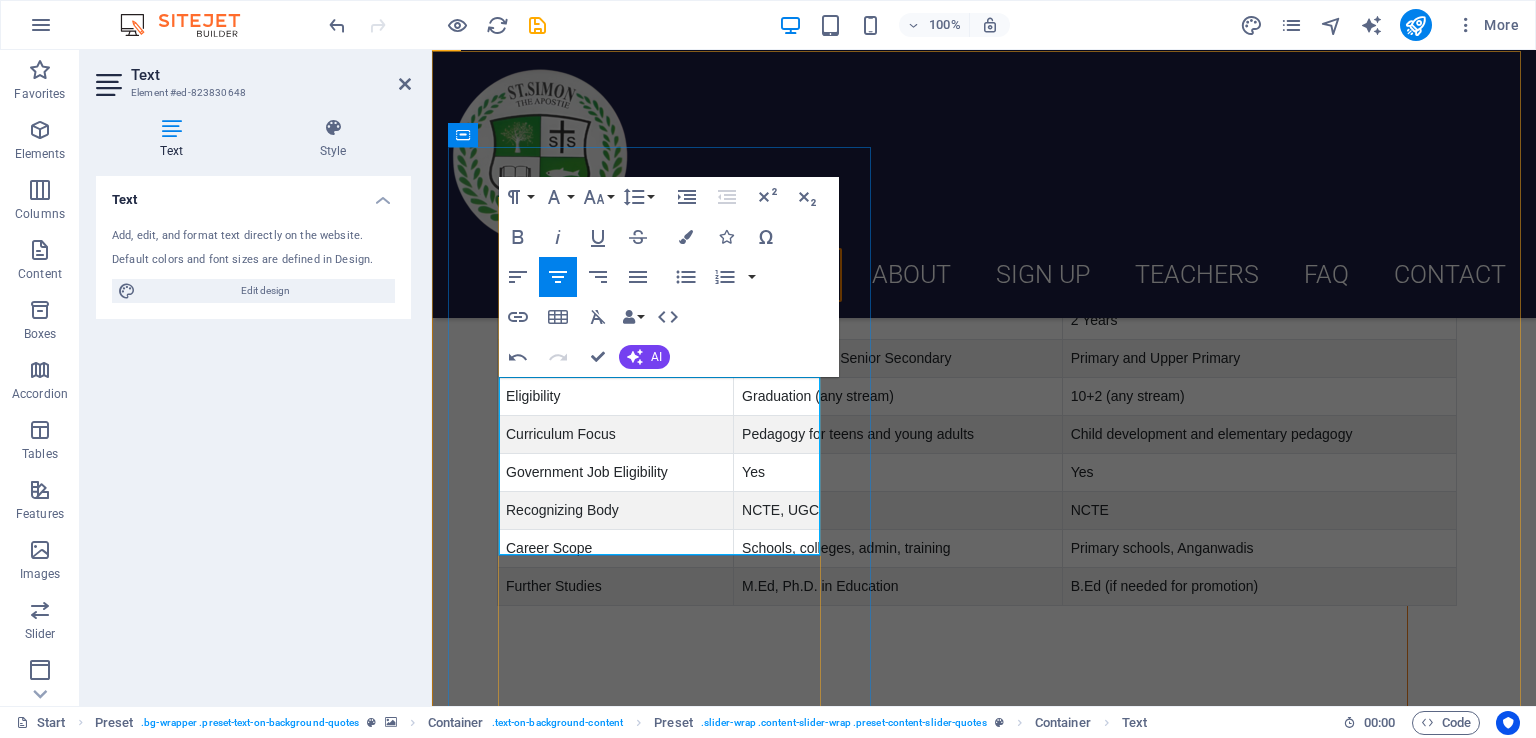 click at bounding box center (984, 1948) 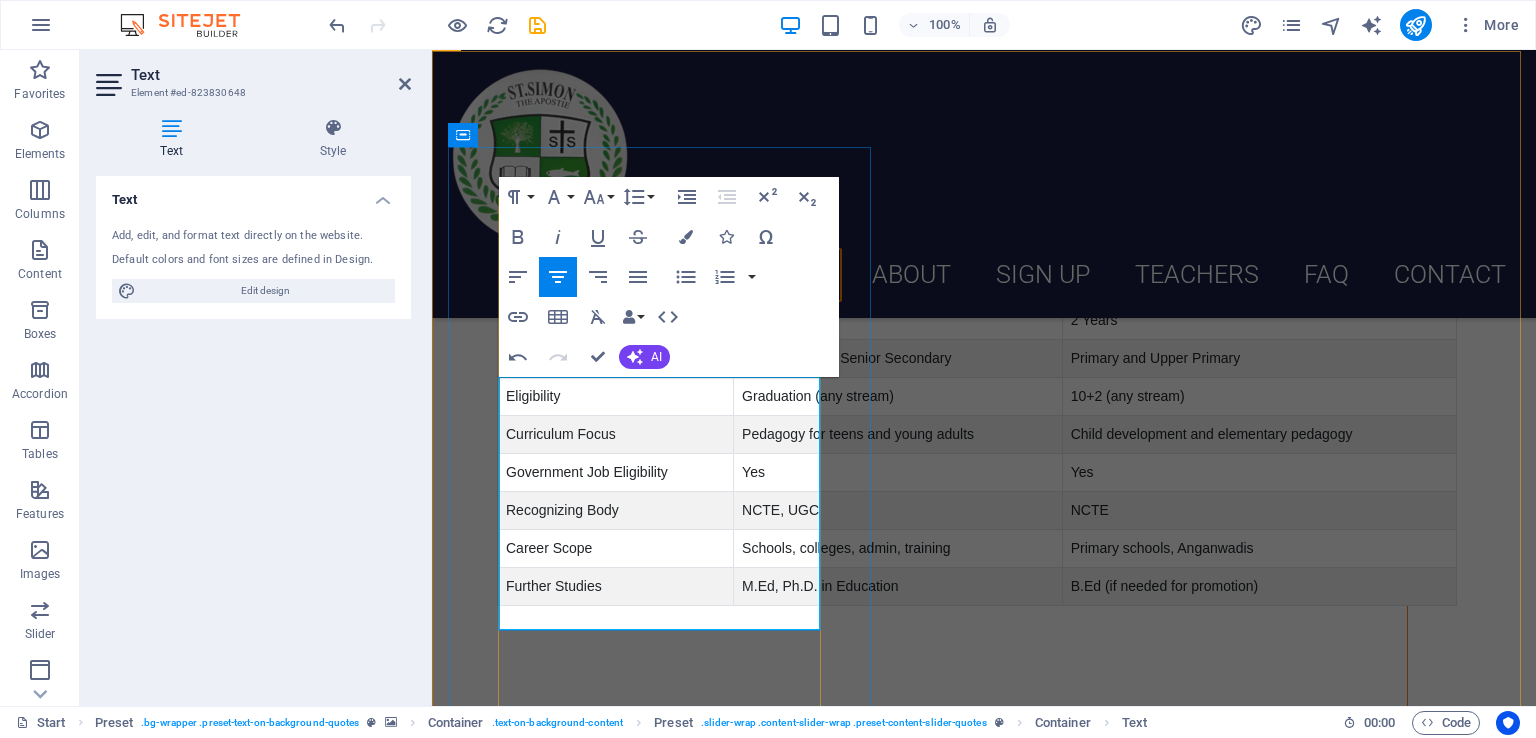 click on "John Millner" at bounding box center [984, 2097] 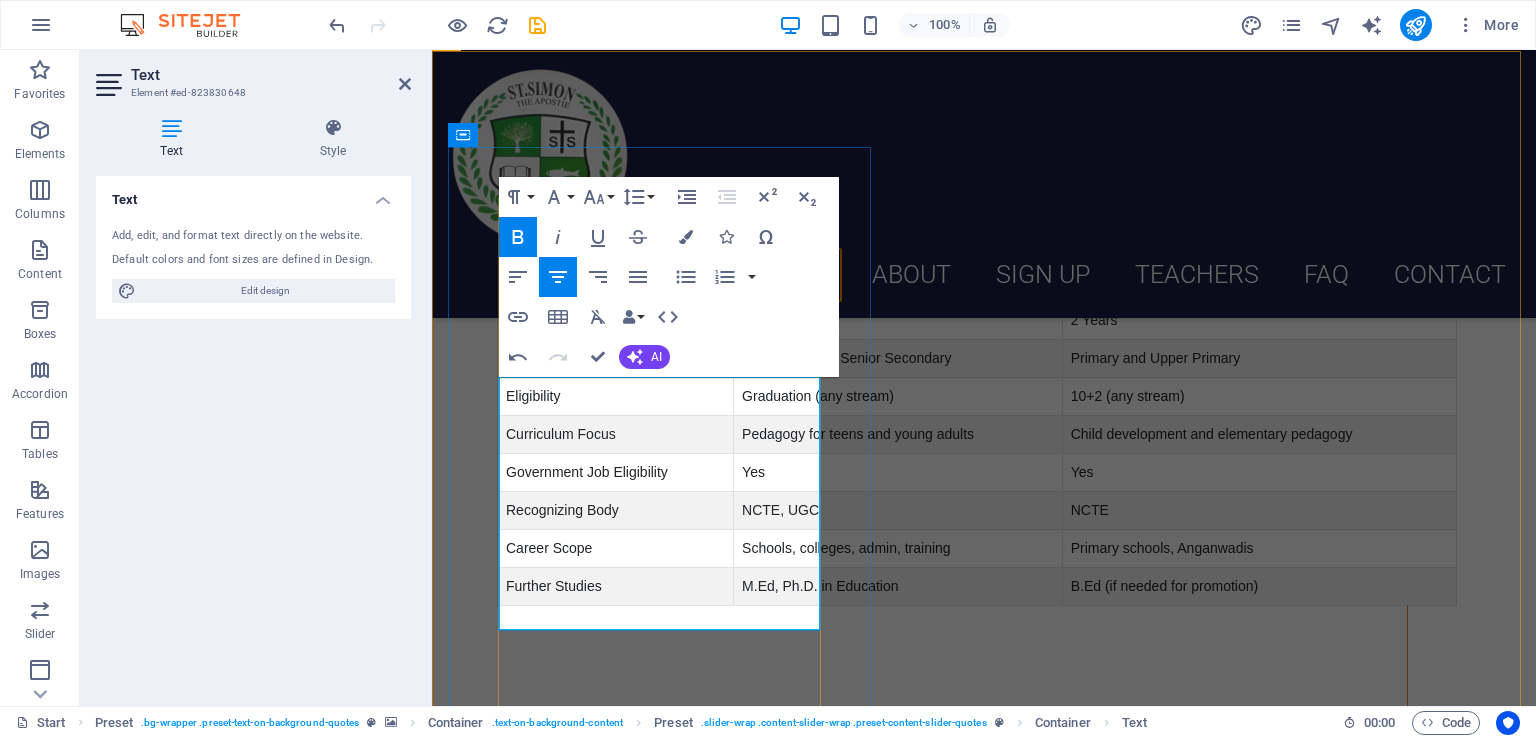 click on "John Millner" at bounding box center [984, 2097] 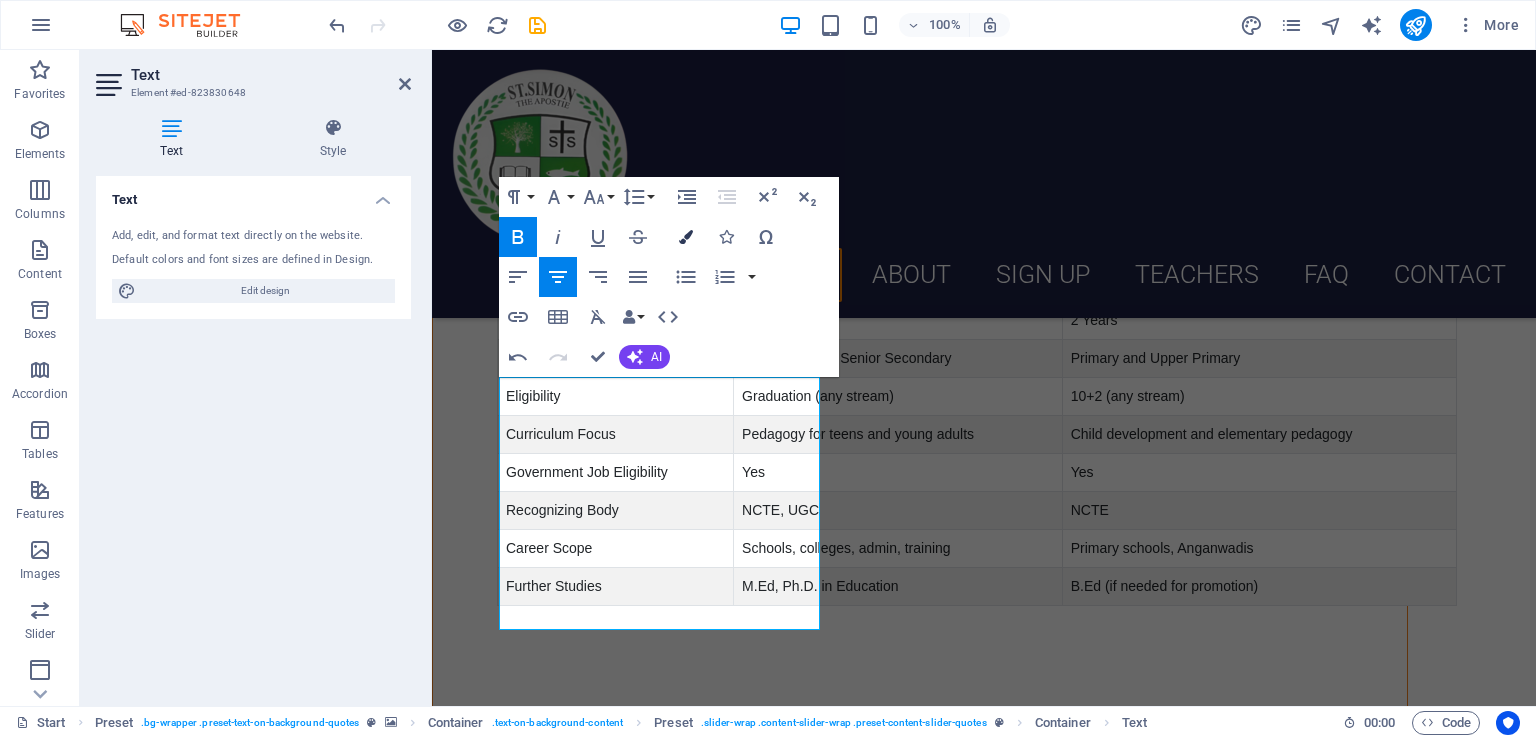 click at bounding box center (686, 237) 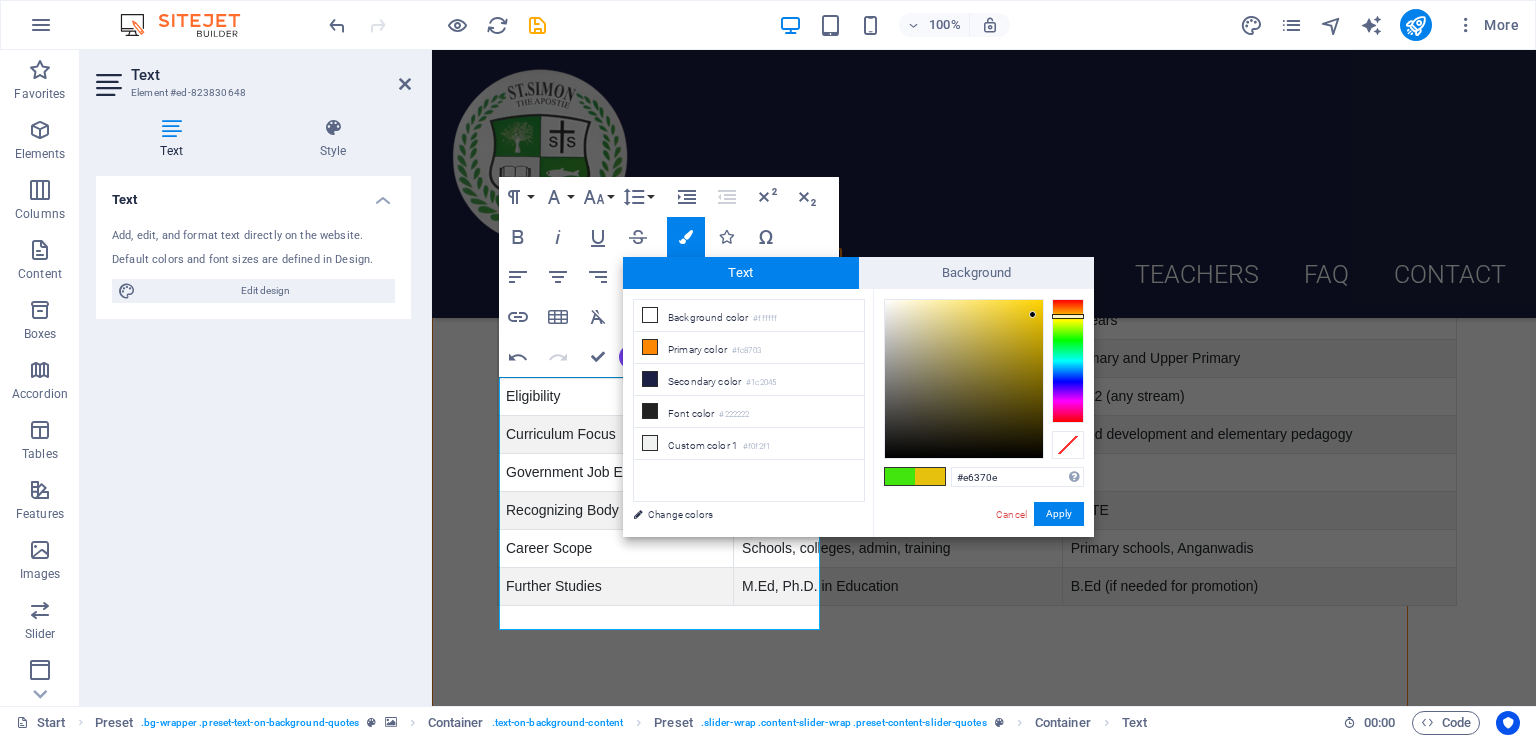 type on "#e60e0e" 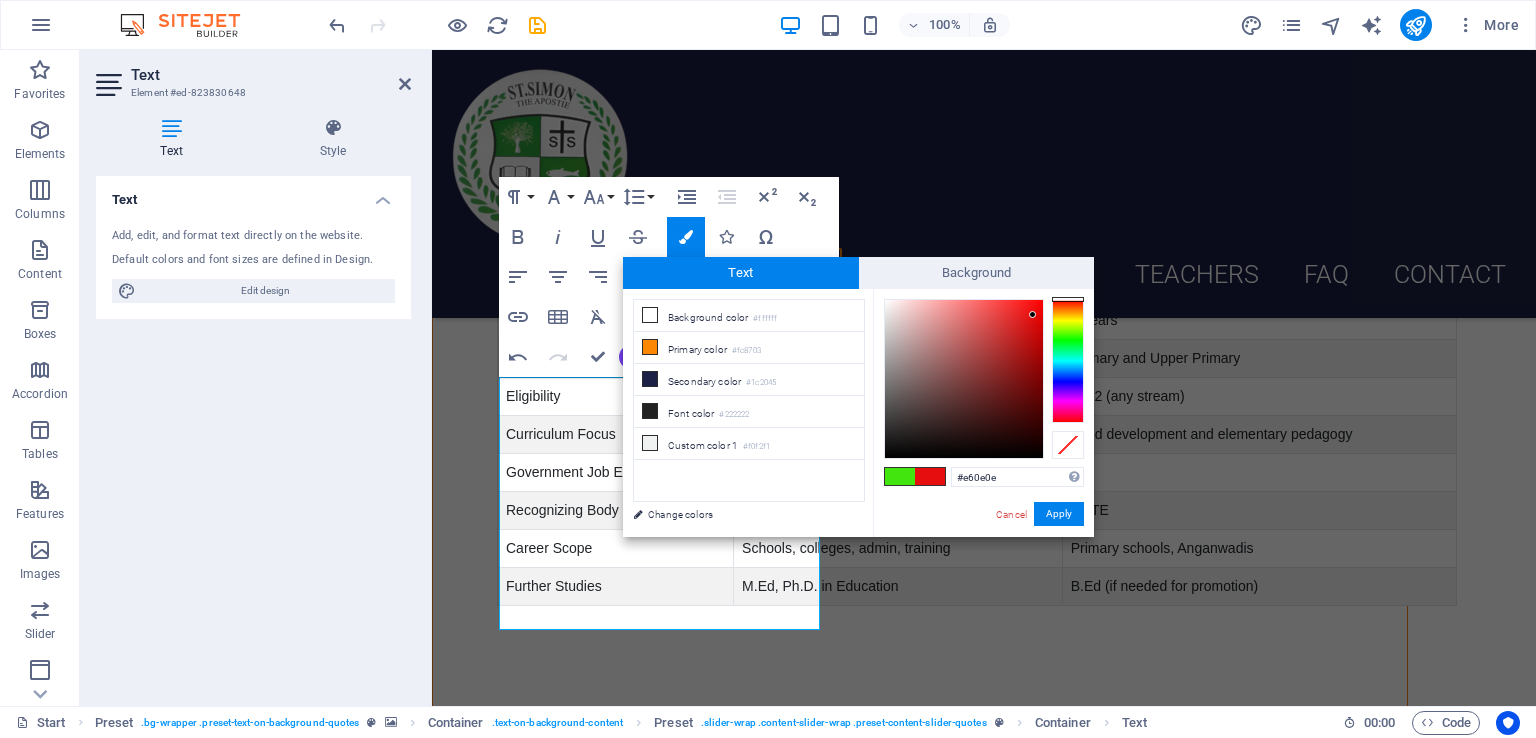 drag, startPoint x: 1068, startPoint y: 335, endPoint x: 1069, endPoint y: 299, distance: 36.013885 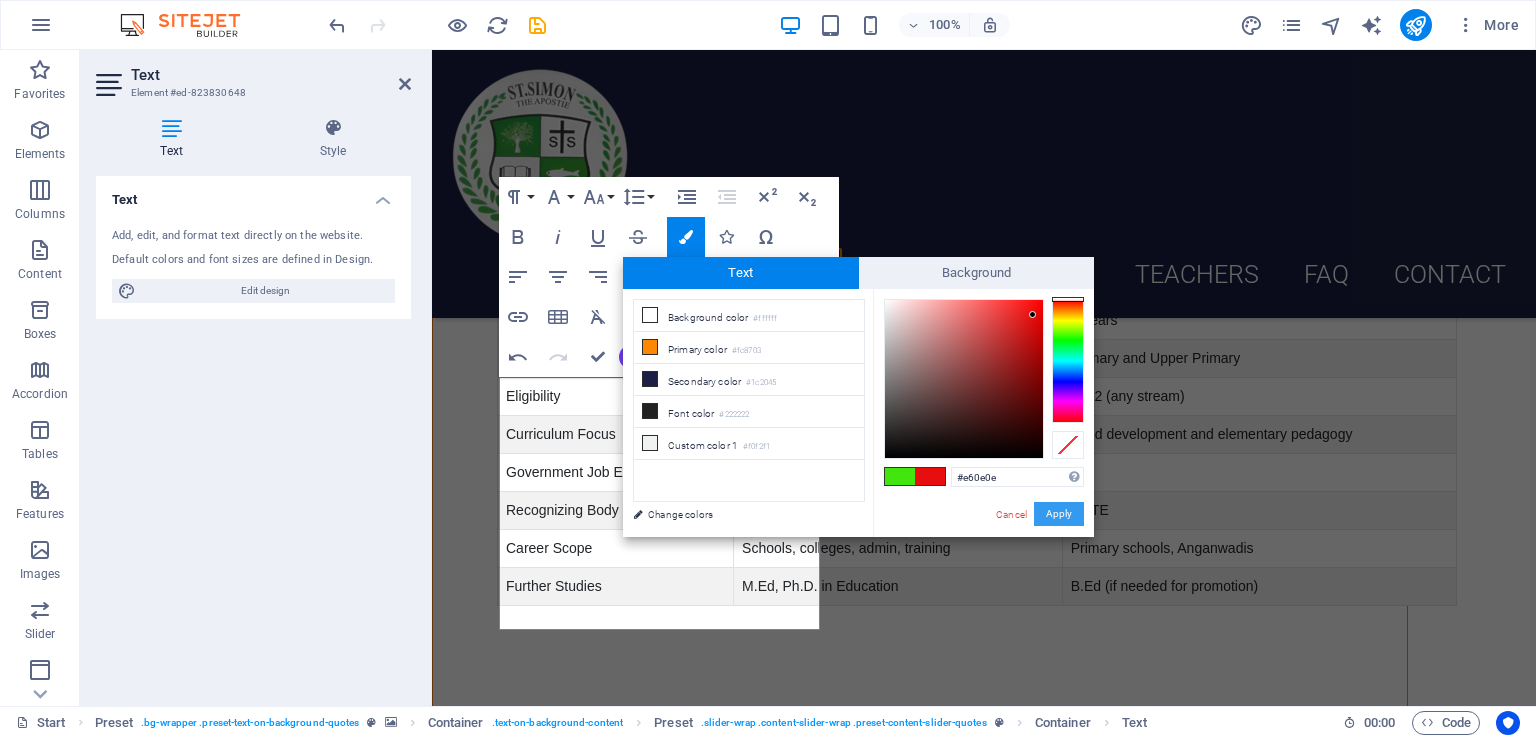 click on "Apply" at bounding box center [1059, 514] 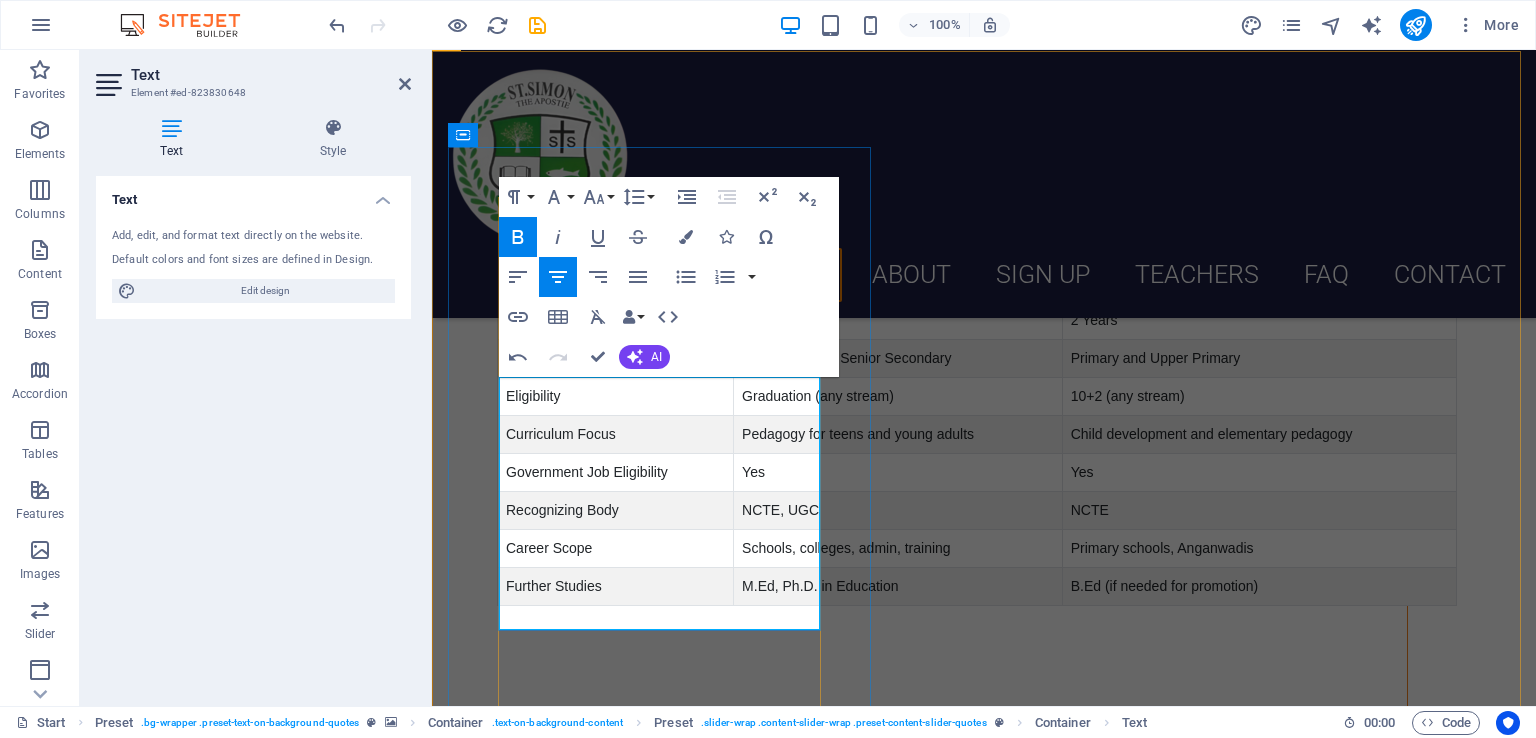 click on "D.EL.ED STUDENTS" at bounding box center [984, 2098] 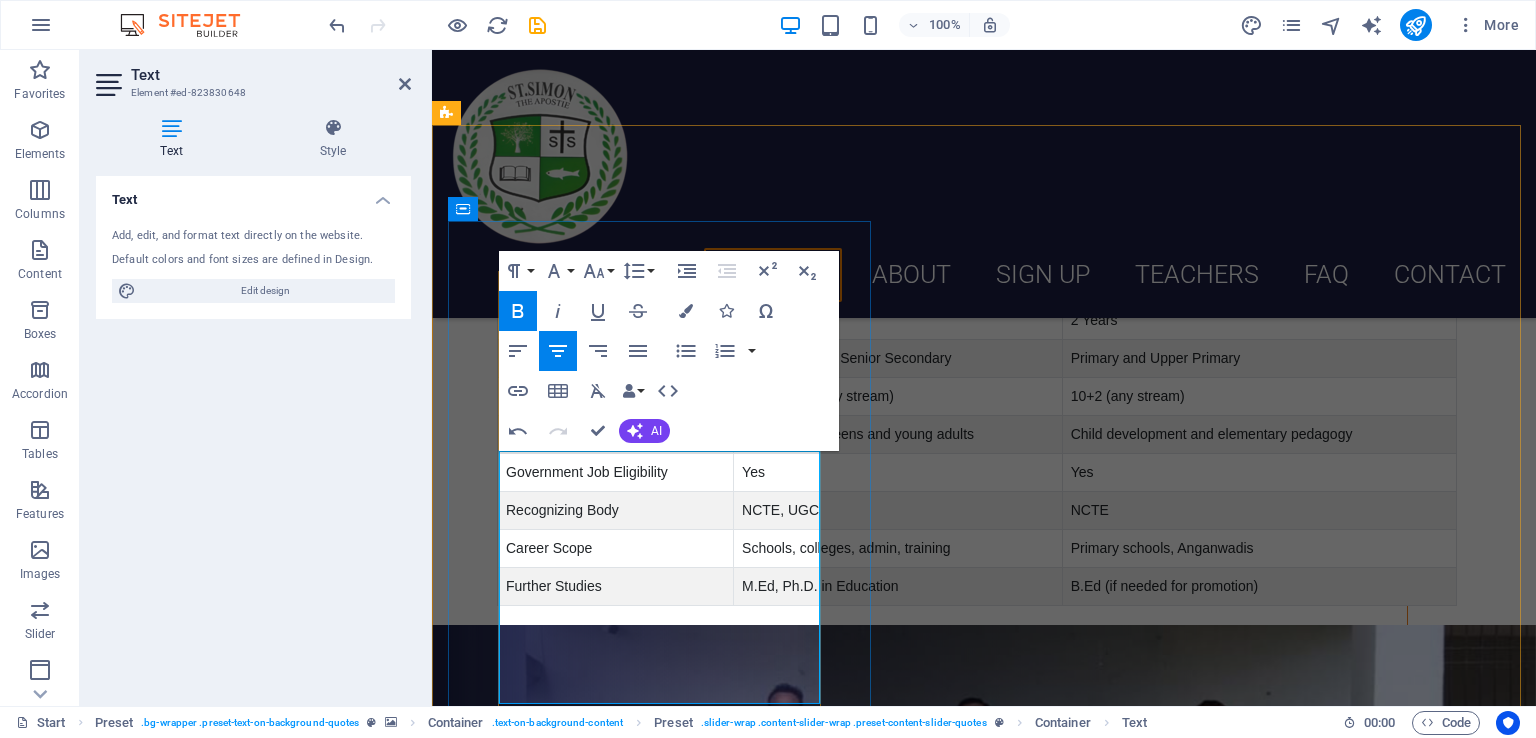 scroll, scrollTop: 2708, scrollLeft: 0, axis: vertical 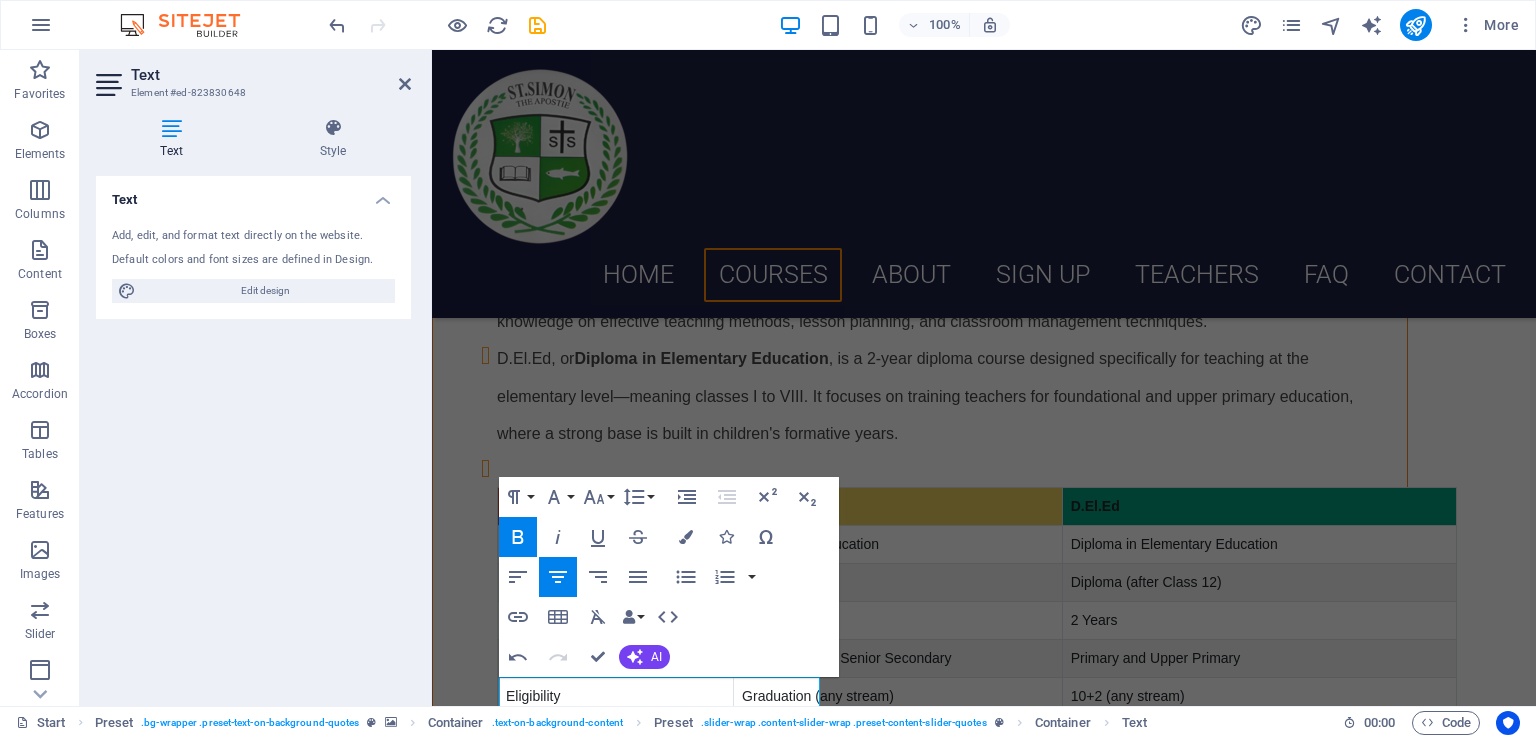 click at bounding box center [984, 1342] 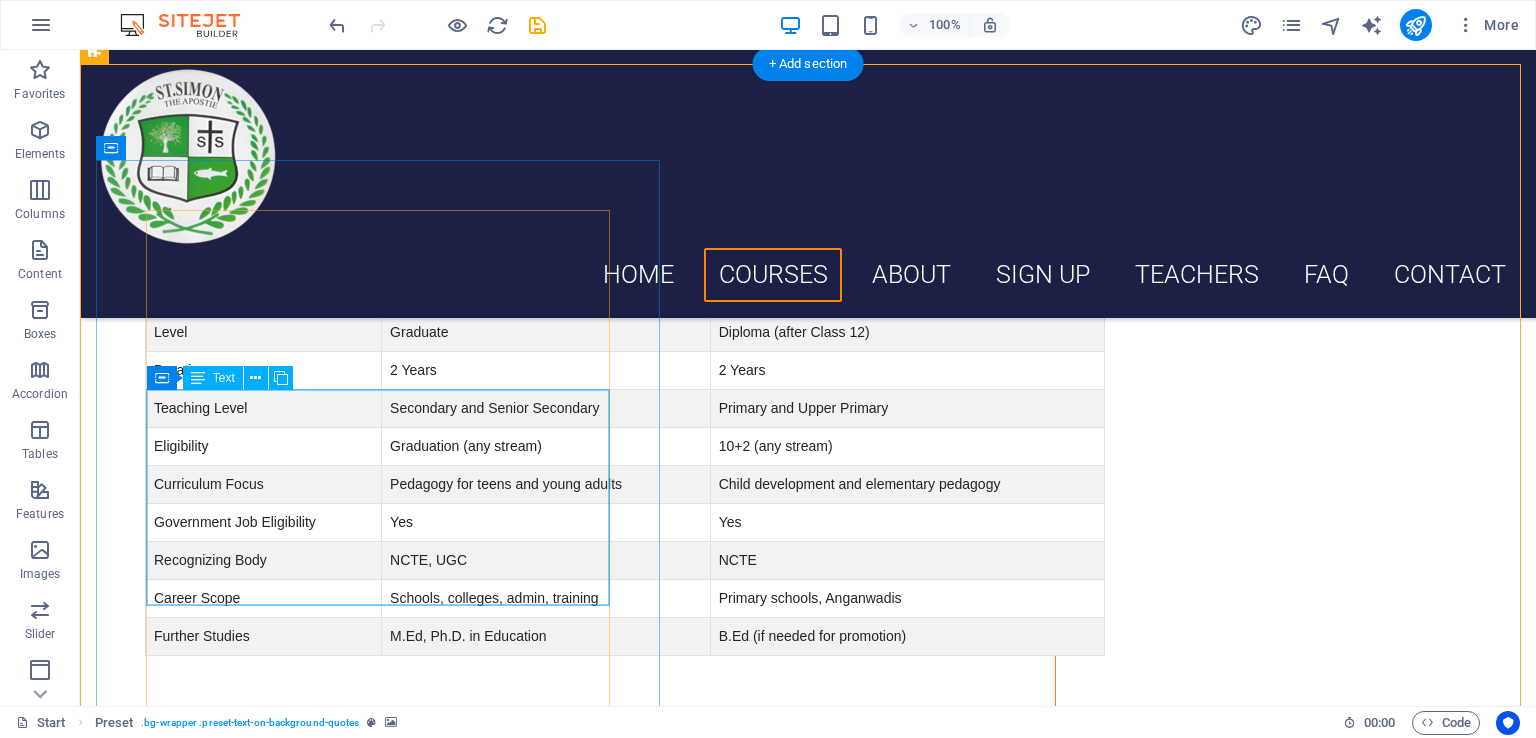 scroll, scrollTop: 3054, scrollLeft: 0, axis: vertical 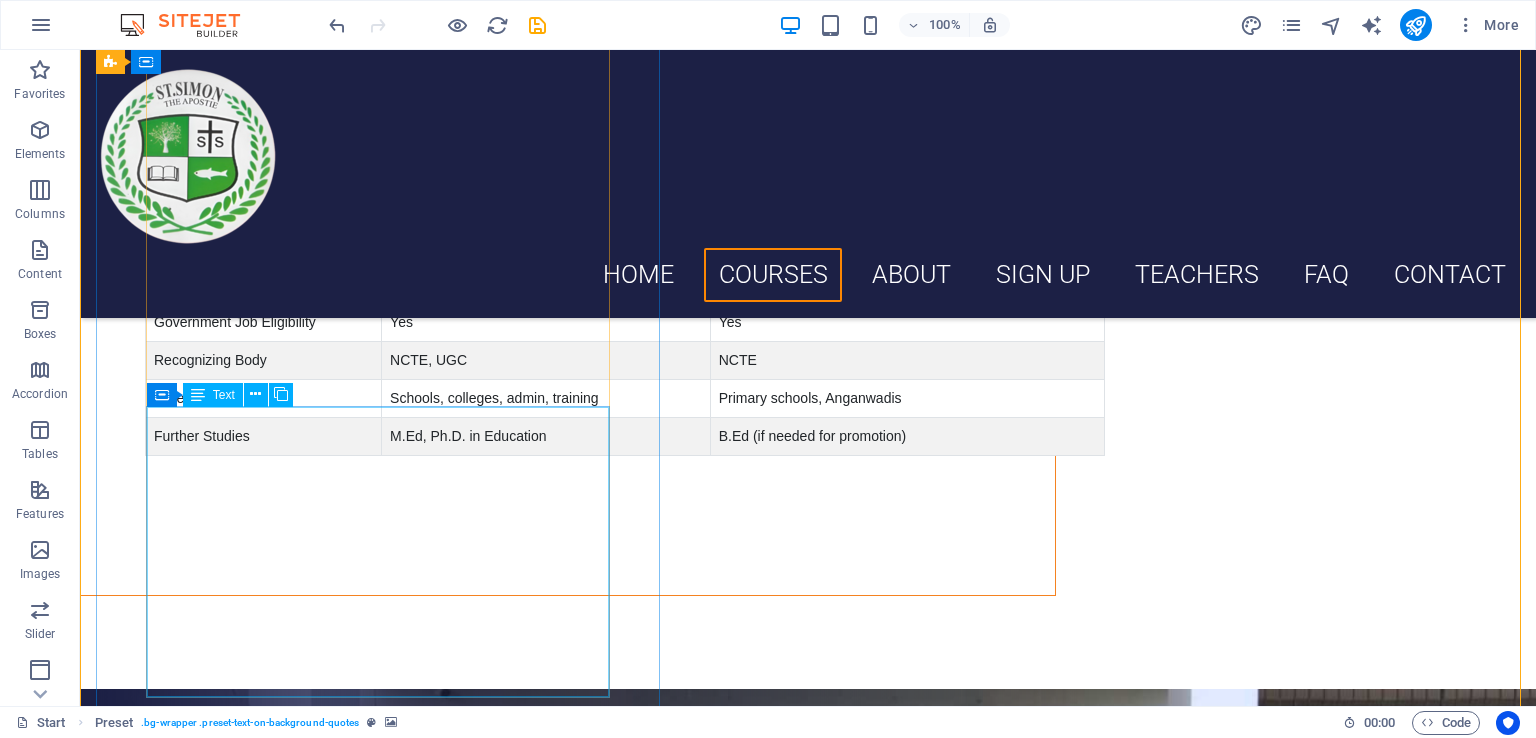 click on "Lorem ipsum dolor sit amet, consectetur adipisicing elit. Laborum irumd deleniti, obcaecati eum vitae esletoi dolorum elso numquam magnam non dicta. Saipe hecu eveniet blanditiis lorem dolor ipsim. [FIRST] [LAST]" at bounding box center (808, 1973) 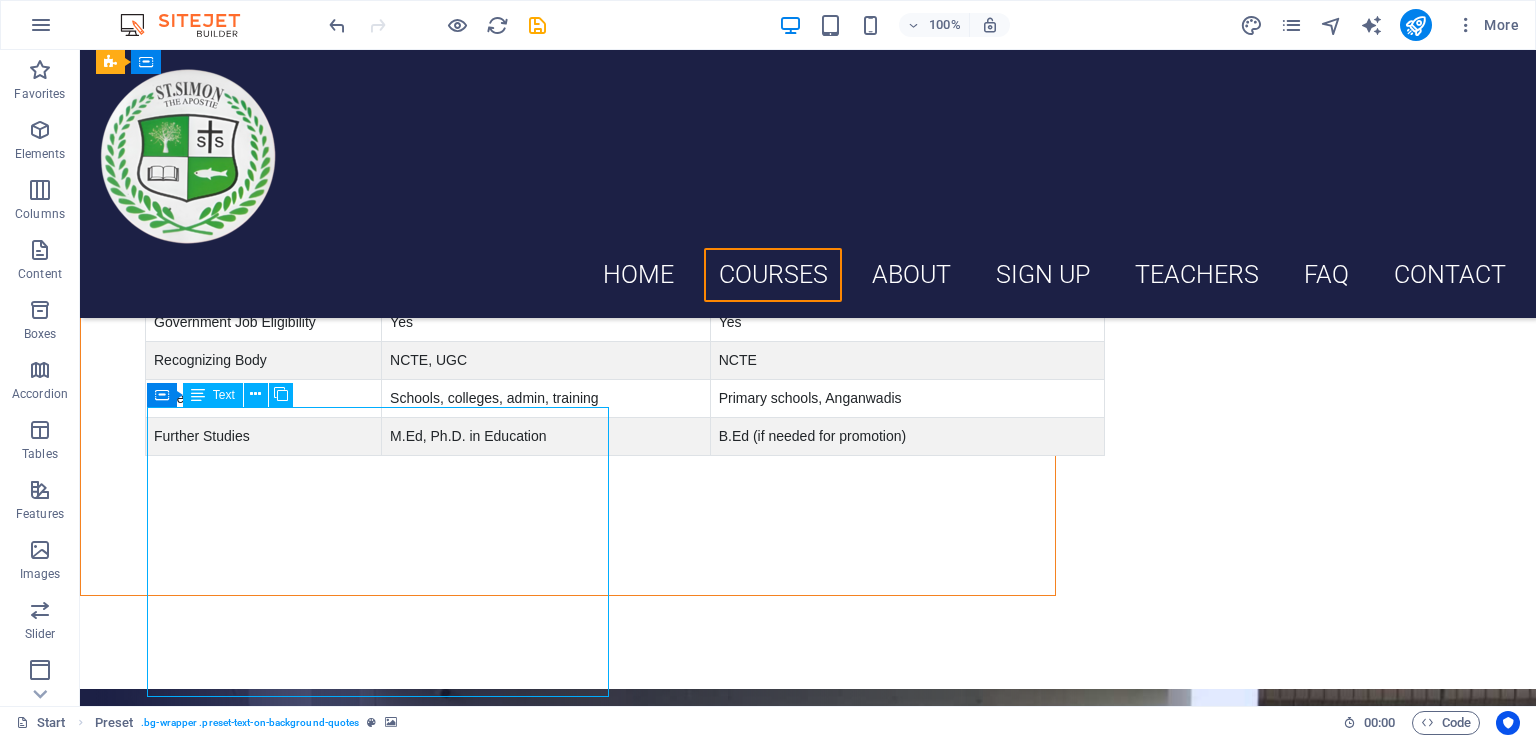 click on "Lorem ipsum dolor sit amet, consectetur adipisicing elit. Laborum irumd deleniti, obcaecati eum vitae esletoi dolorum elso numquam magnam non dicta. Saipe hecu eveniet blanditiis lorem dolor ipsim. [FIRST] [LAST]" at bounding box center (808, 1973) 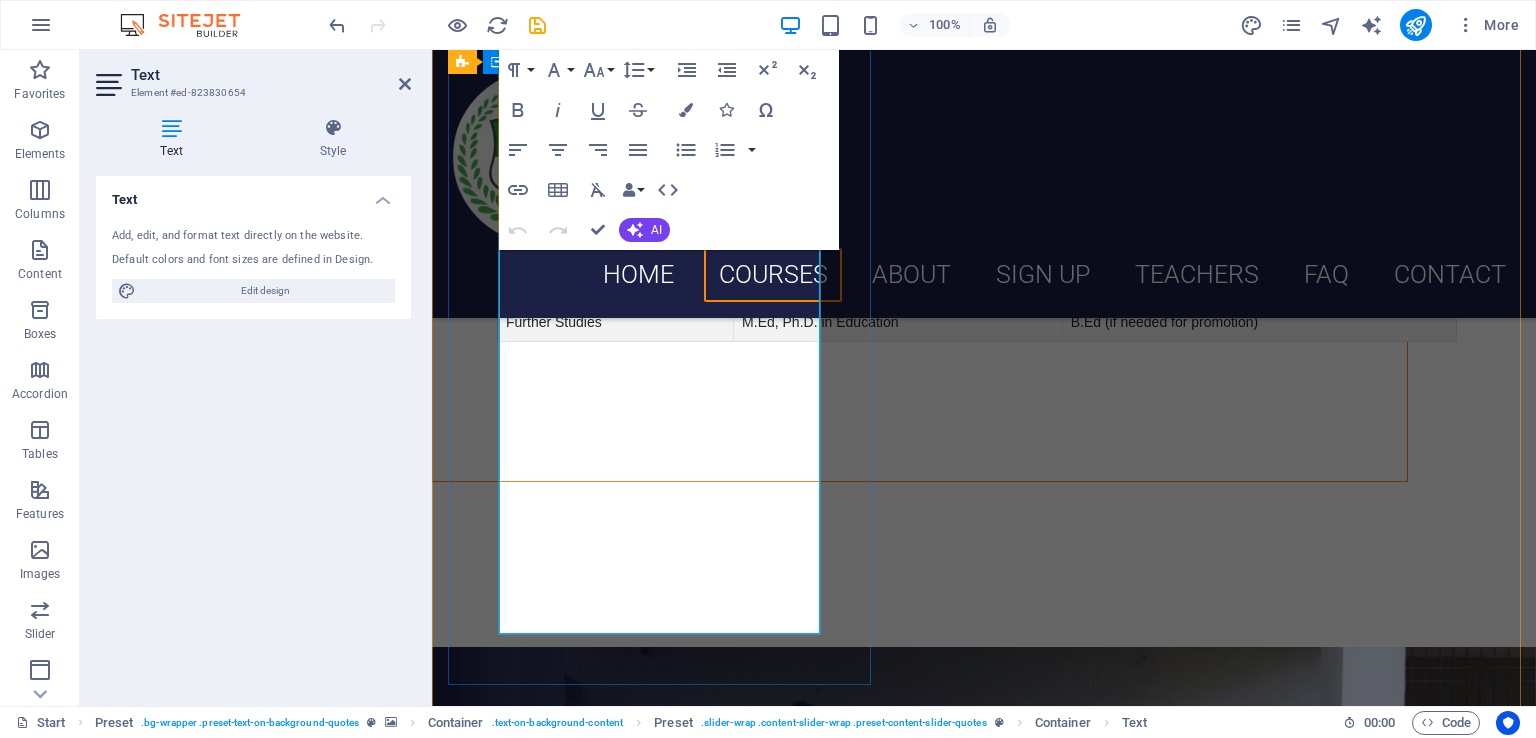 scroll, scrollTop: 3408, scrollLeft: 0, axis: vertical 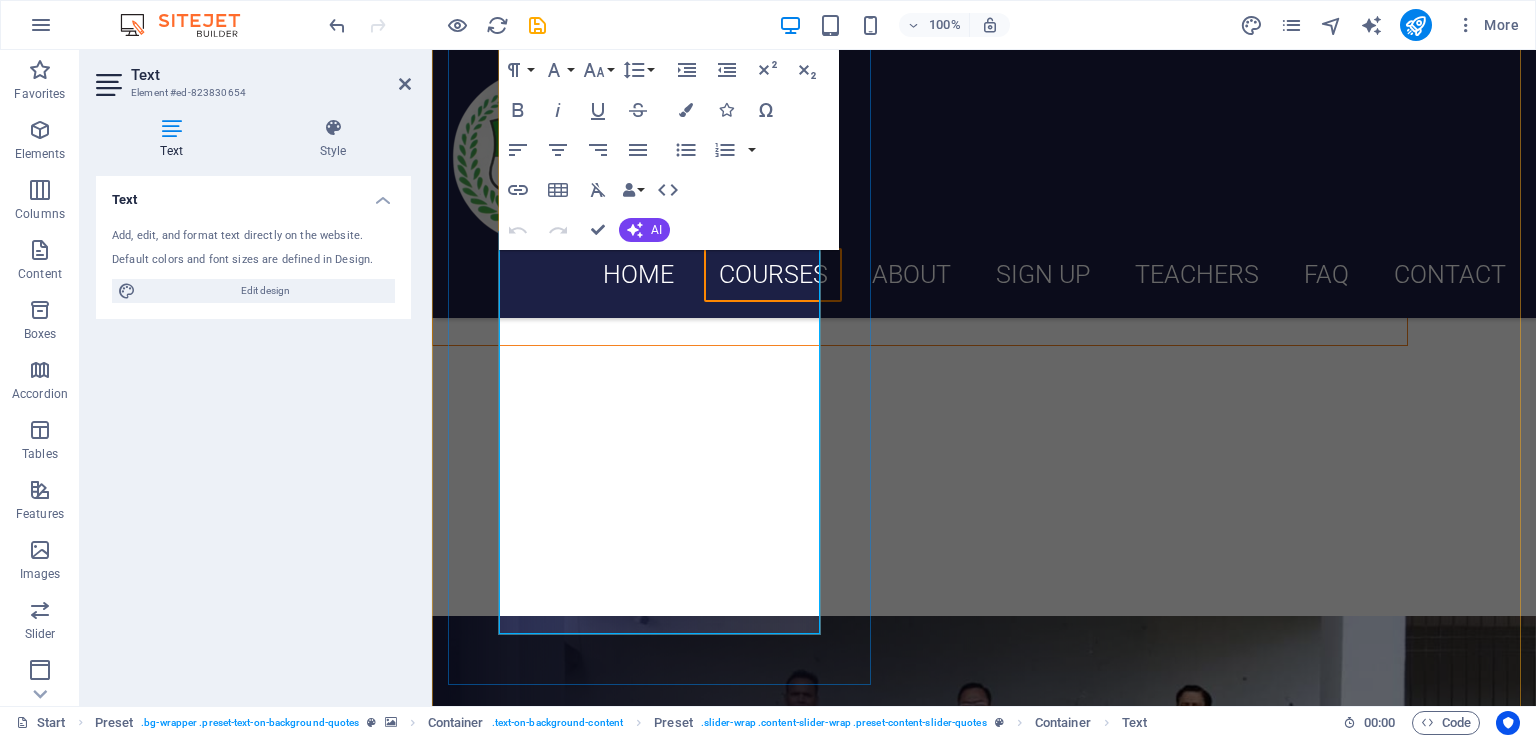 click on "Lorem ipsum dolor sit amet, consectetur adipisicing elit. Laborum irumd deleniti, obcaecati eum vitae esletoi dolorum elso numquam magnam non dicta. Saipe hecu eveniet blanditiis lorem dolor ipsim." at bounding box center (984, 1727) 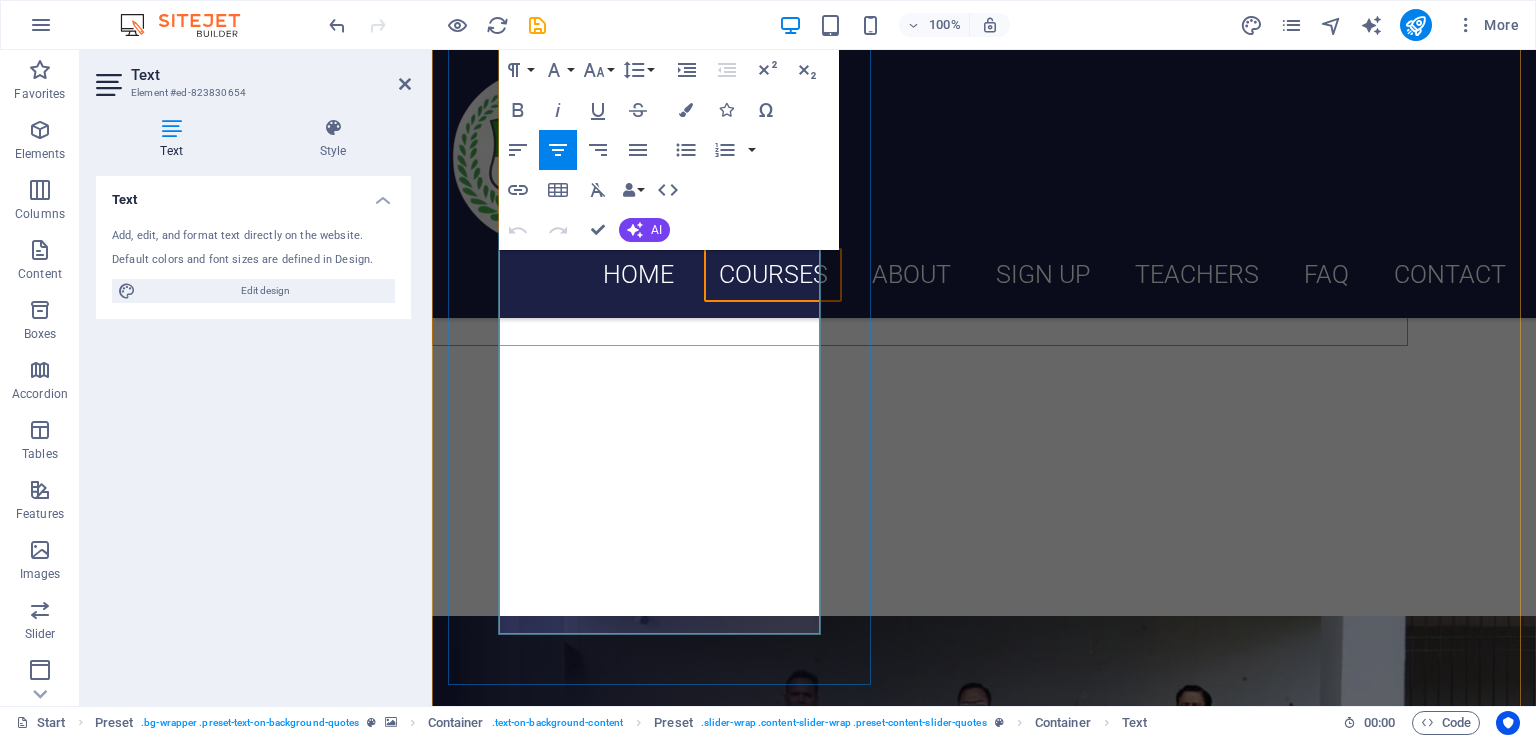 click on "Lorem ipsum dolor sit amet, consectetur adipisicing elit. Laborum irumd deleniti, obcaecati eum vitae esletoi dolorum elso numquam magnam non dicta. Saipe hecu eveniet blanditiis lorem dolor ipsim." at bounding box center (984, 1727) 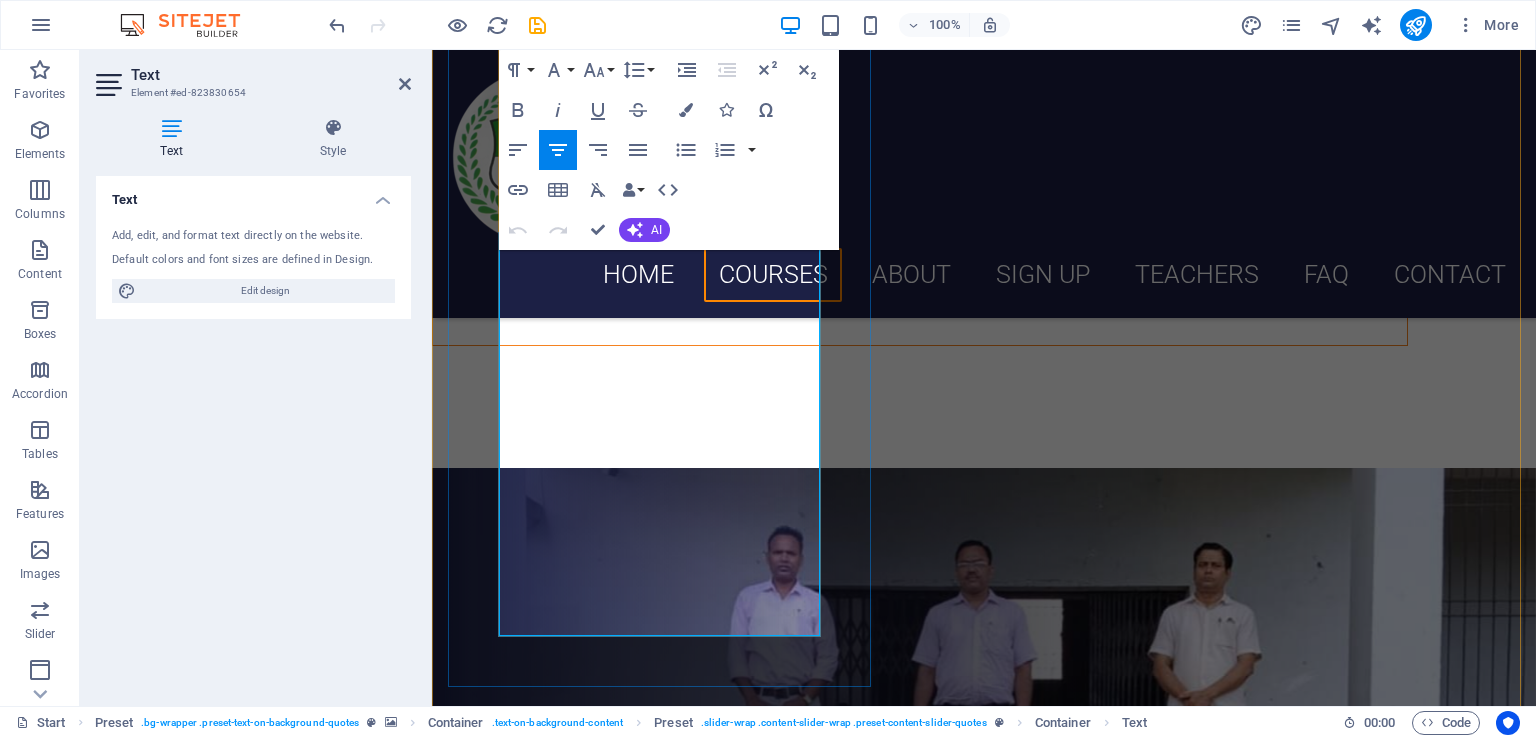scroll, scrollTop: 3208, scrollLeft: 0, axis: vertical 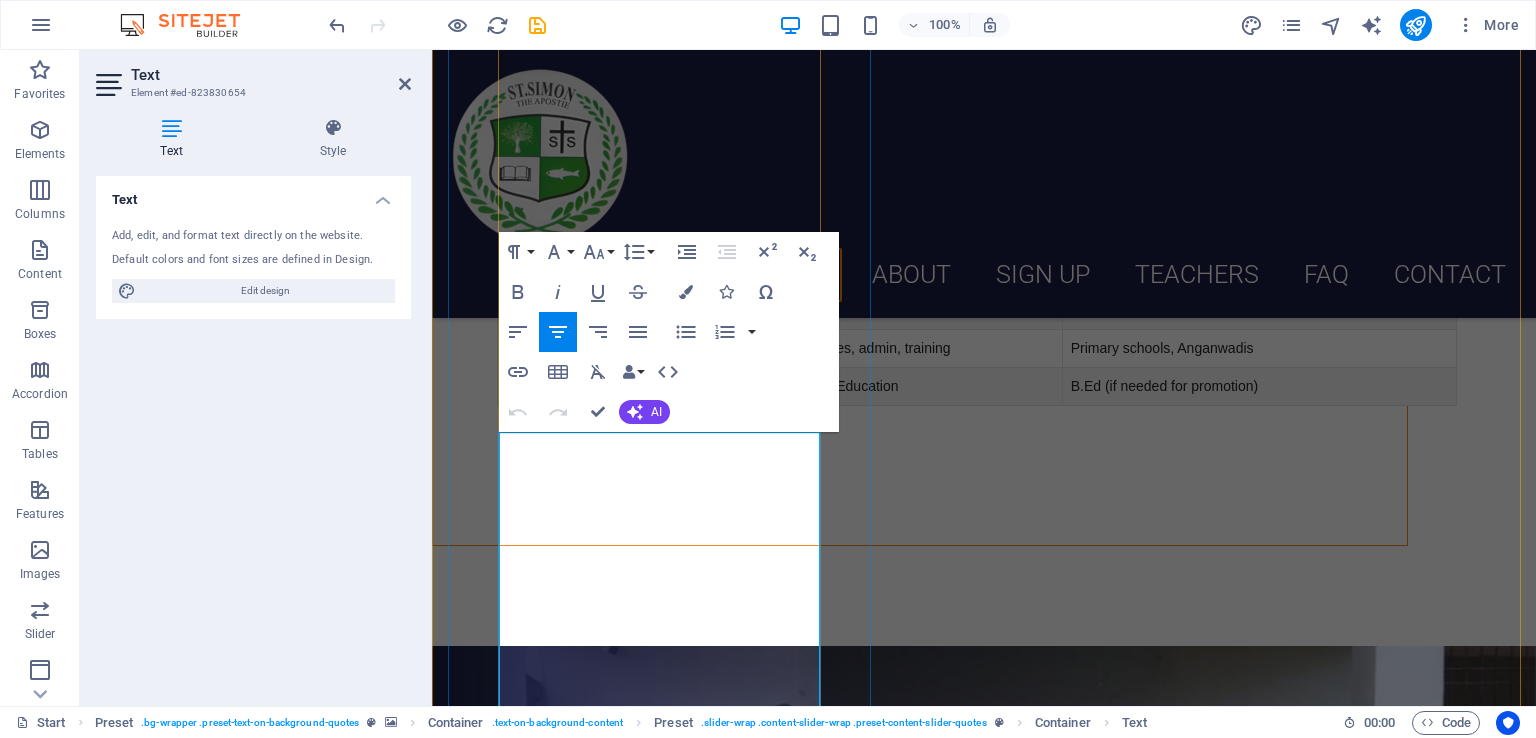 type 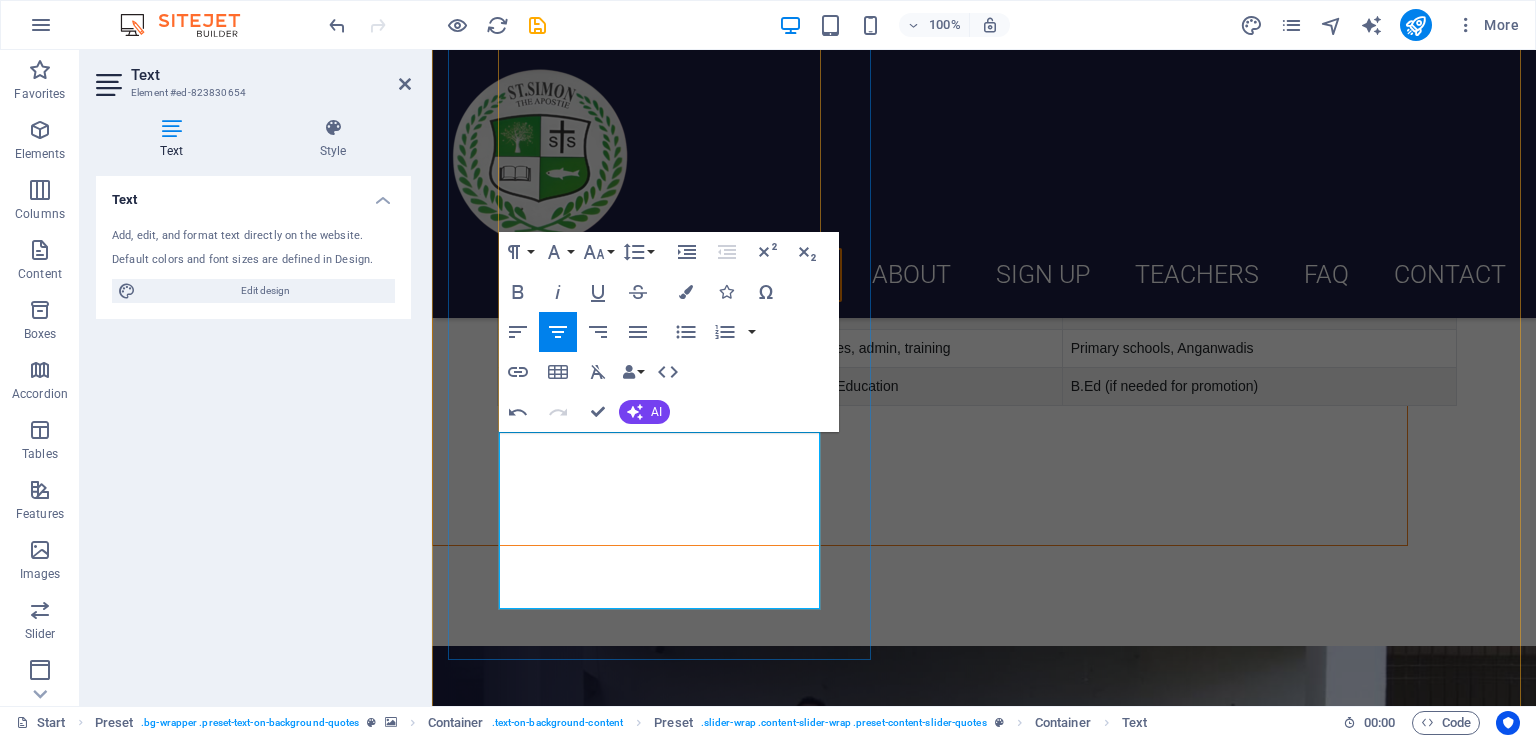 click on "Proper workshop, career guidance a" at bounding box center [984, 1853] 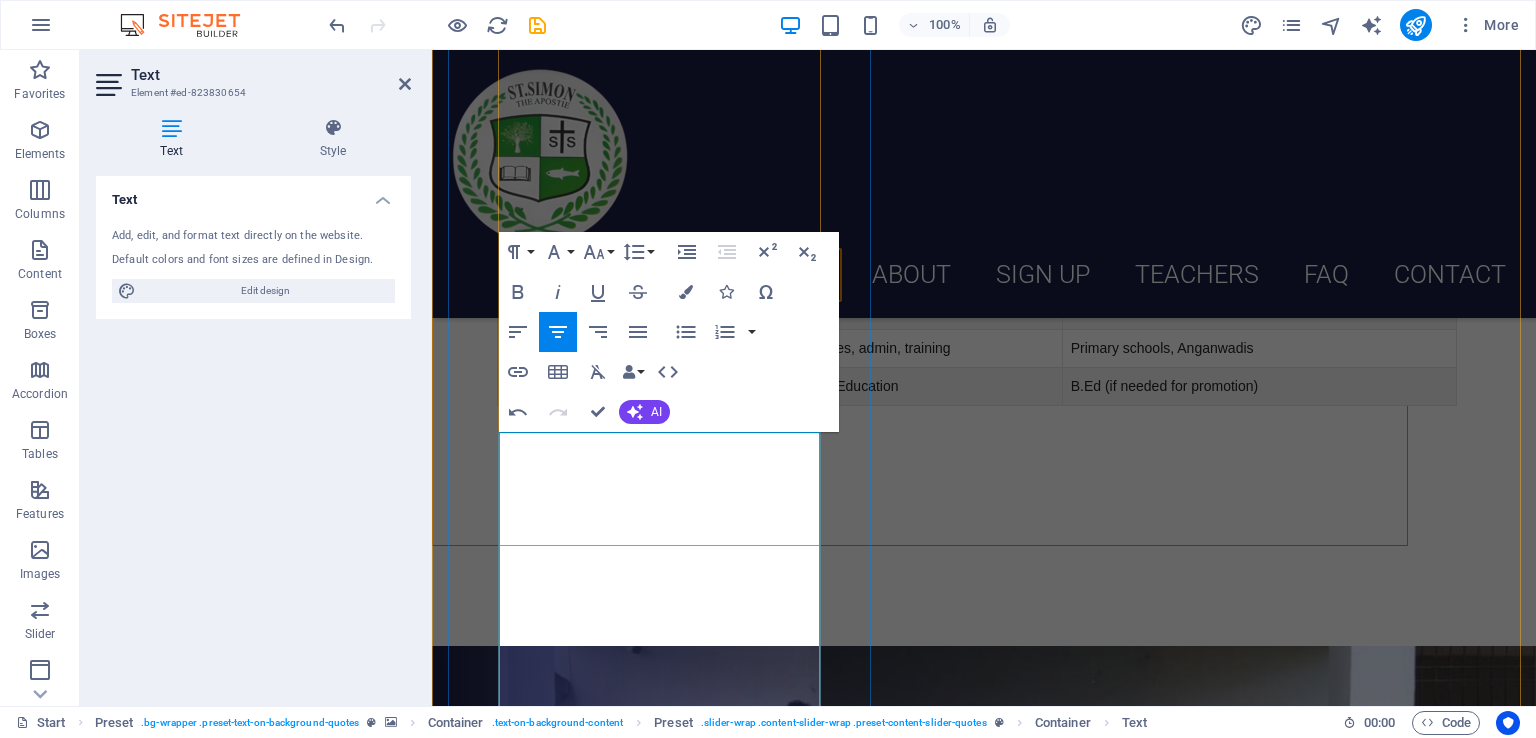 click on "Proper workshop, career guidance and placement helps us to get good job with the help of college placement and guidence cell." at bounding box center [984, 1927] 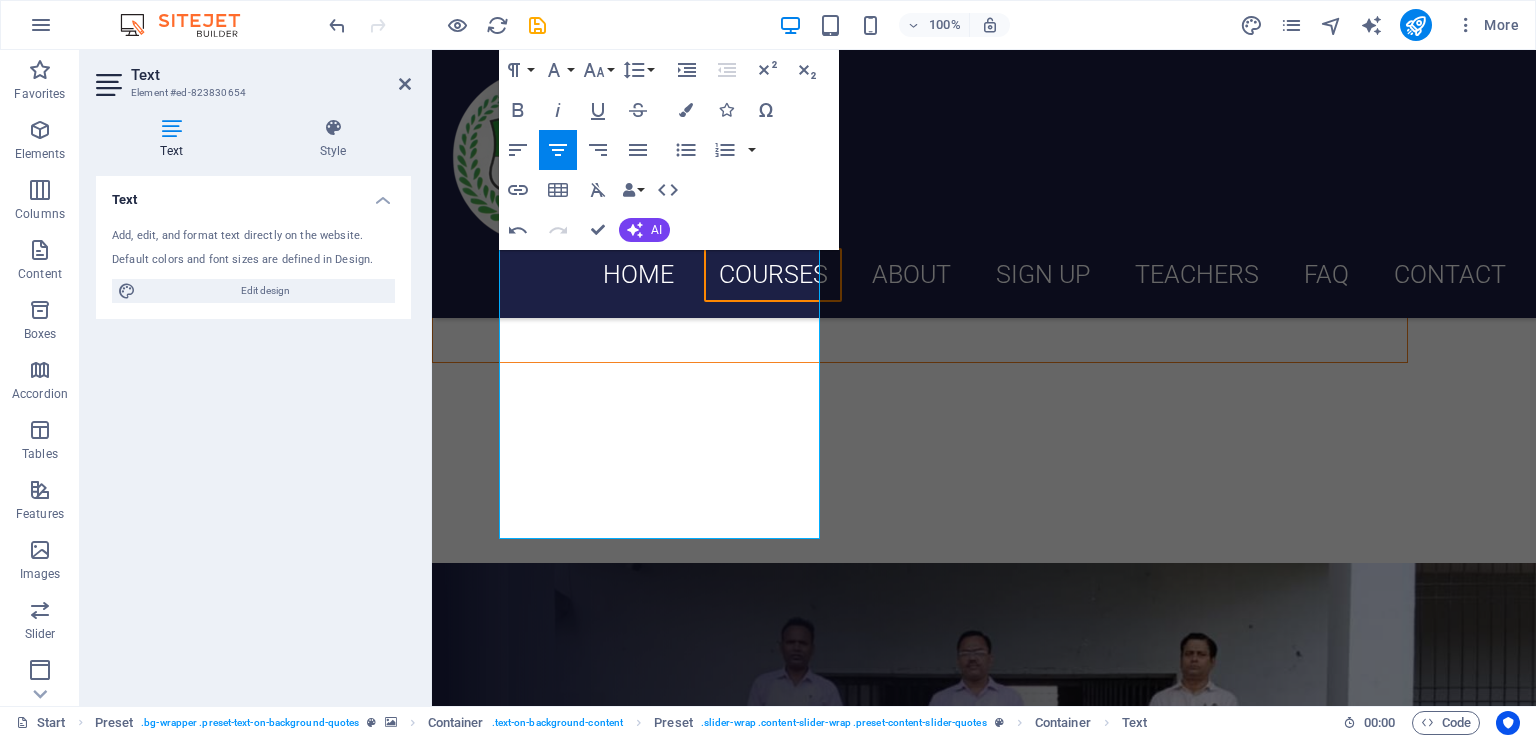 scroll, scrollTop: 3408, scrollLeft: 0, axis: vertical 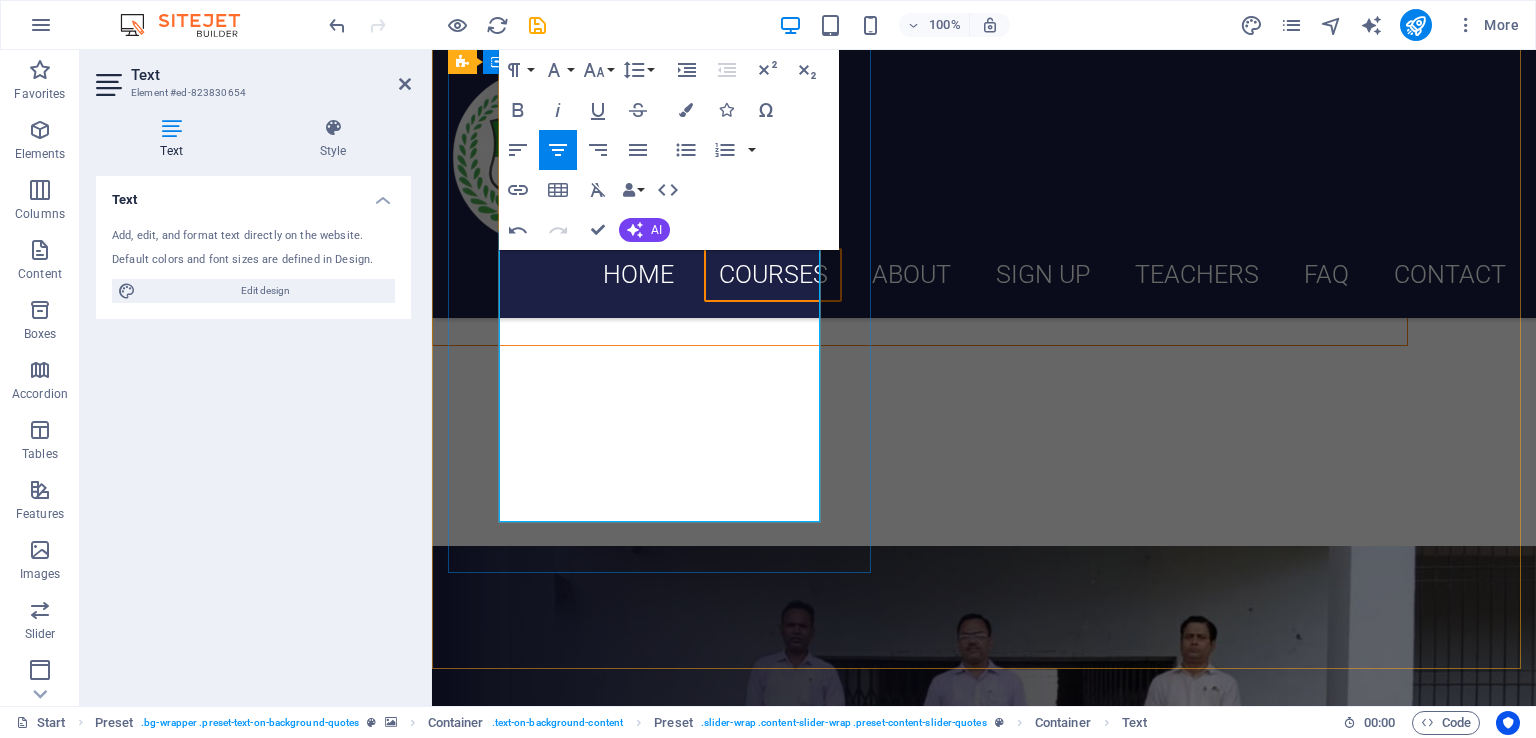 click on "Proper workshop, career guidance and placement helps us to get good job with the help of college placement and guidence cell." at bounding box center [984, 1727] 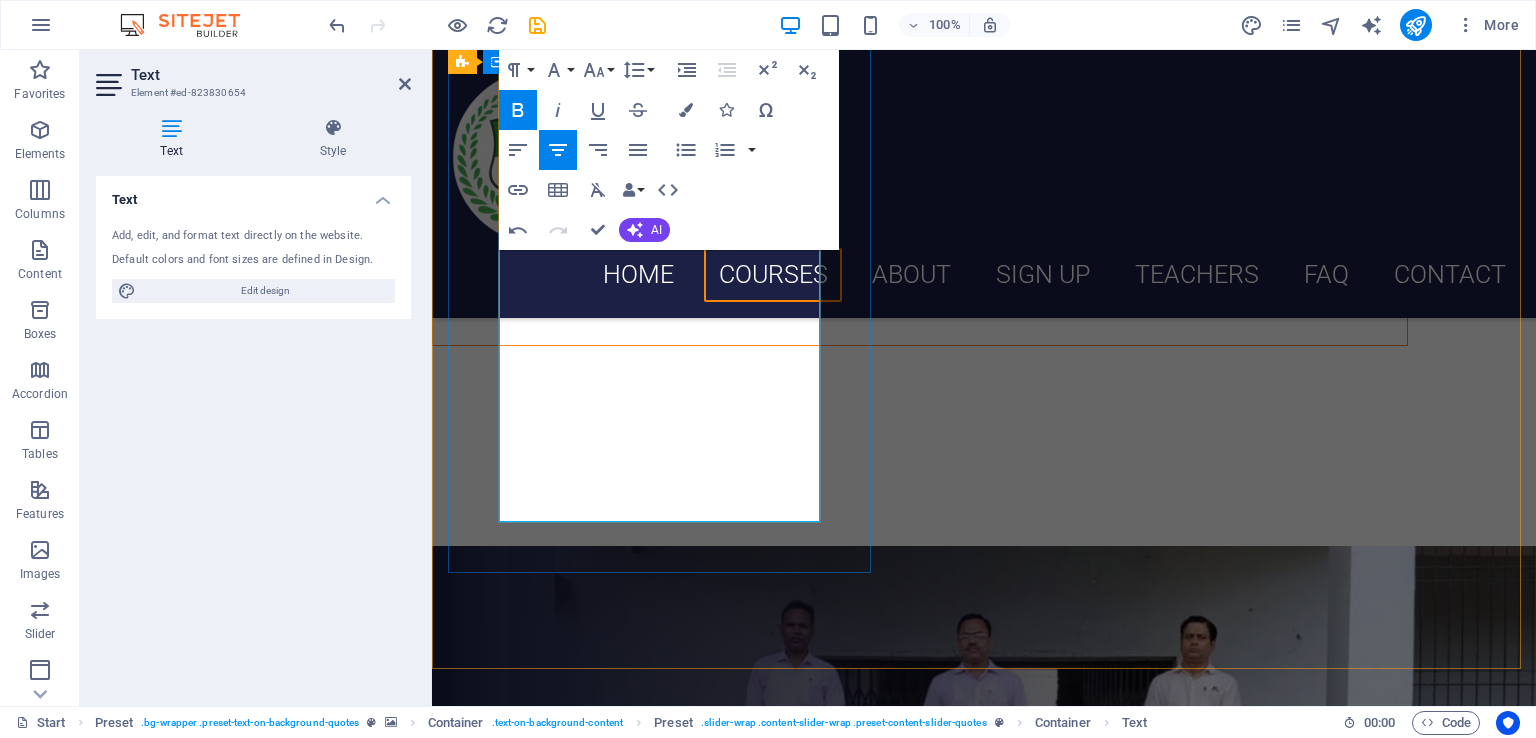 click on "David Smith" at bounding box center (984, 1821) 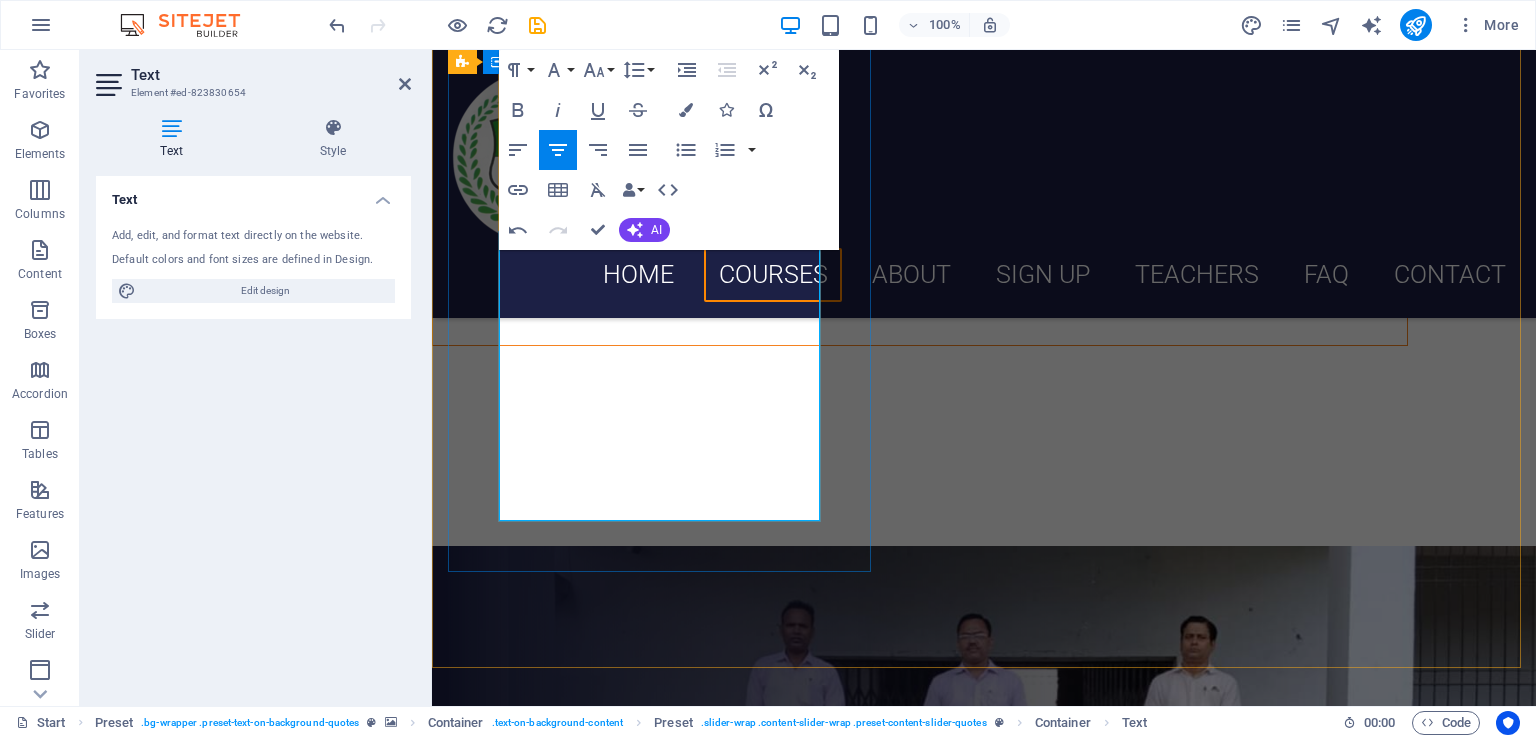 click on "B.ED. STUDENTS" at bounding box center [984, 1822] 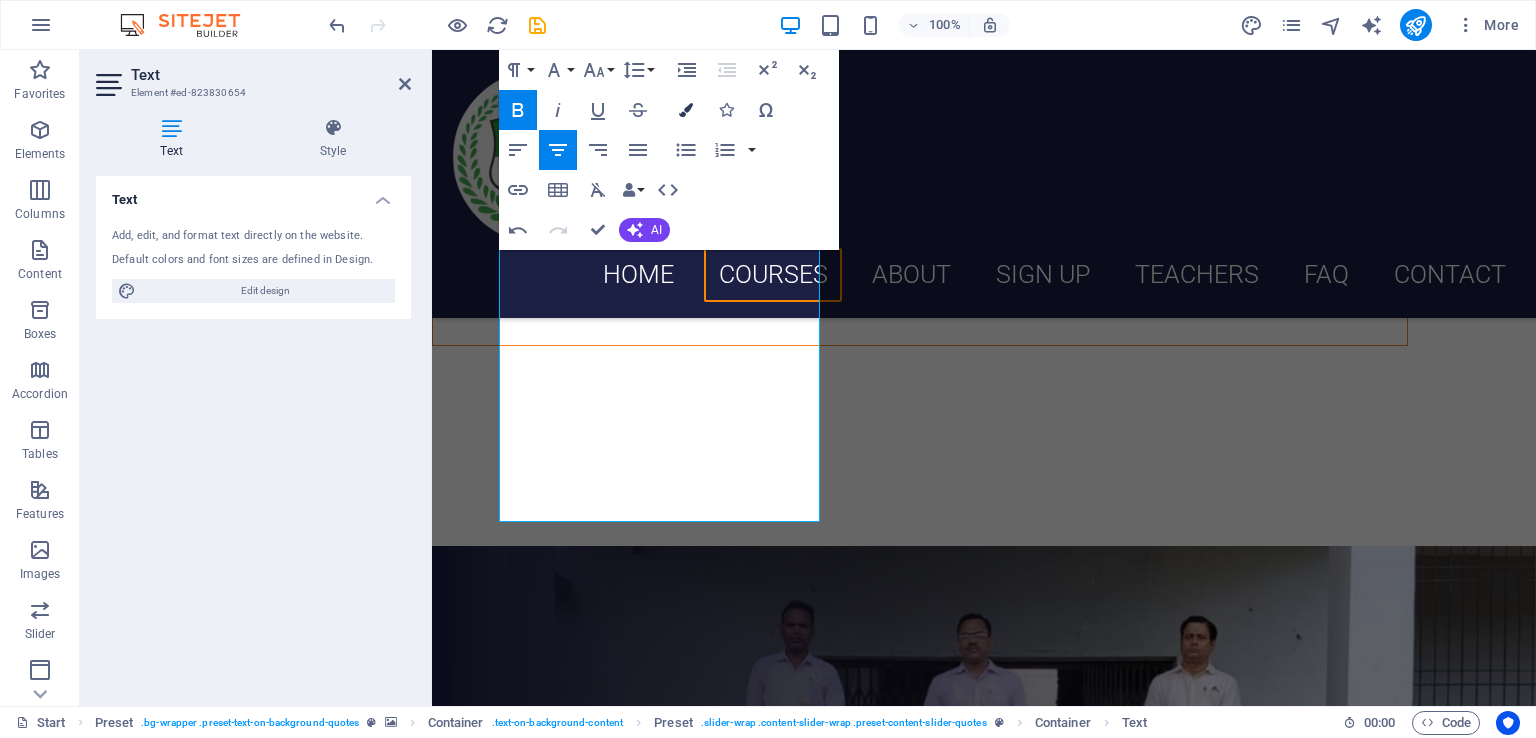 click at bounding box center [686, 110] 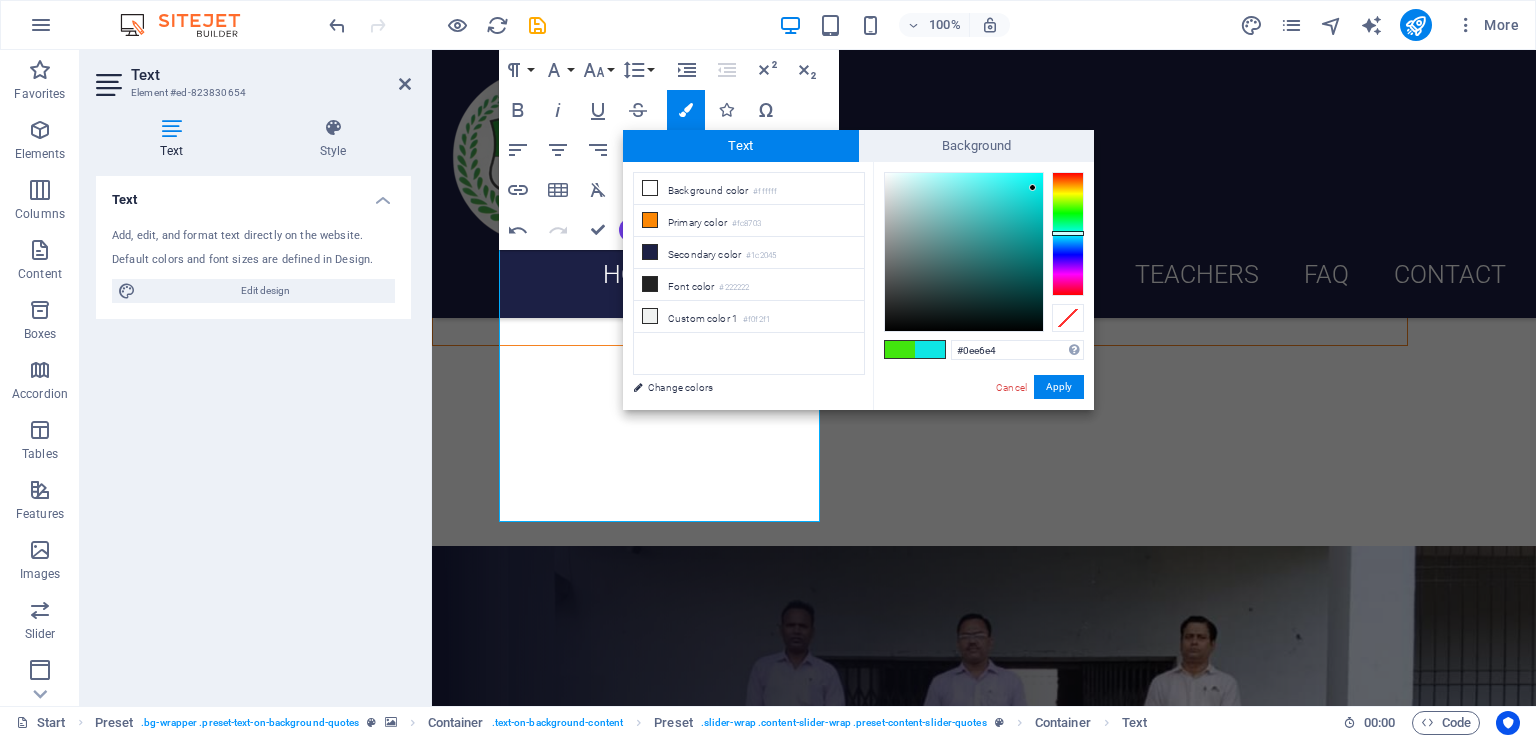 type on "#0eb3e6" 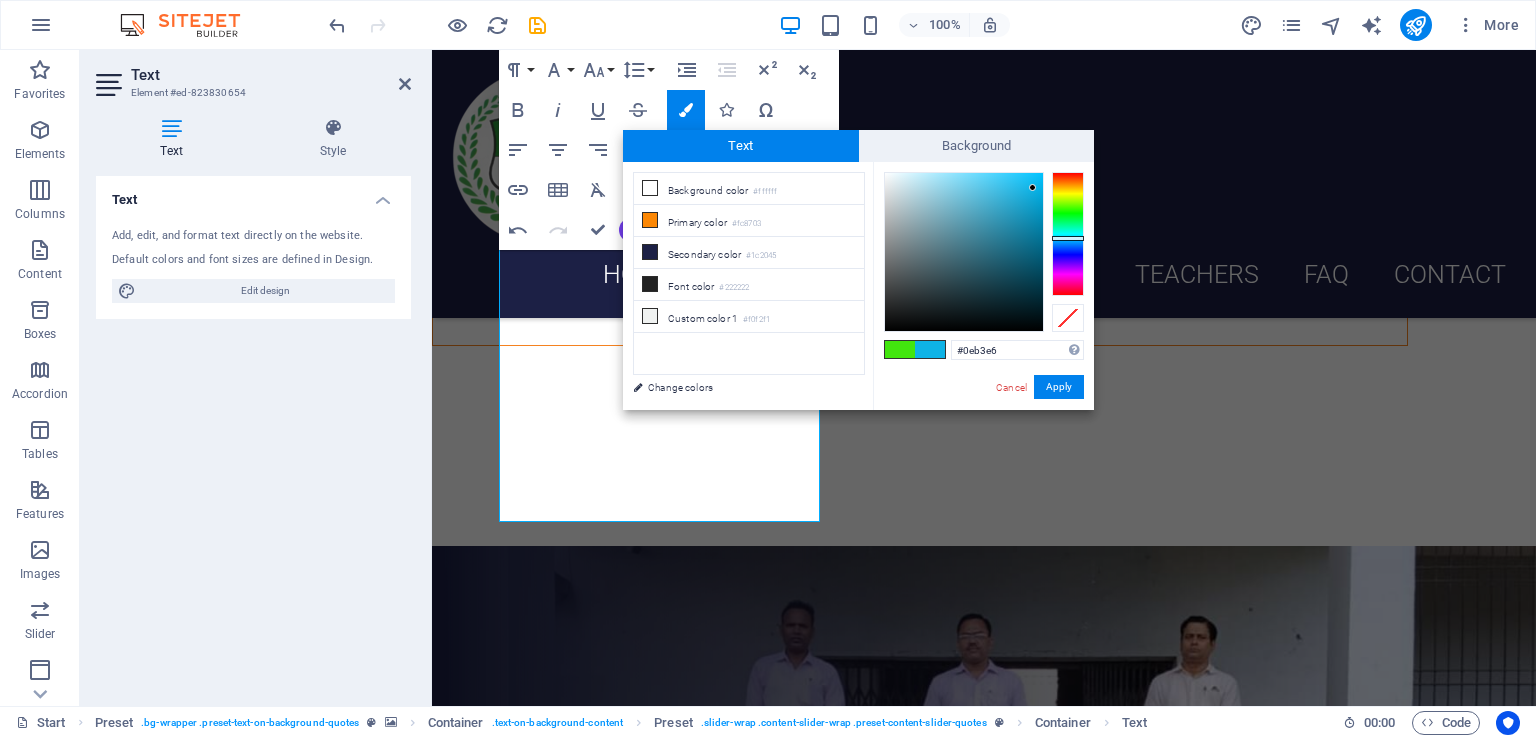 drag, startPoint x: 1072, startPoint y: 207, endPoint x: 1075, endPoint y: 238, distance: 31.144823 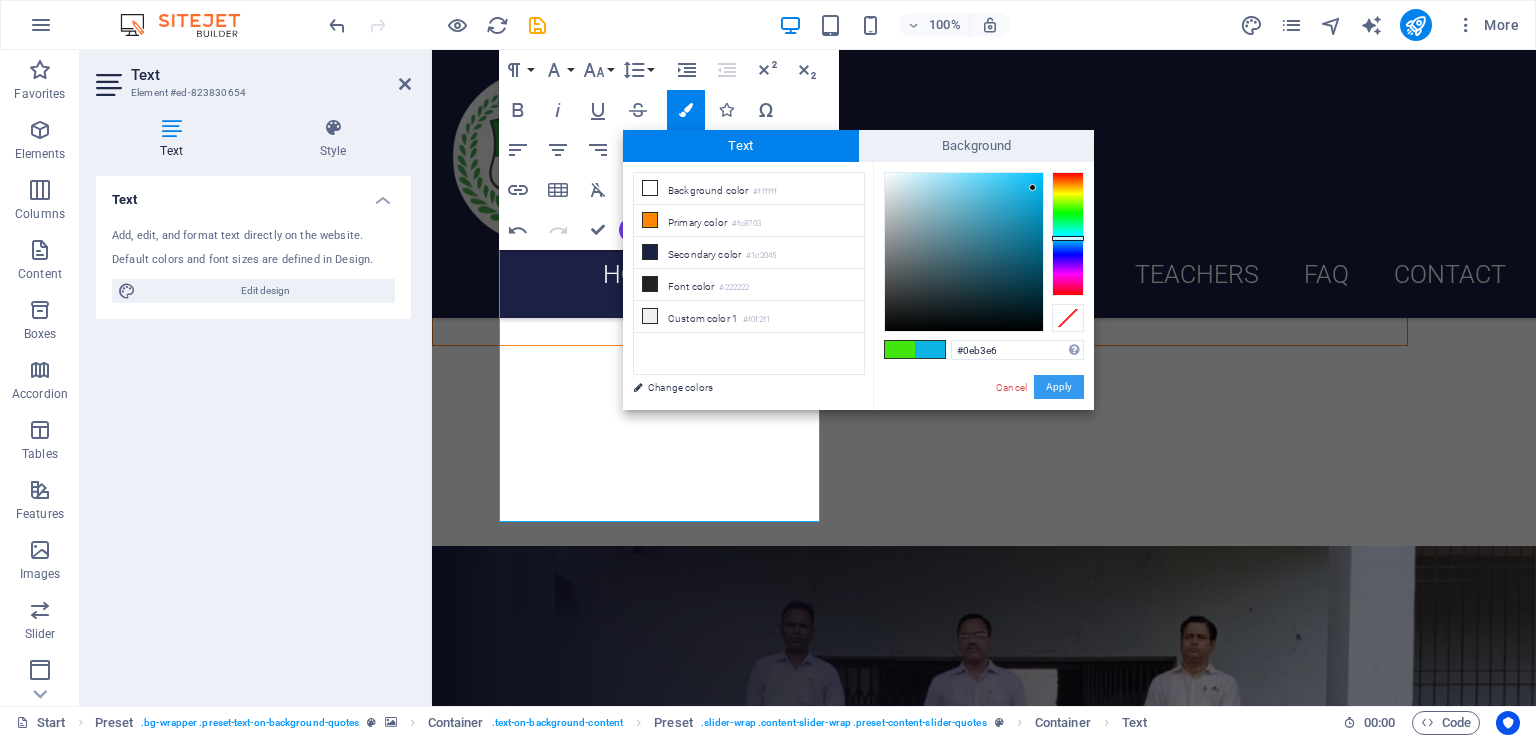 drag, startPoint x: 1068, startPoint y: 379, endPoint x: 483, endPoint y: 410, distance: 585.8208 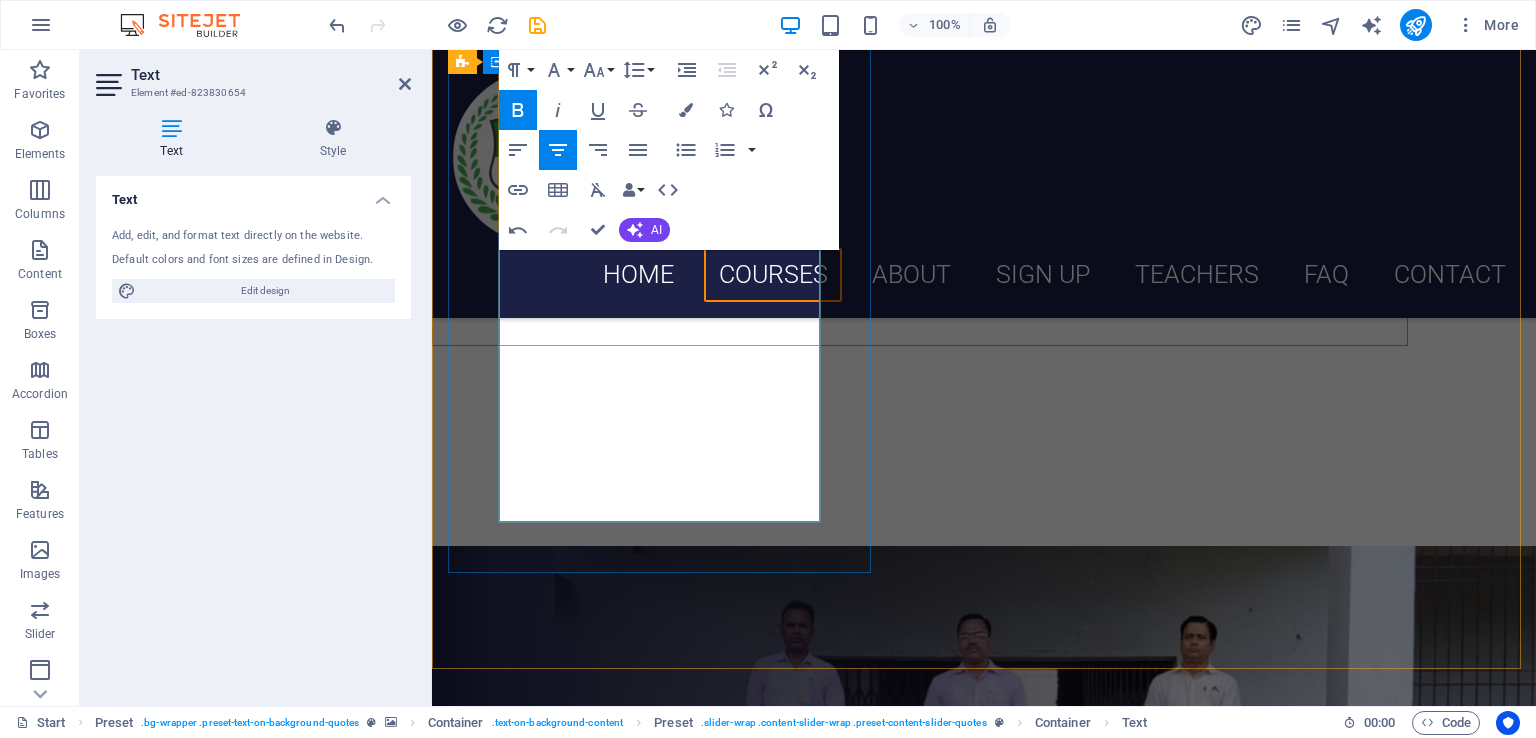 click at bounding box center (984, 1784) 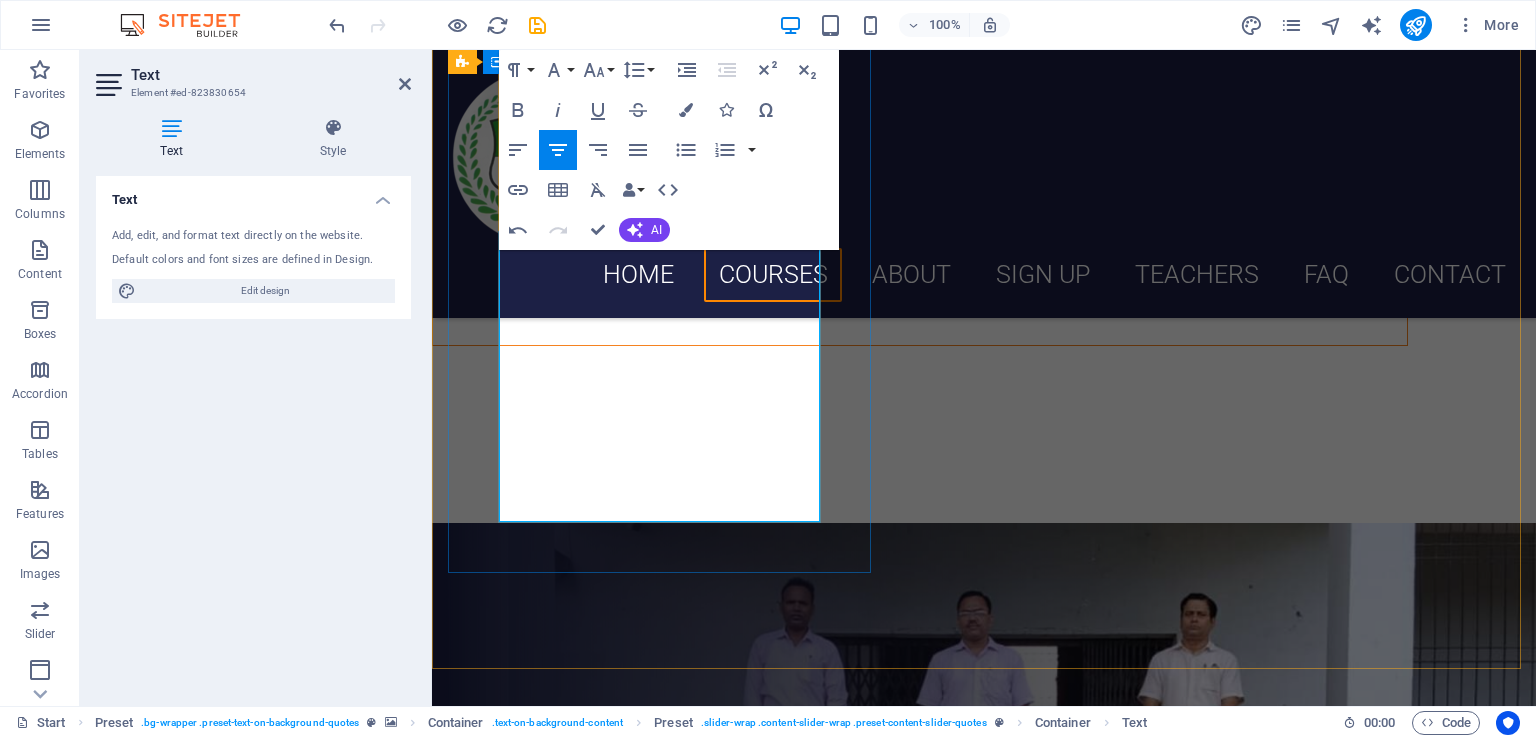scroll, scrollTop: 3308, scrollLeft: 0, axis: vertical 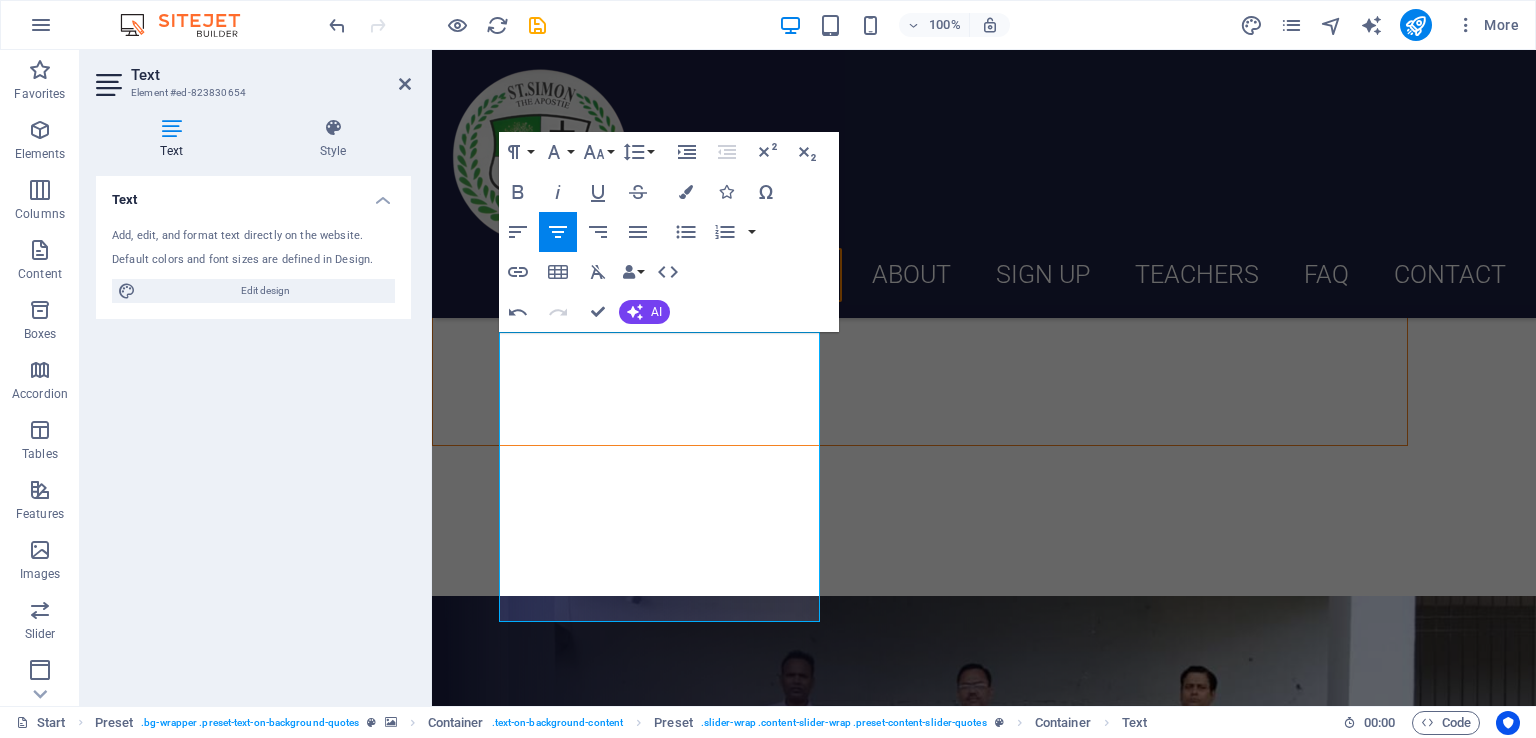 click at bounding box center (984, 1014) 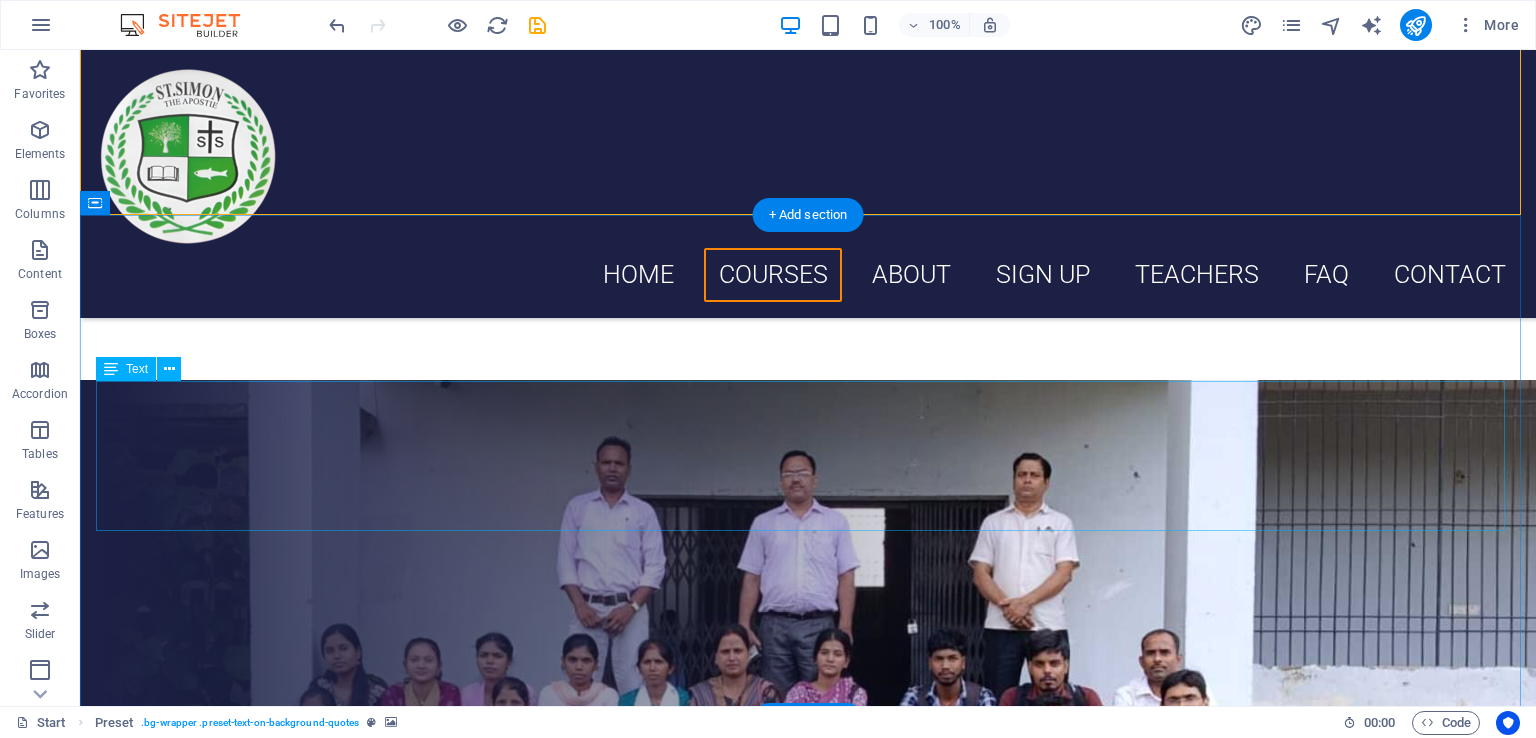 scroll, scrollTop: 3508, scrollLeft: 0, axis: vertical 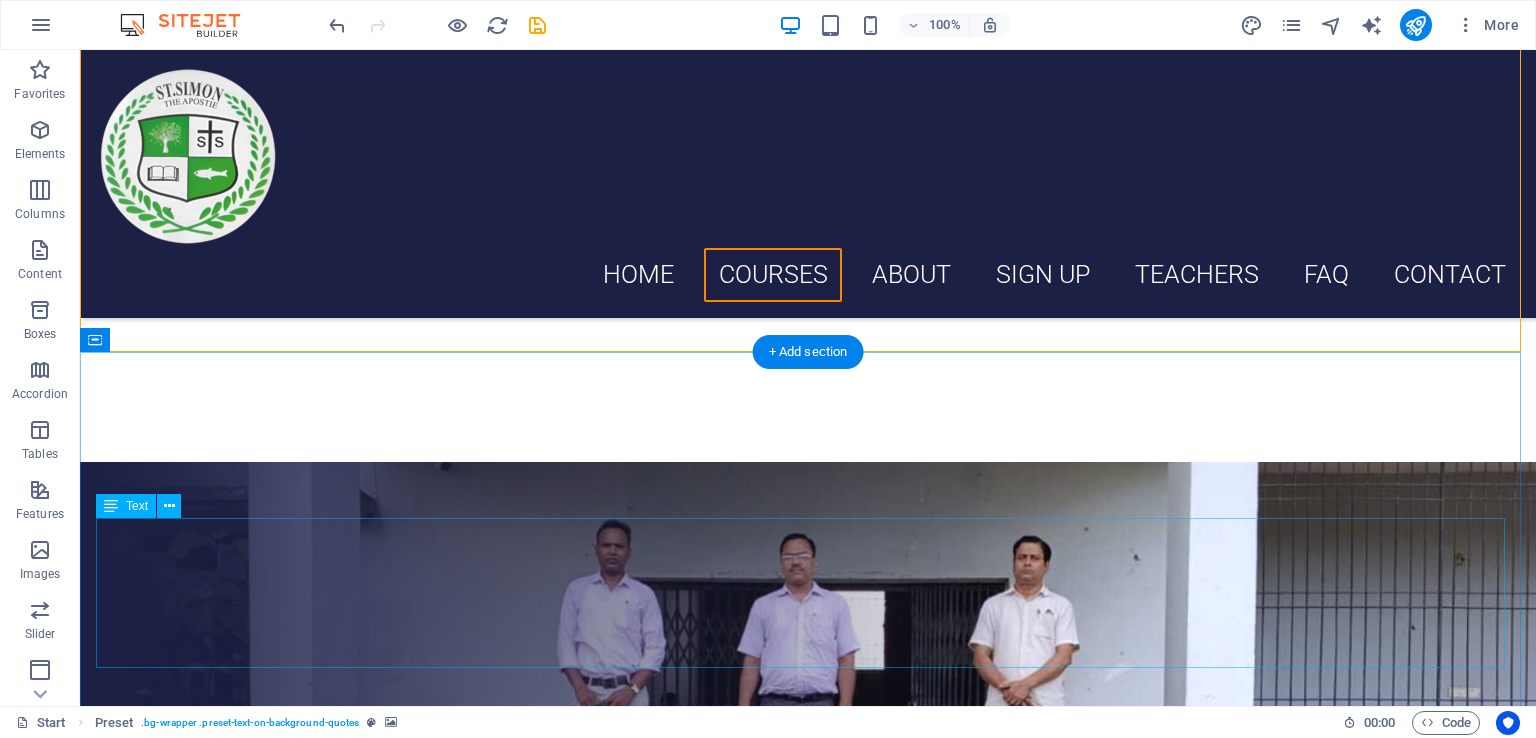 click on "Lorem ipsum dolor sit amet, consetetur sadipscing elitr, sed diam nonumy eirmod tempor invidunt ut labore et dolore magna aliquyam erat, sed diam voluptua. At vero eos et accusam et justo duo dolores et ea rebum. Stet clita kasd gubergren, no sea takimata sanctus est Lorem ipsum dolor sit amet. Lorem ipsum dolor sit amet, consetetur sadipscing elitr, sed diam nonumy eirmod tempor invidunt ut labore et dolore magna aliquyam erat, sed diam voluptua. At vero eos et accusam et justo duo dolores." at bounding box center [808, 1978] 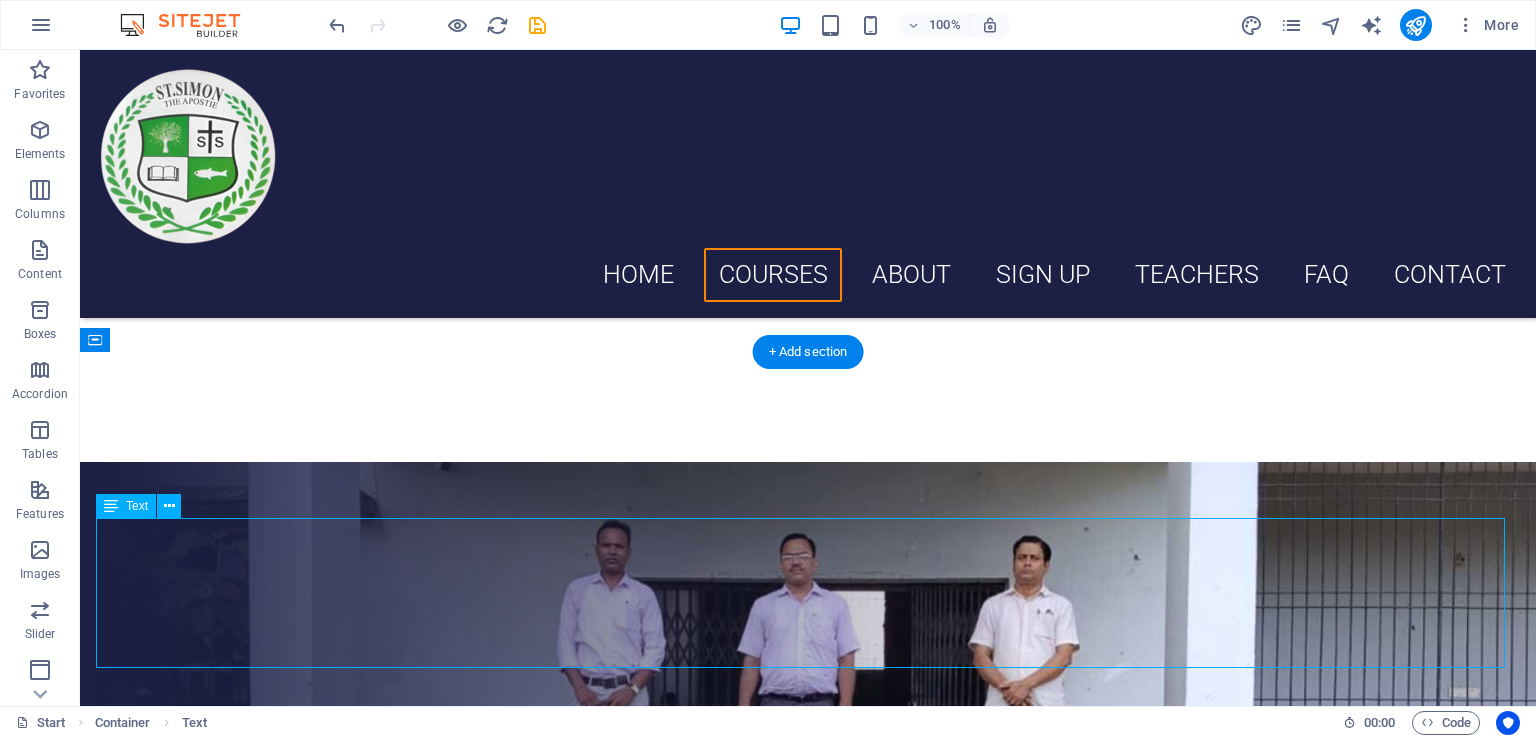click on "Lorem ipsum dolor sit amet, consetetur sadipscing elitr, sed diam nonumy eirmod tempor invidunt ut labore et dolore magna aliquyam erat, sed diam voluptua. At vero eos et accusam et justo duo dolores et ea rebum. Stet clita kasd gubergren, no sea takimata sanctus est Lorem ipsum dolor sit amet. Lorem ipsum dolor sit amet, consetetur sadipscing elitr, sed diam nonumy eirmod tempor invidunt ut labore et dolore magna aliquyam erat, sed diam voluptua. At vero eos et accusam et justo duo dolores." at bounding box center (808, 1978) 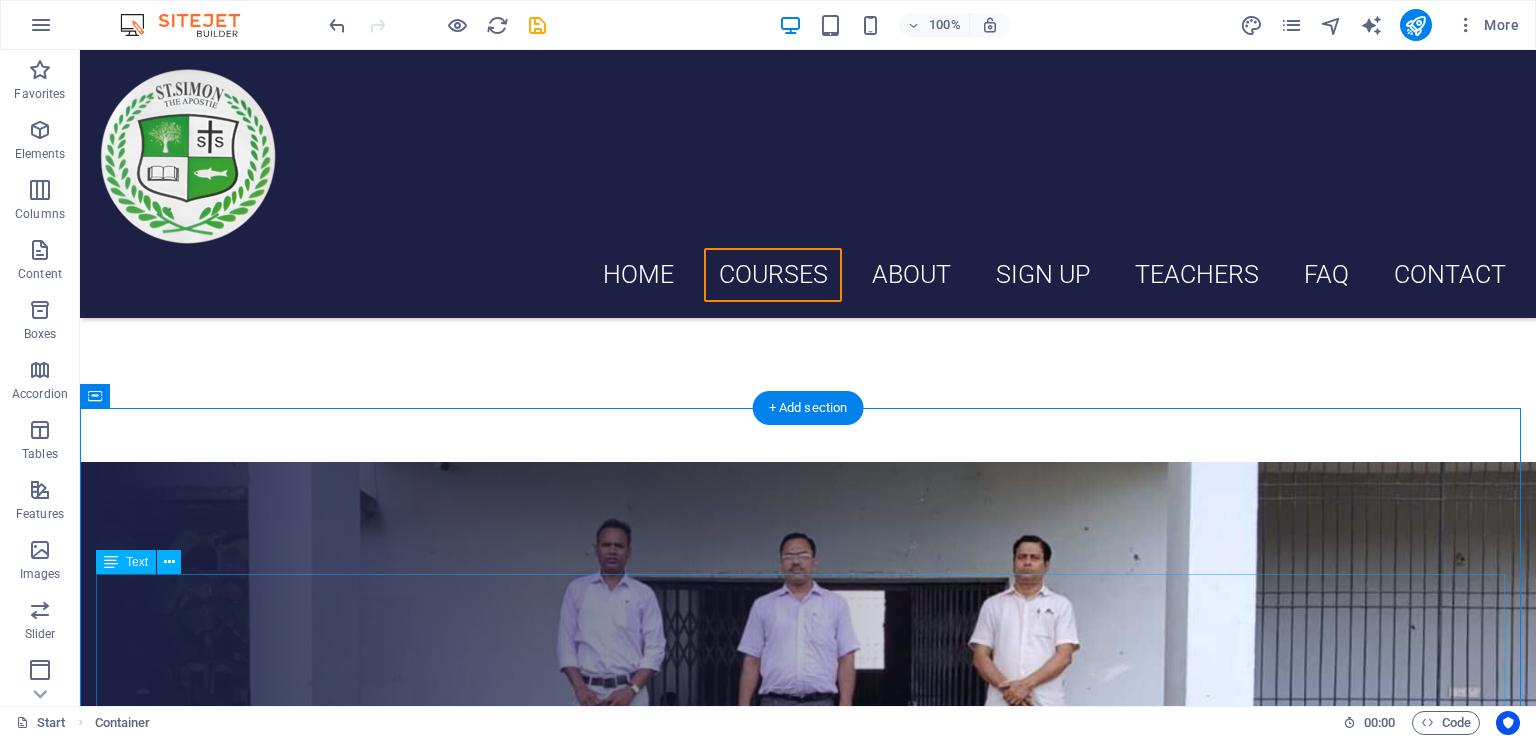 scroll, scrollTop: 3508, scrollLeft: 0, axis: vertical 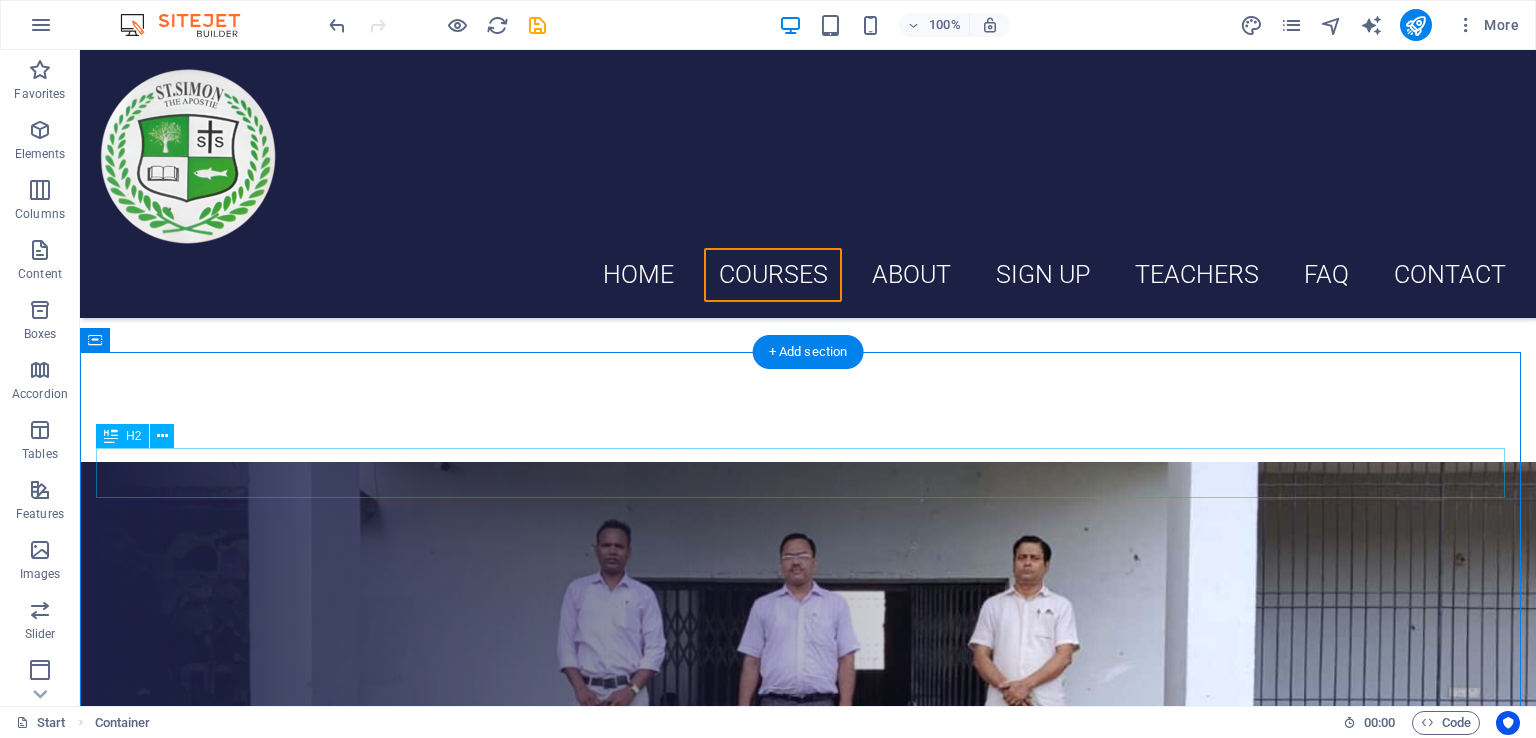 click on "About [WEBSITE]" at bounding box center (808, 1858) 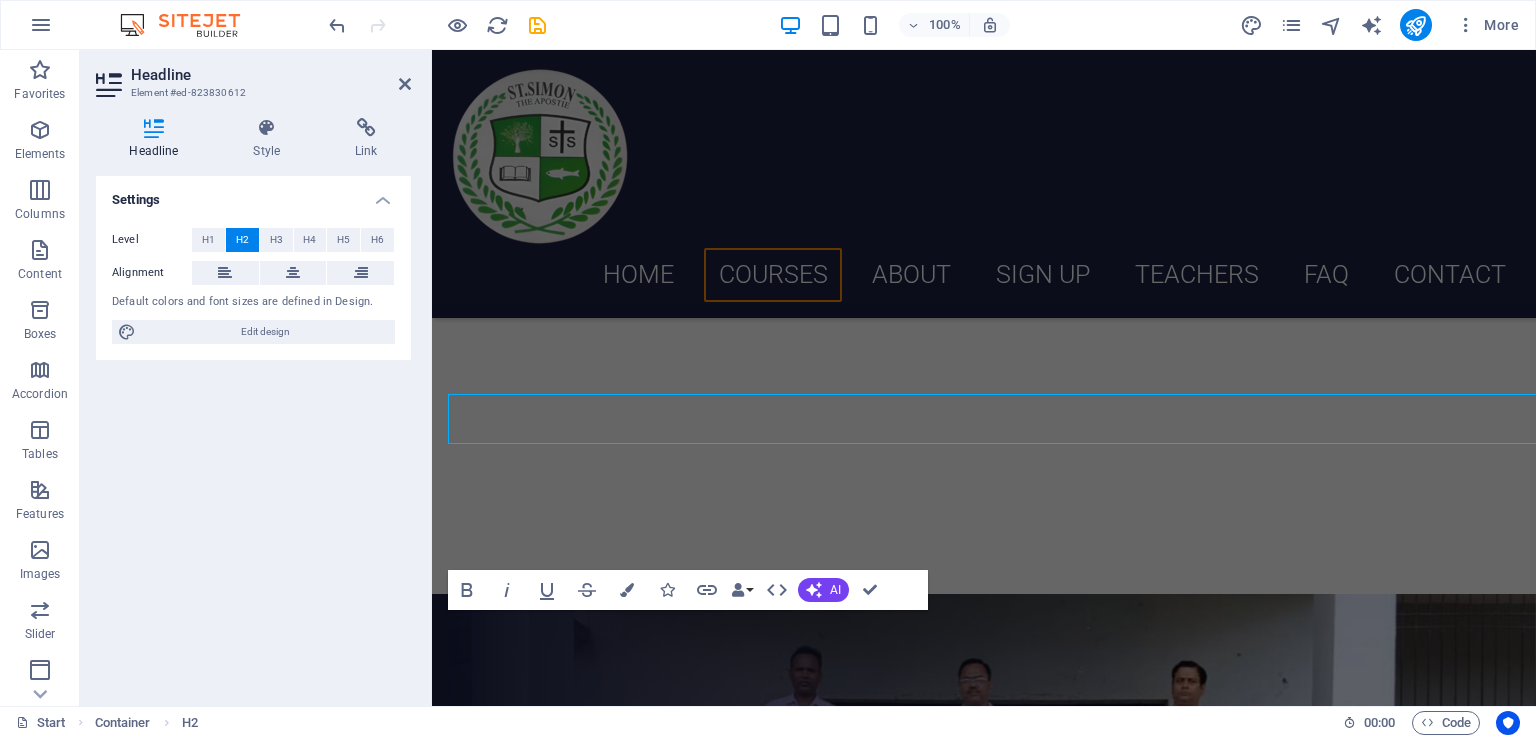 scroll, scrollTop: 3563, scrollLeft: 0, axis: vertical 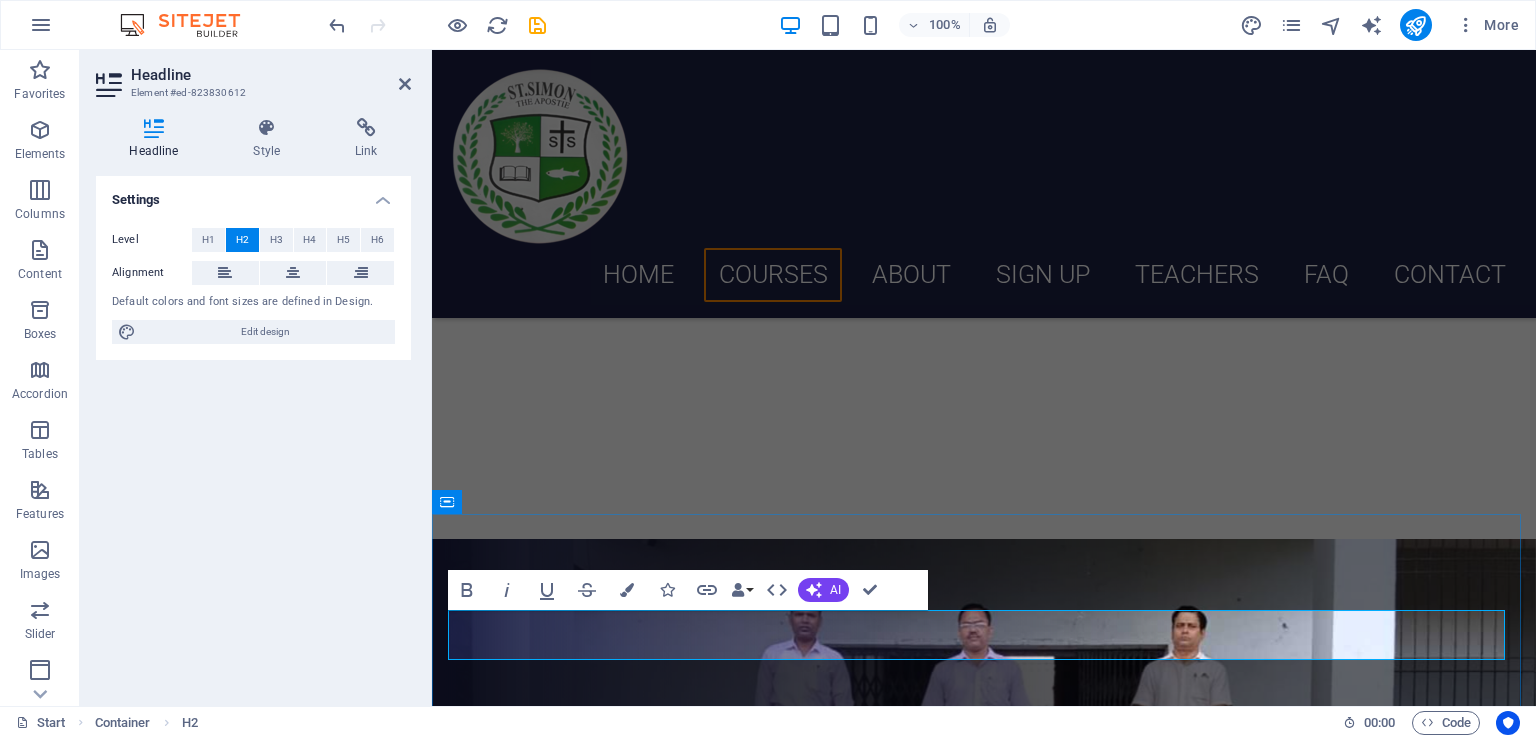 click on "ssbedcollege.in" at bounding box center (1054, 1943) 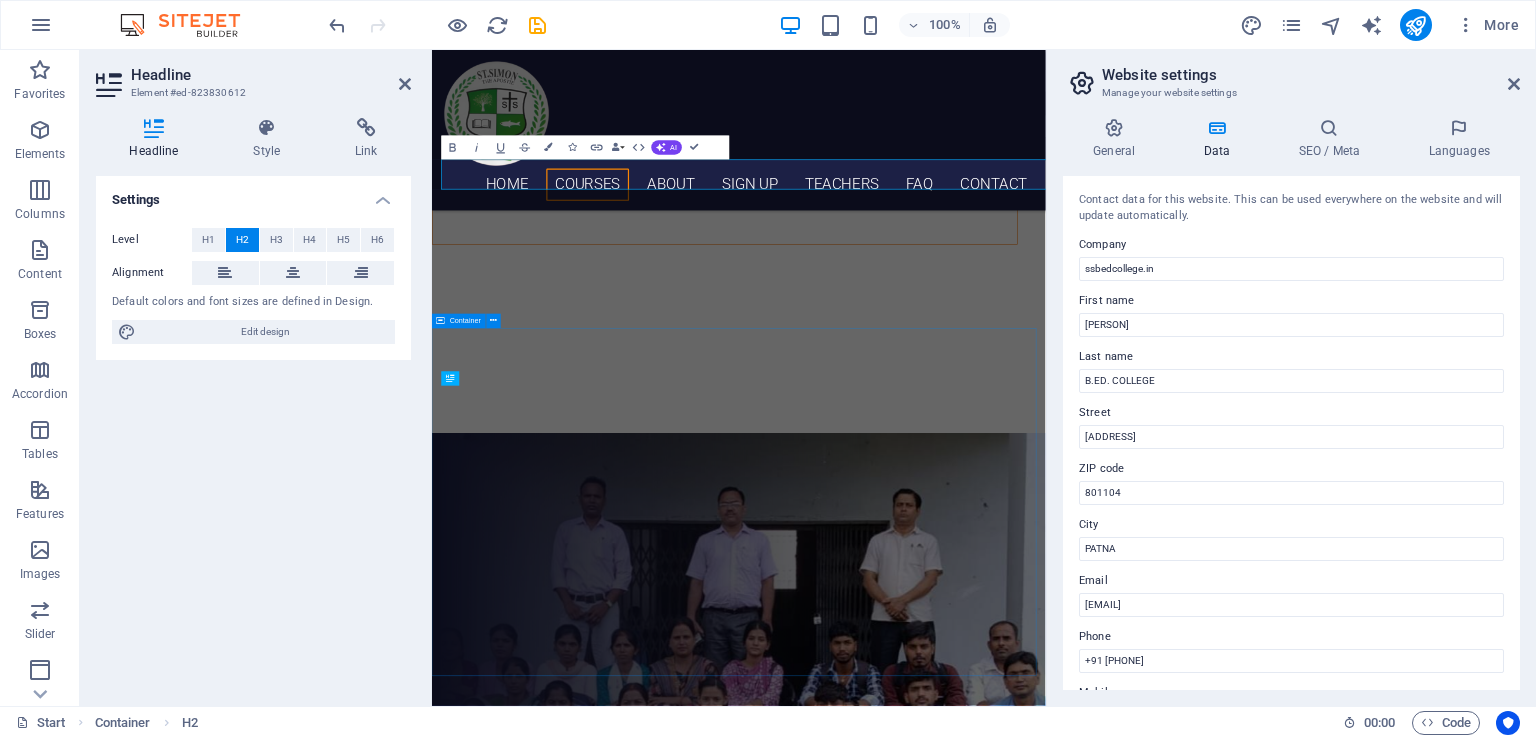 scroll, scrollTop: 3940, scrollLeft: 0, axis: vertical 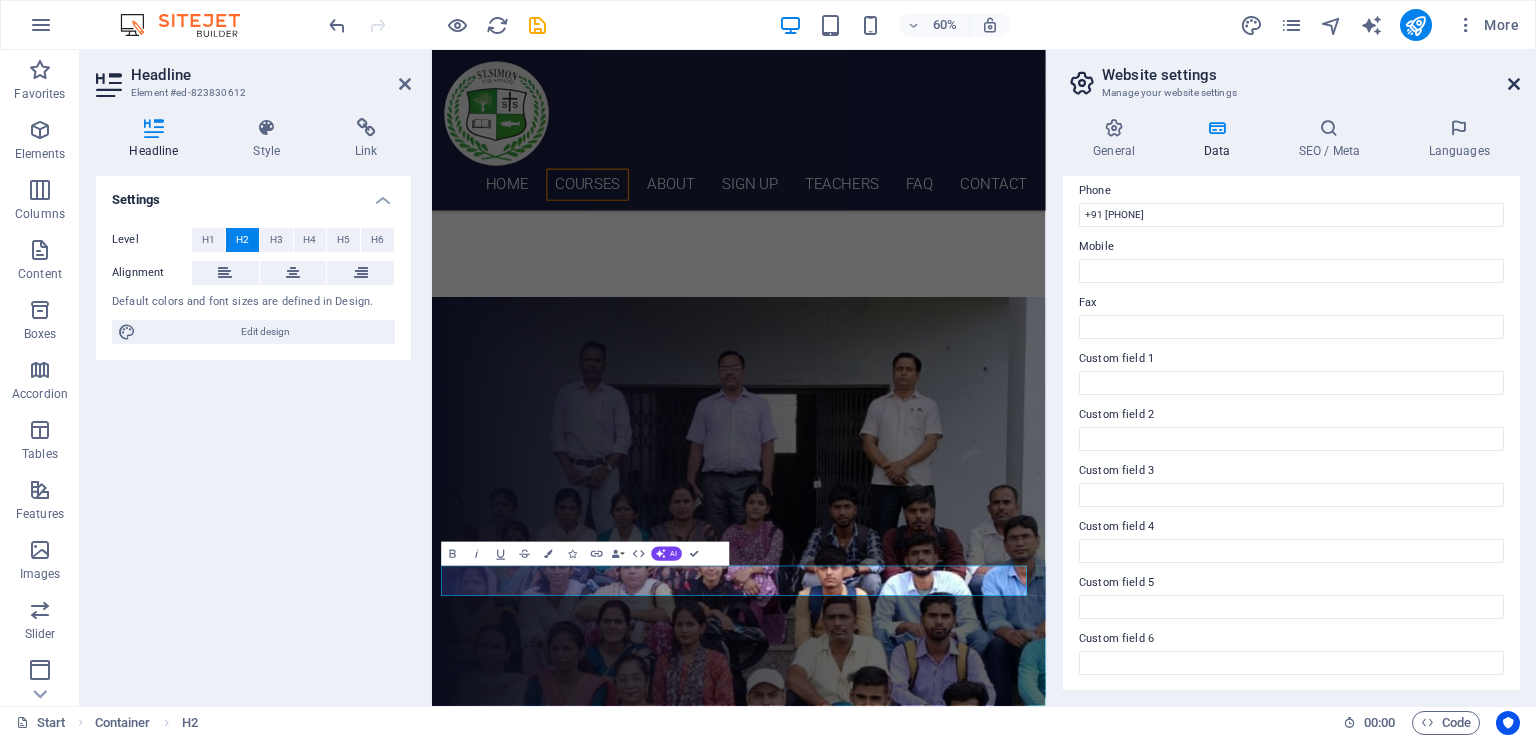 click at bounding box center [1514, 84] 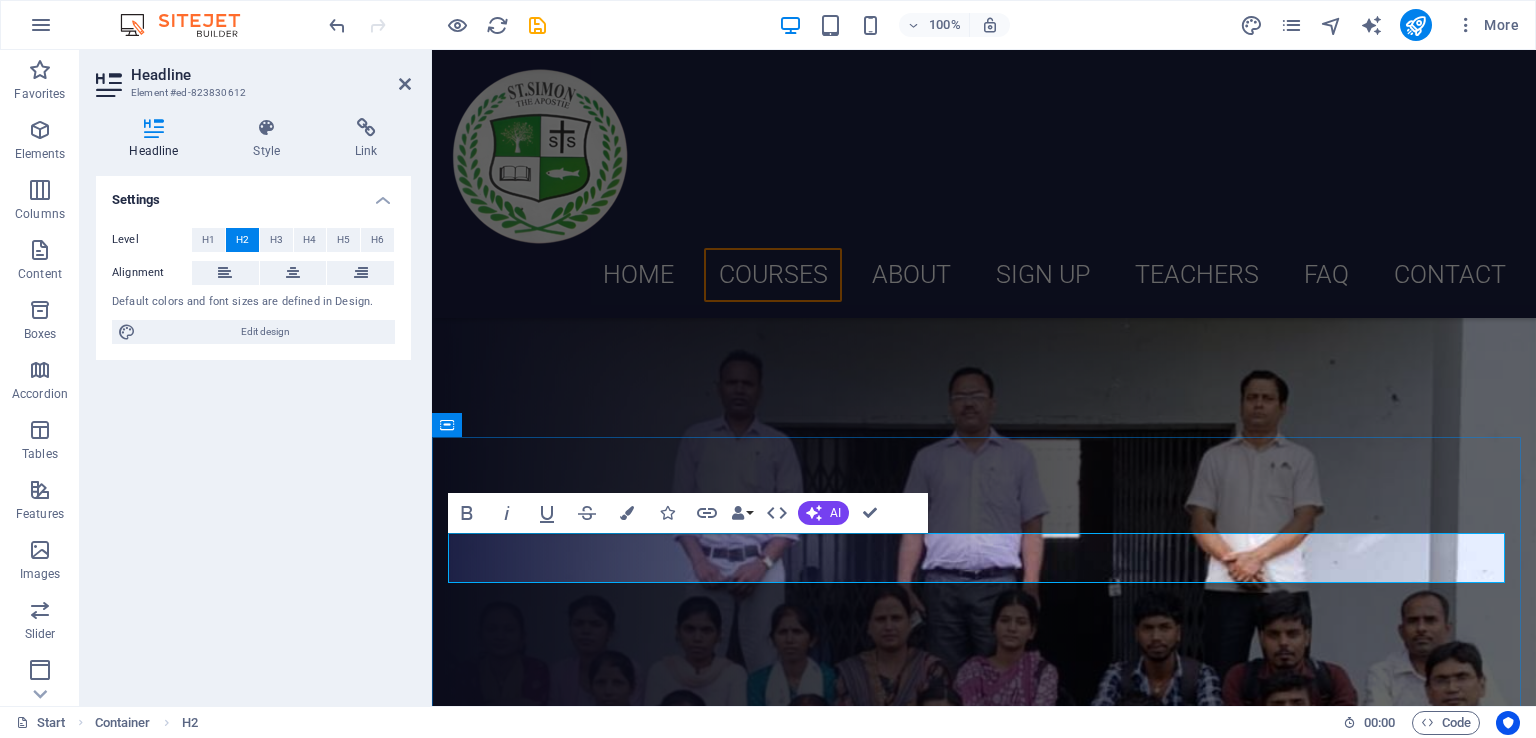 click on "ssbedcollege.in" at bounding box center (1054, 2159) 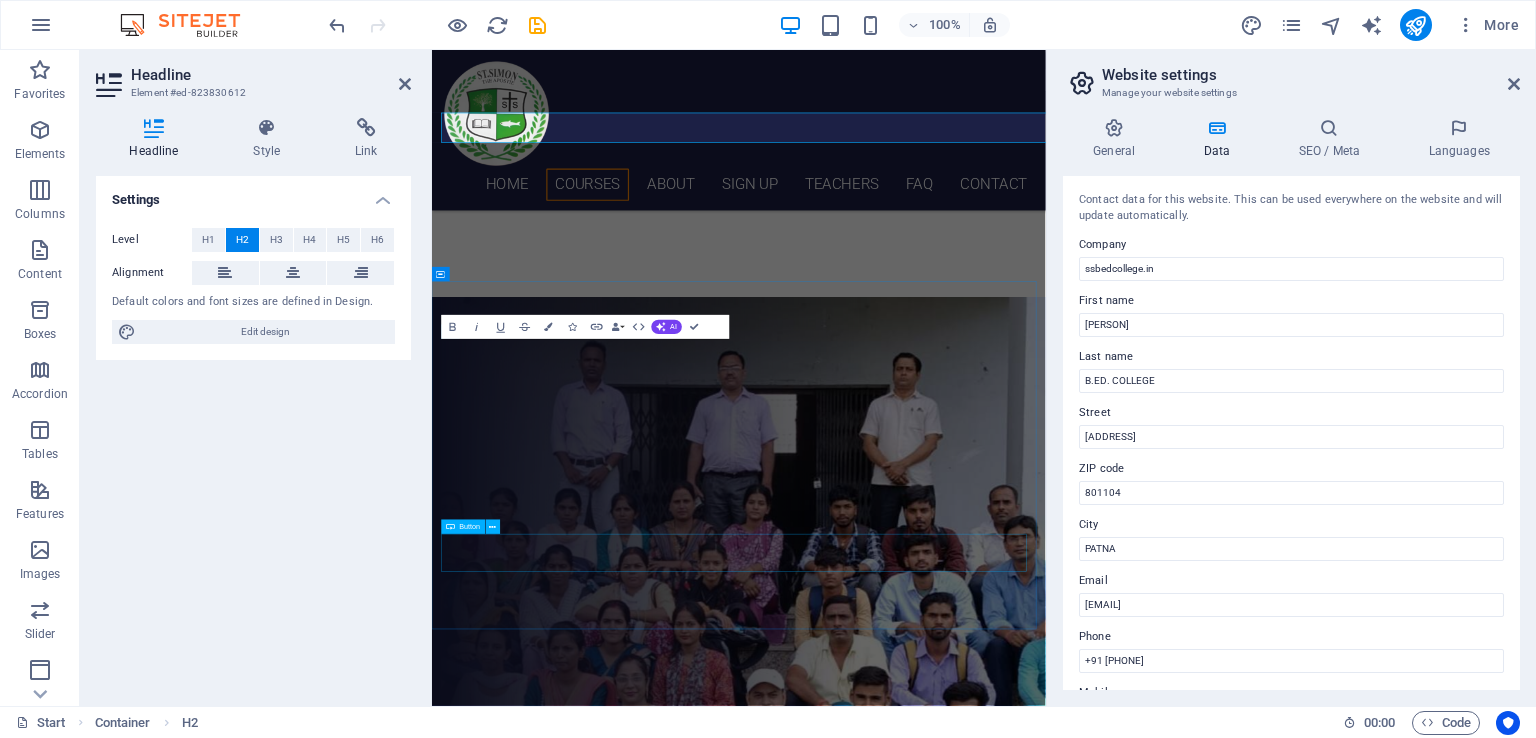 click on "get in touch" at bounding box center (943, 2676) 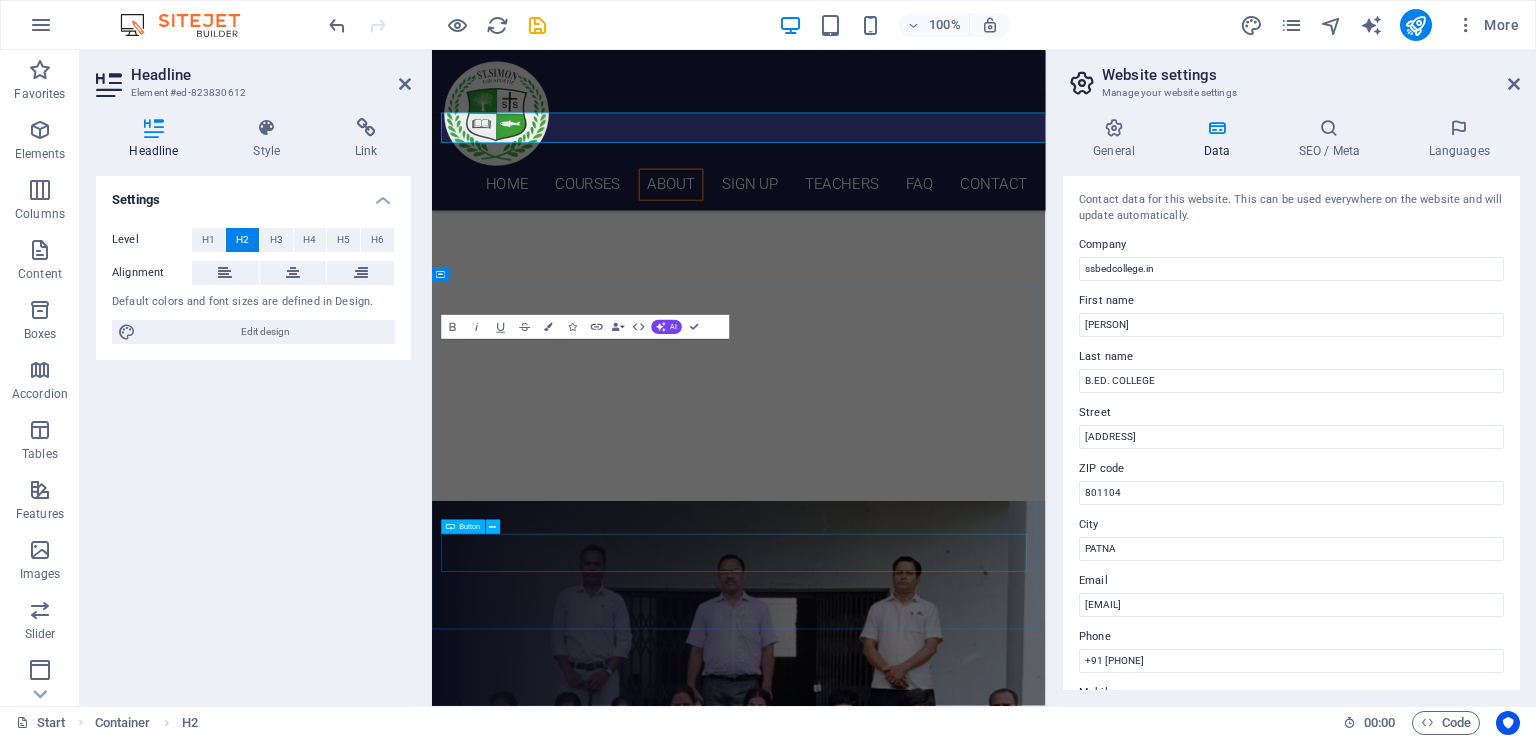click on "Sign up    I have read and understand the privacy policy. Unreadable? Load new Submit" at bounding box center [943, 4763] 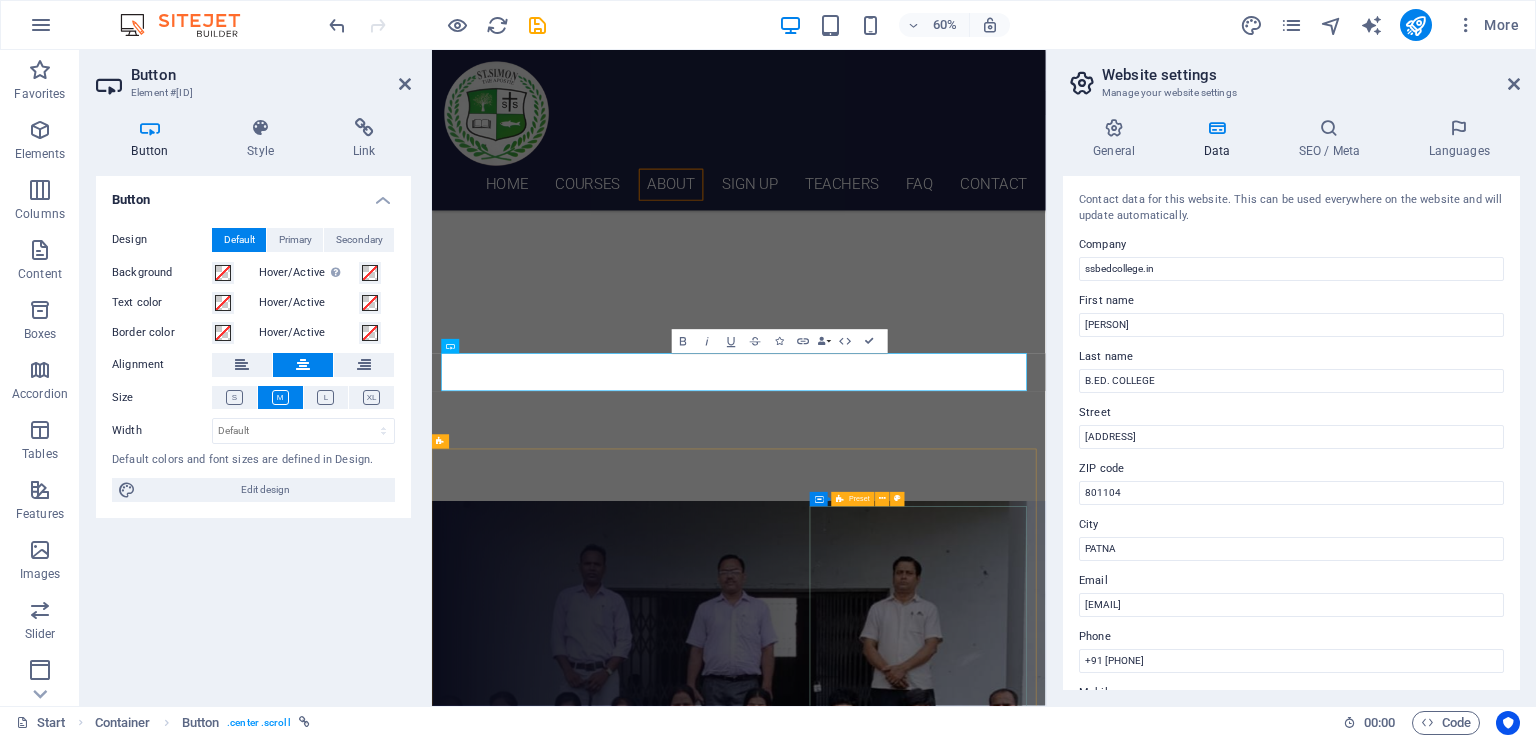 scroll, scrollTop: 4320, scrollLeft: 0, axis: vertical 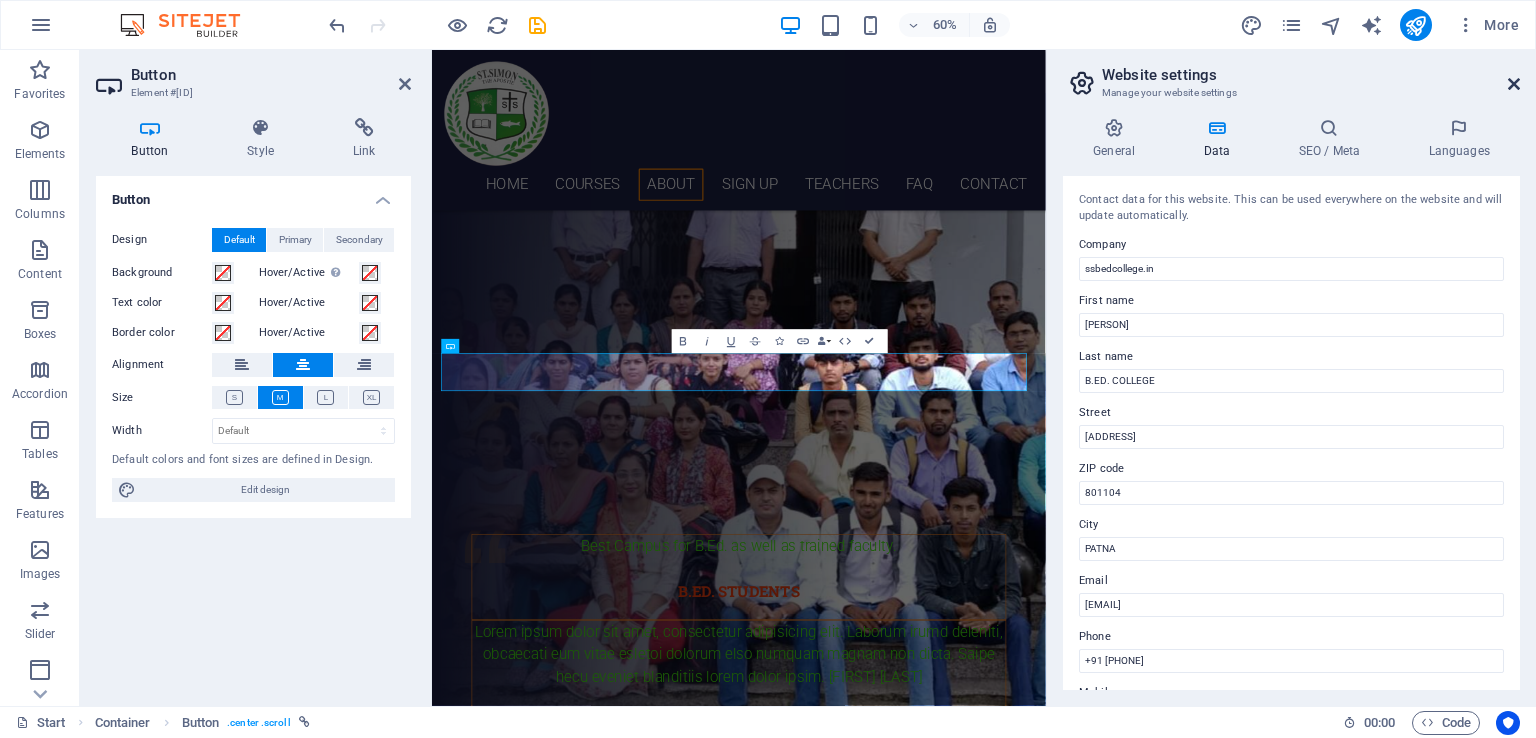 click at bounding box center (1514, 84) 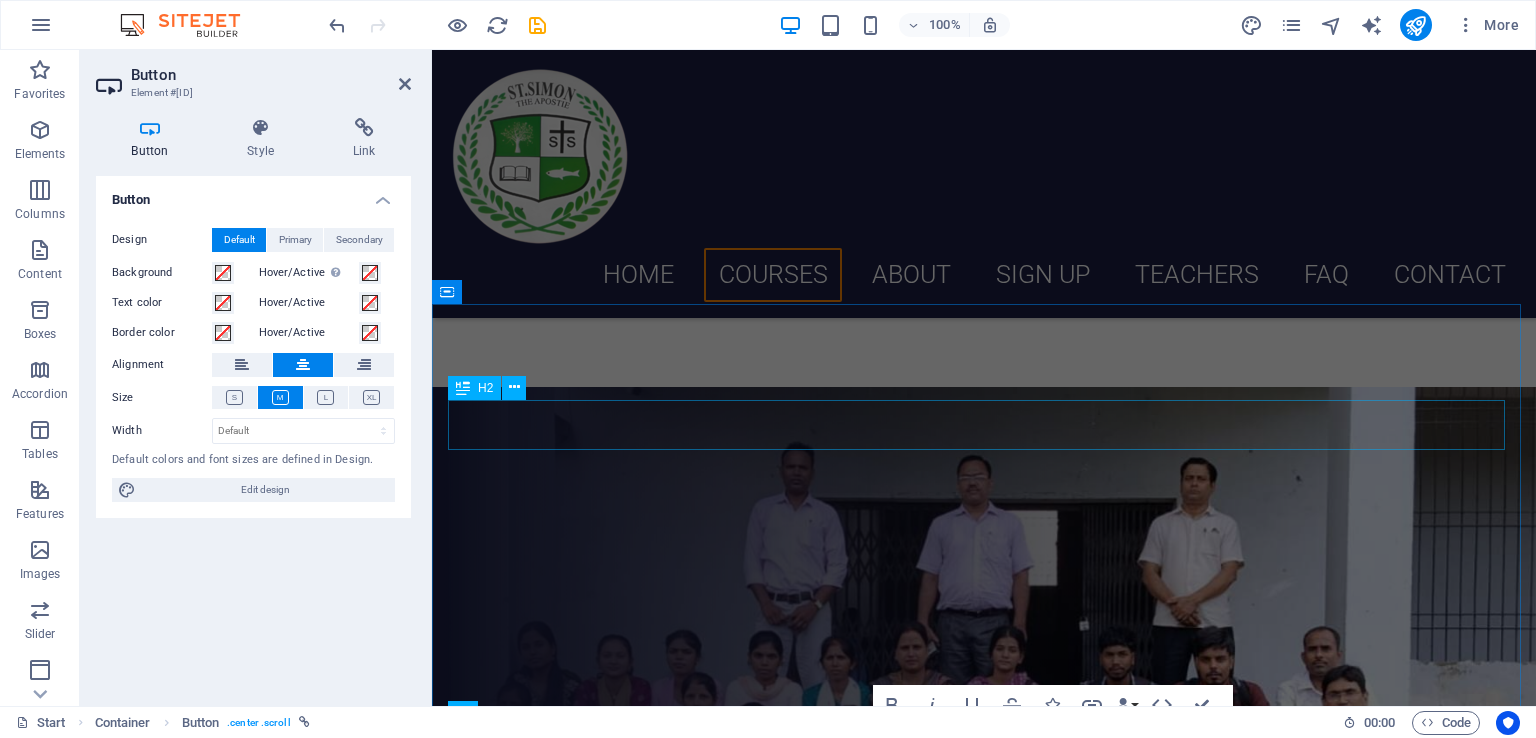 scroll, scrollTop: 3720, scrollLeft: 0, axis: vertical 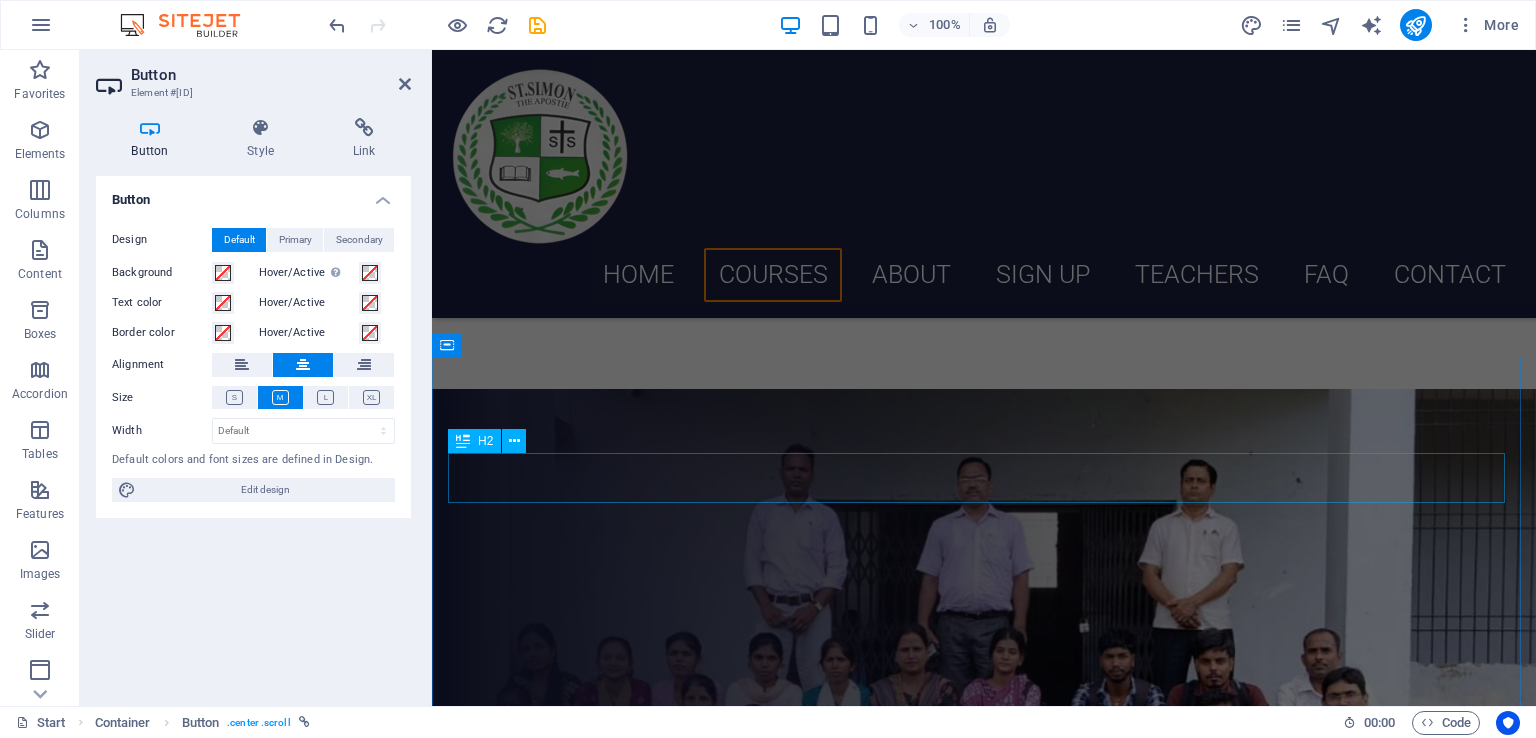 click on "About [WEBSITE]" at bounding box center [984, 1824] 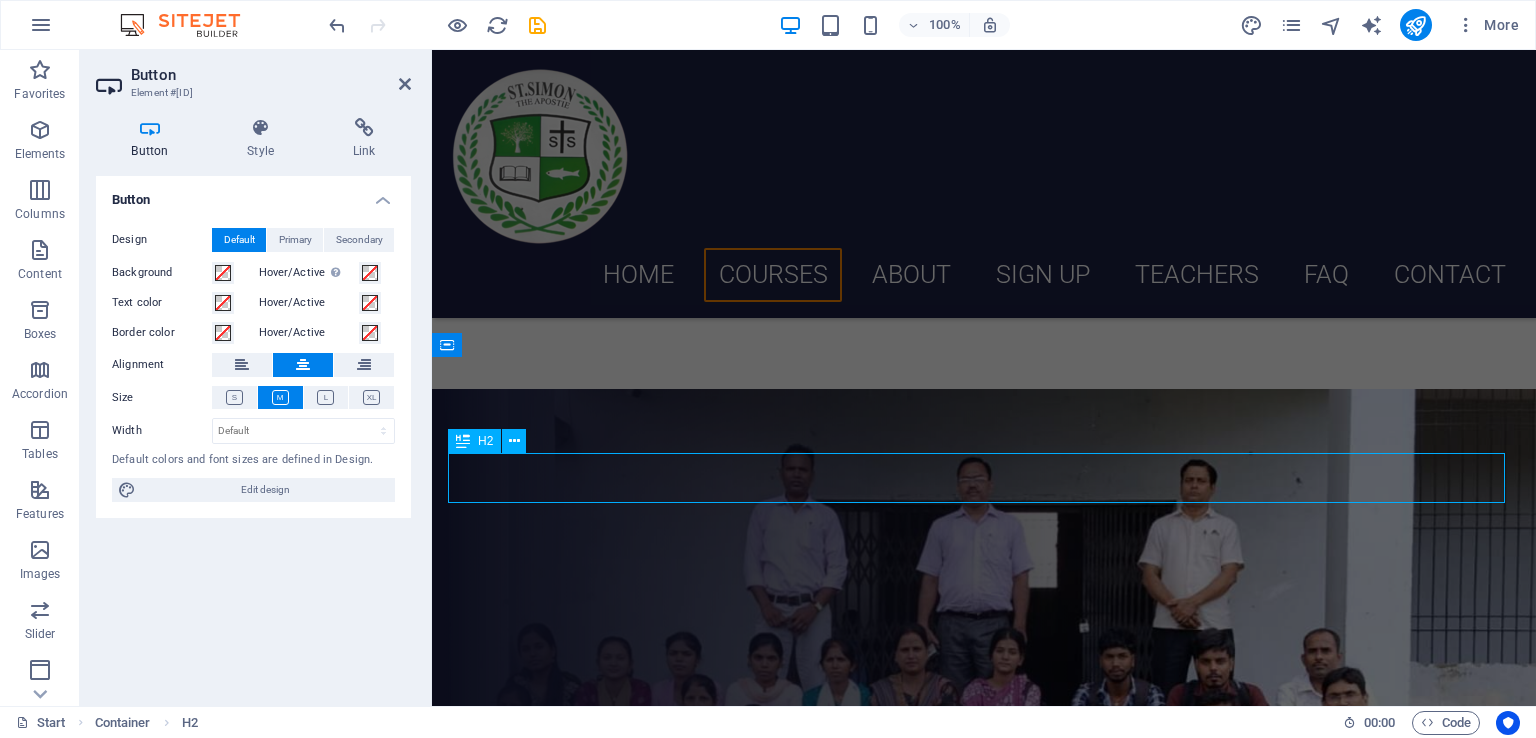 scroll, scrollTop: 3665, scrollLeft: 0, axis: vertical 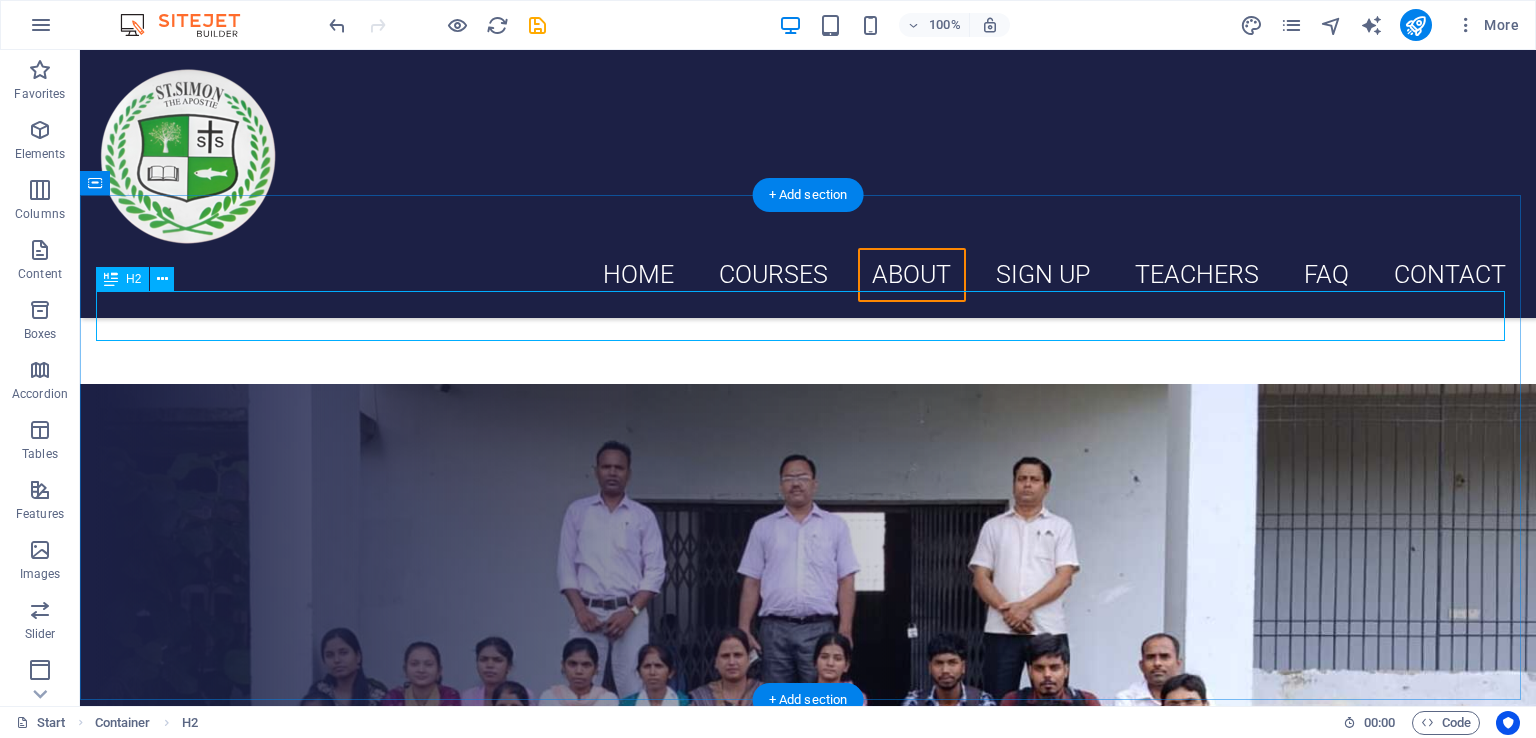 click on "About [WEBSITE]" at bounding box center (808, 1701) 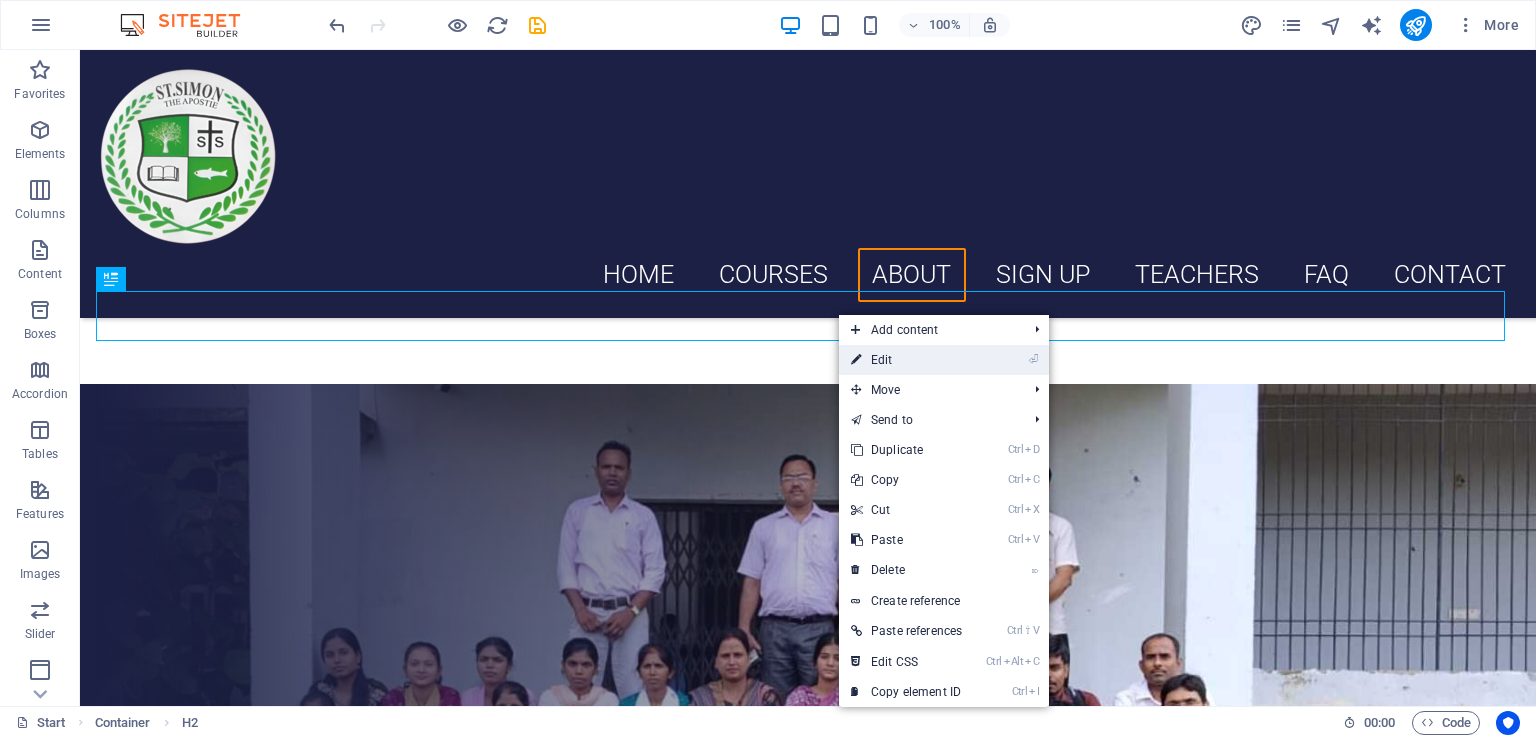 click on "⏎  Edit" at bounding box center [906, 360] 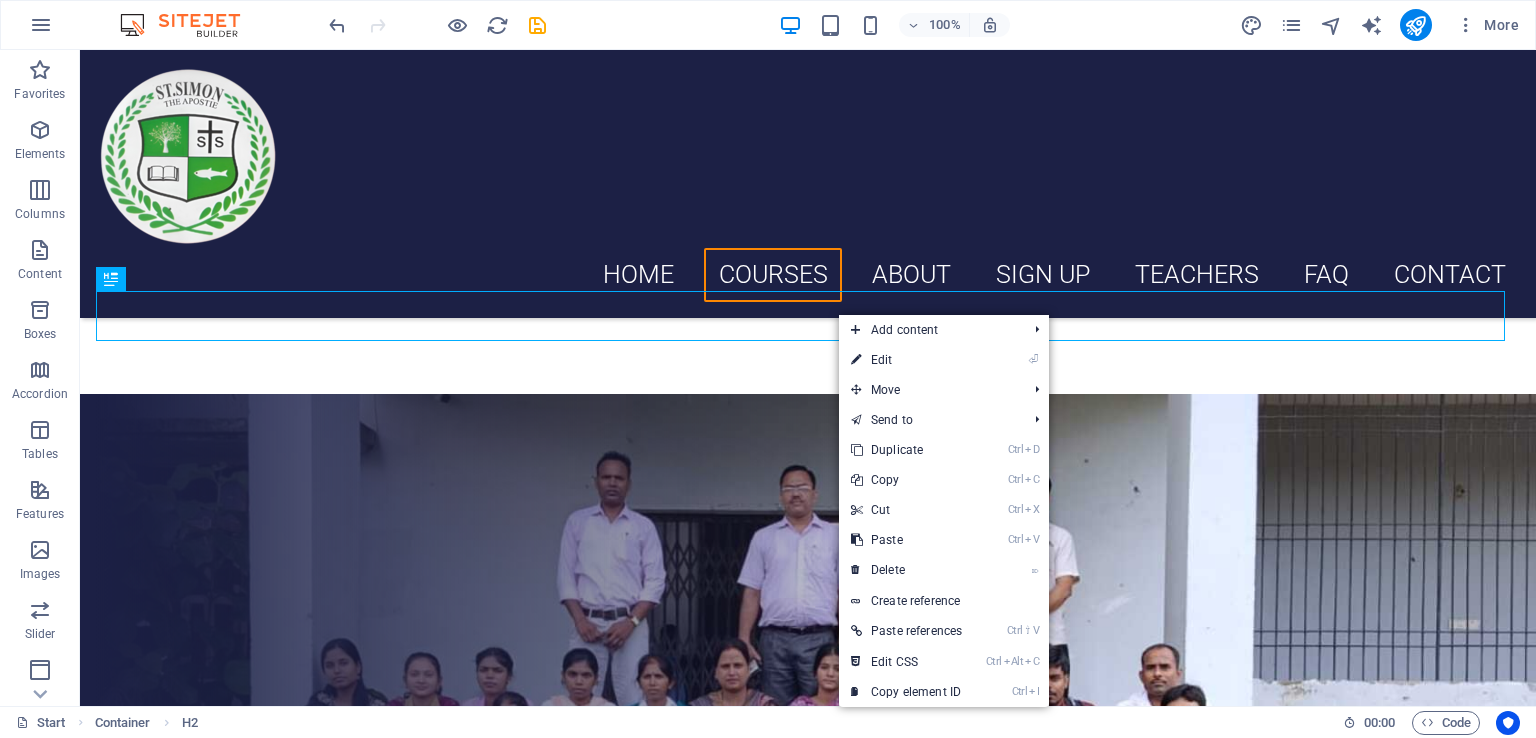 scroll, scrollTop: 3720, scrollLeft: 0, axis: vertical 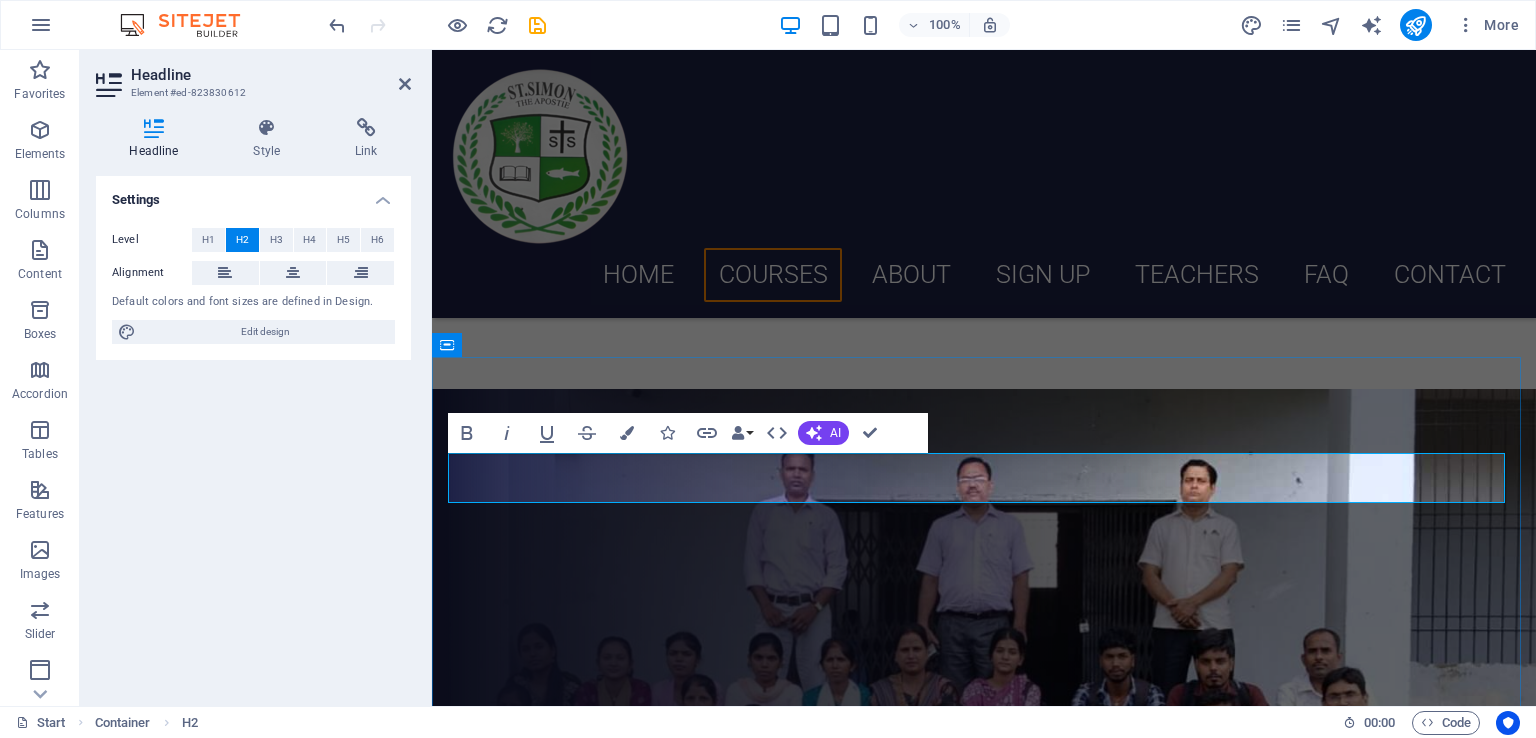 click on "ssbedcollege.in" at bounding box center [1054, 1823] 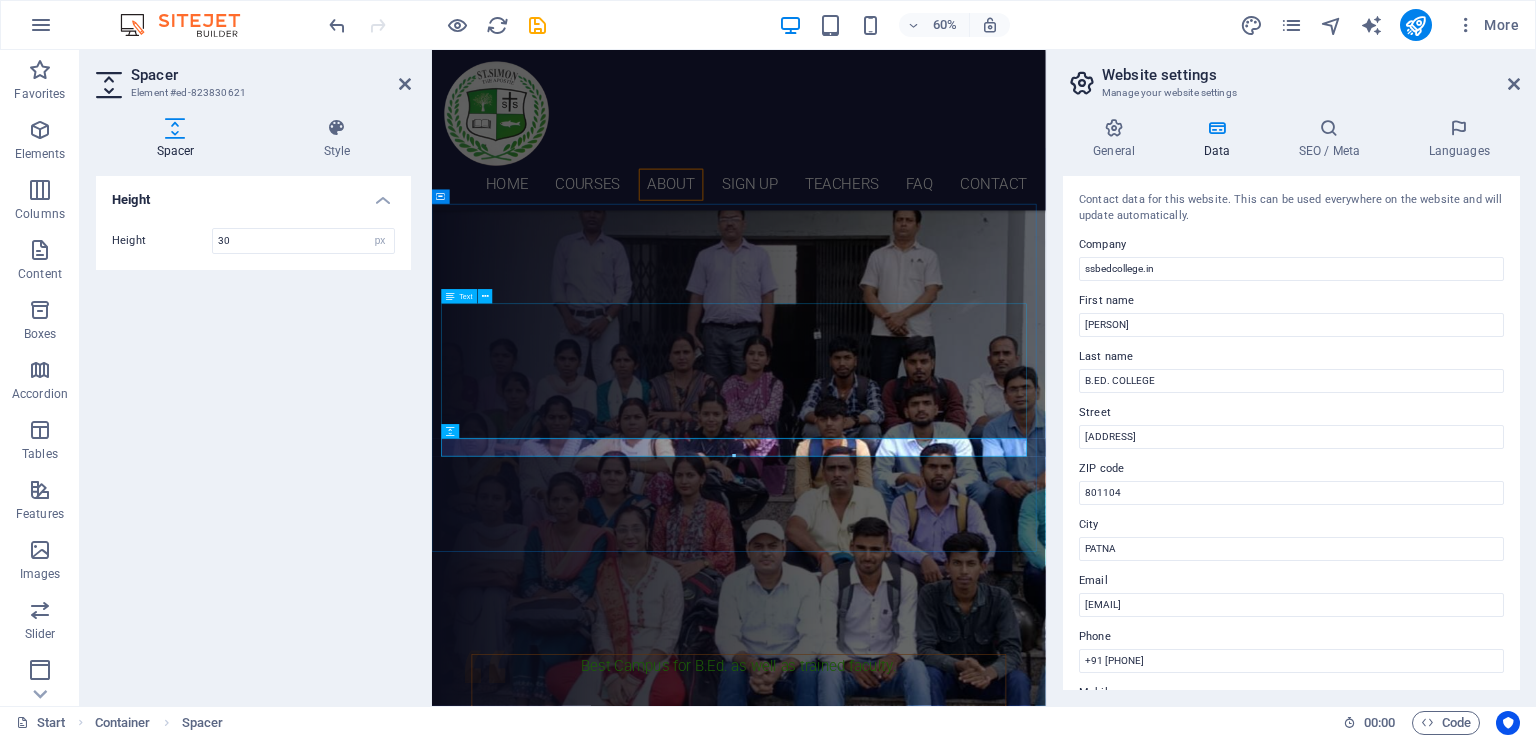 scroll, scrollTop: 4100, scrollLeft: 0, axis: vertical 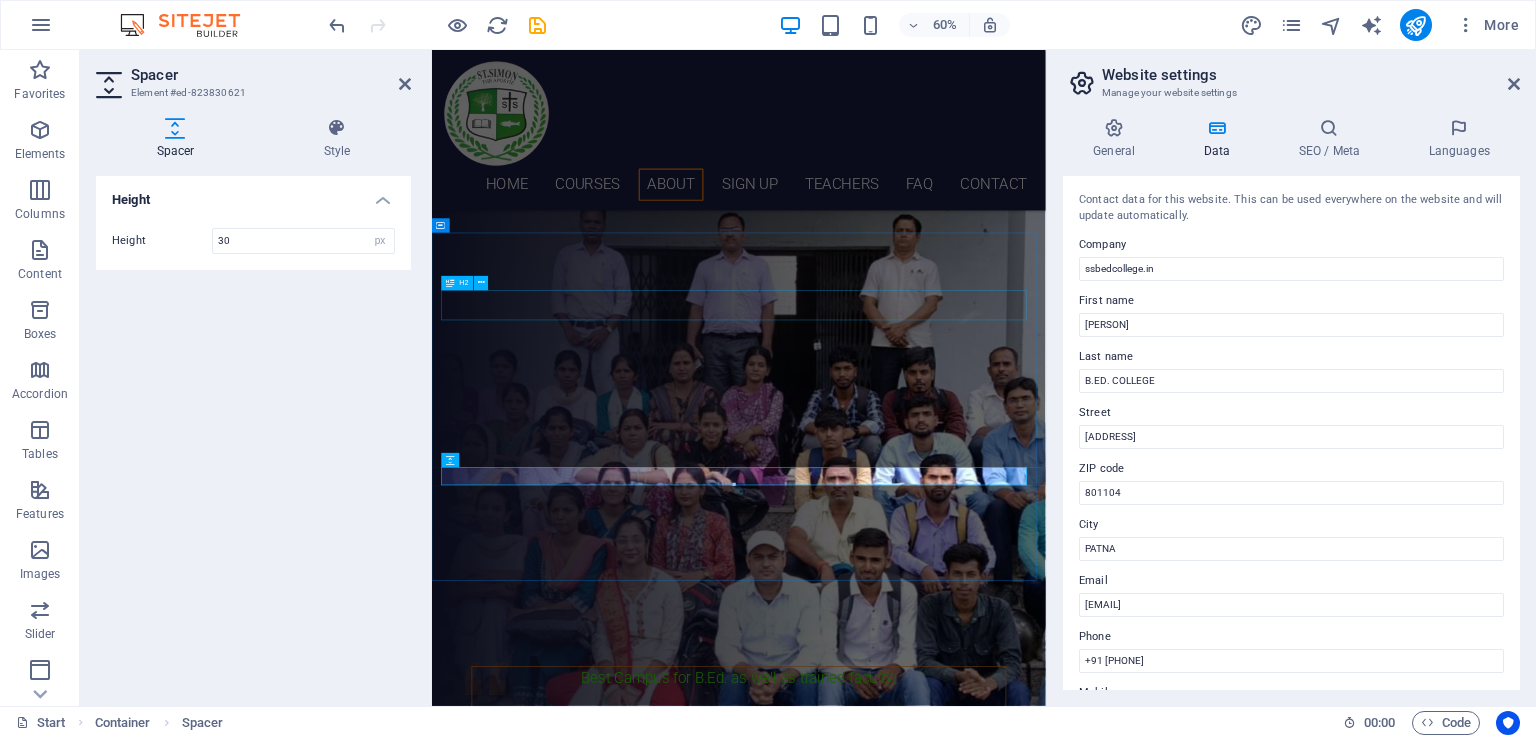 click on "About [WEBSITE]" at bounding box center [943, 1884] 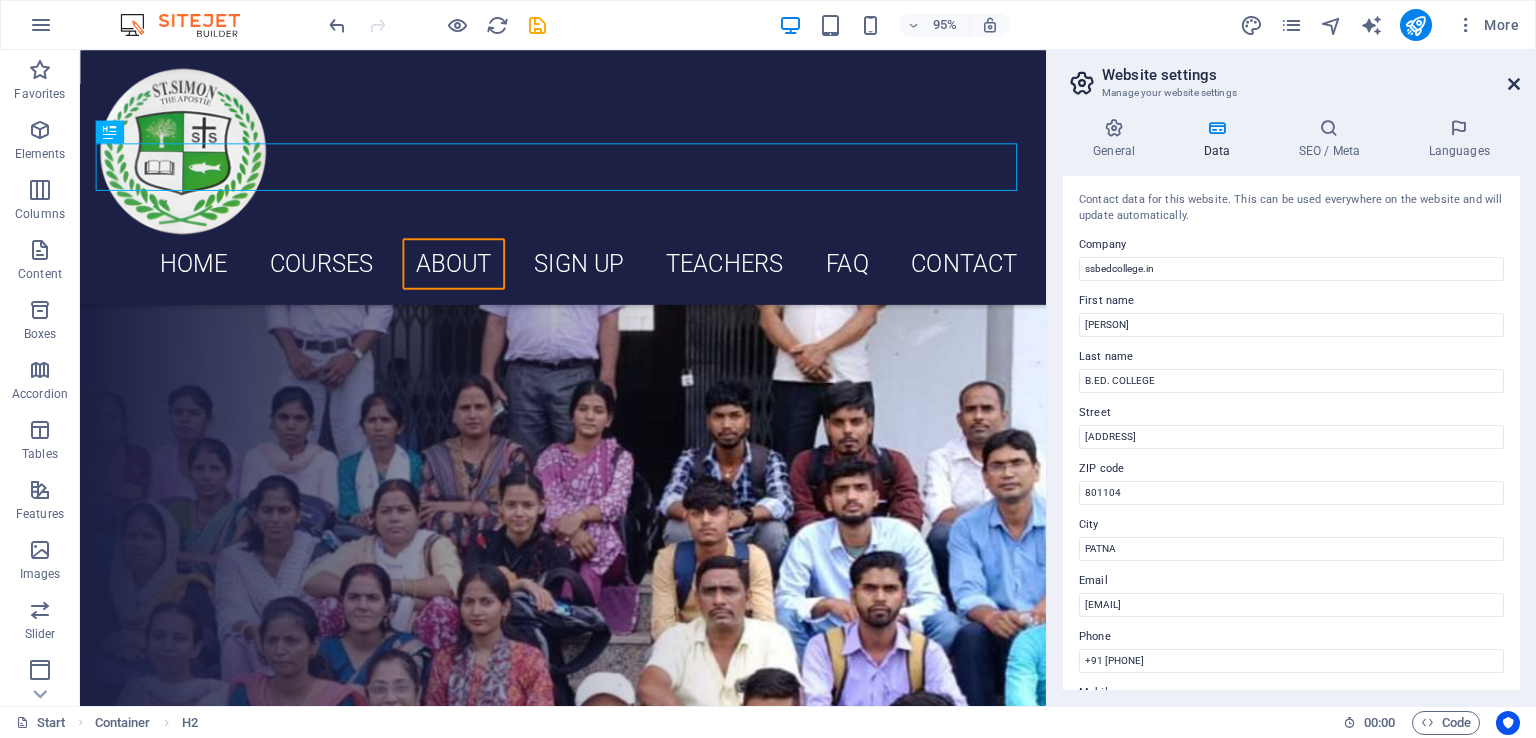 drag, startPoint x: 1514, startPoint y: 83, endPoint x: 1377, endPoint y: 119, distance: 141.65099 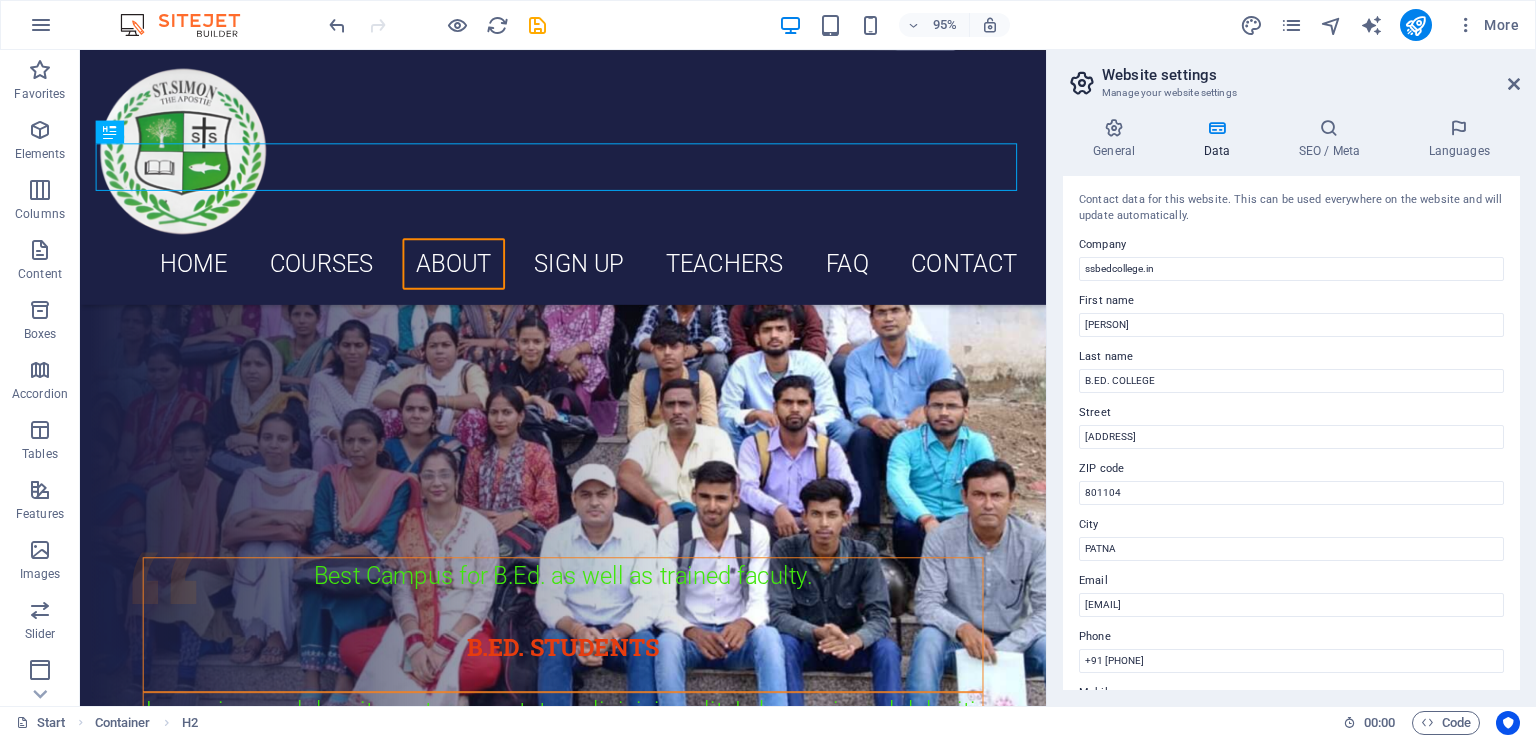 scroll, scrollTop: 3657, scrollLeft: 0, axis: vertical 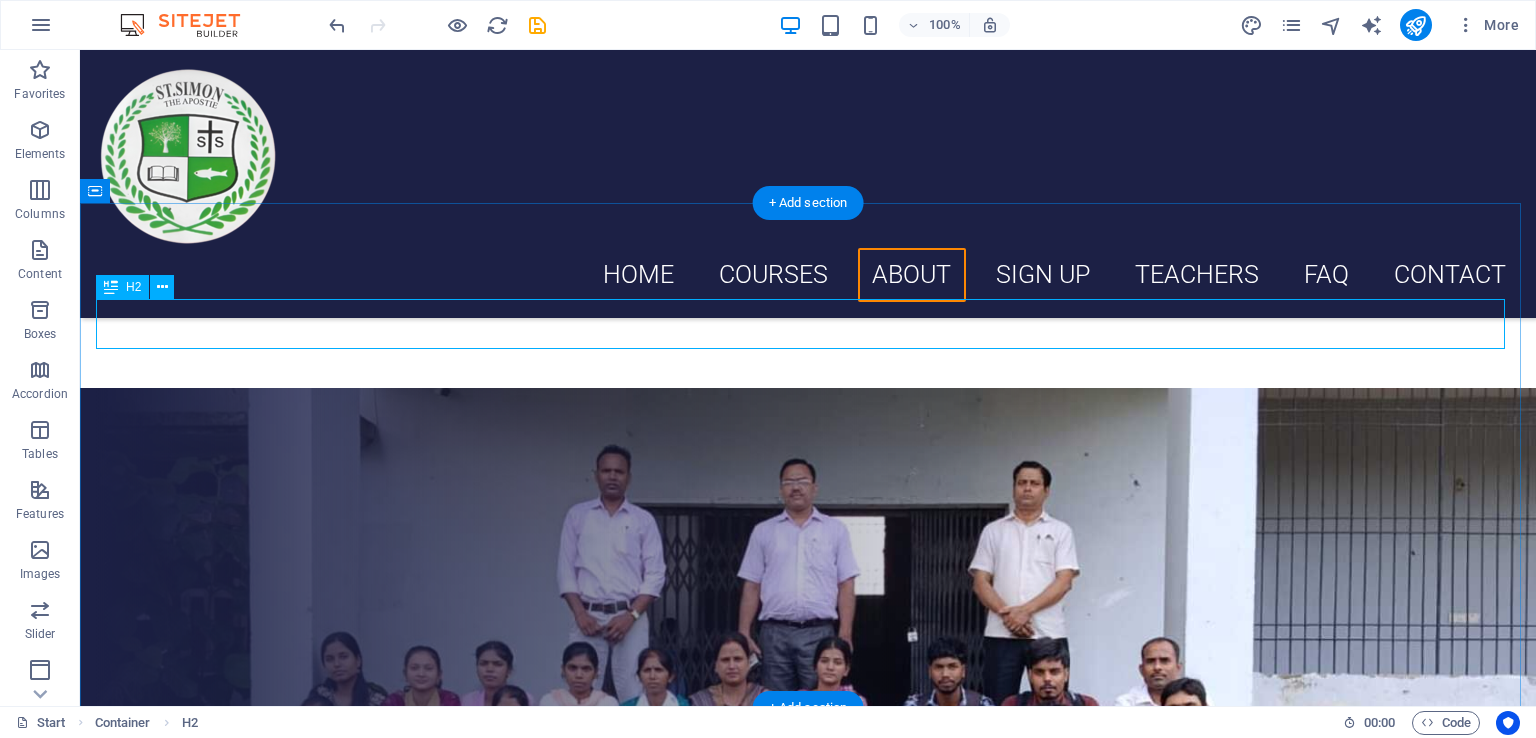 click on "About [WEBSITE]" at bounding box center [808, 1709] 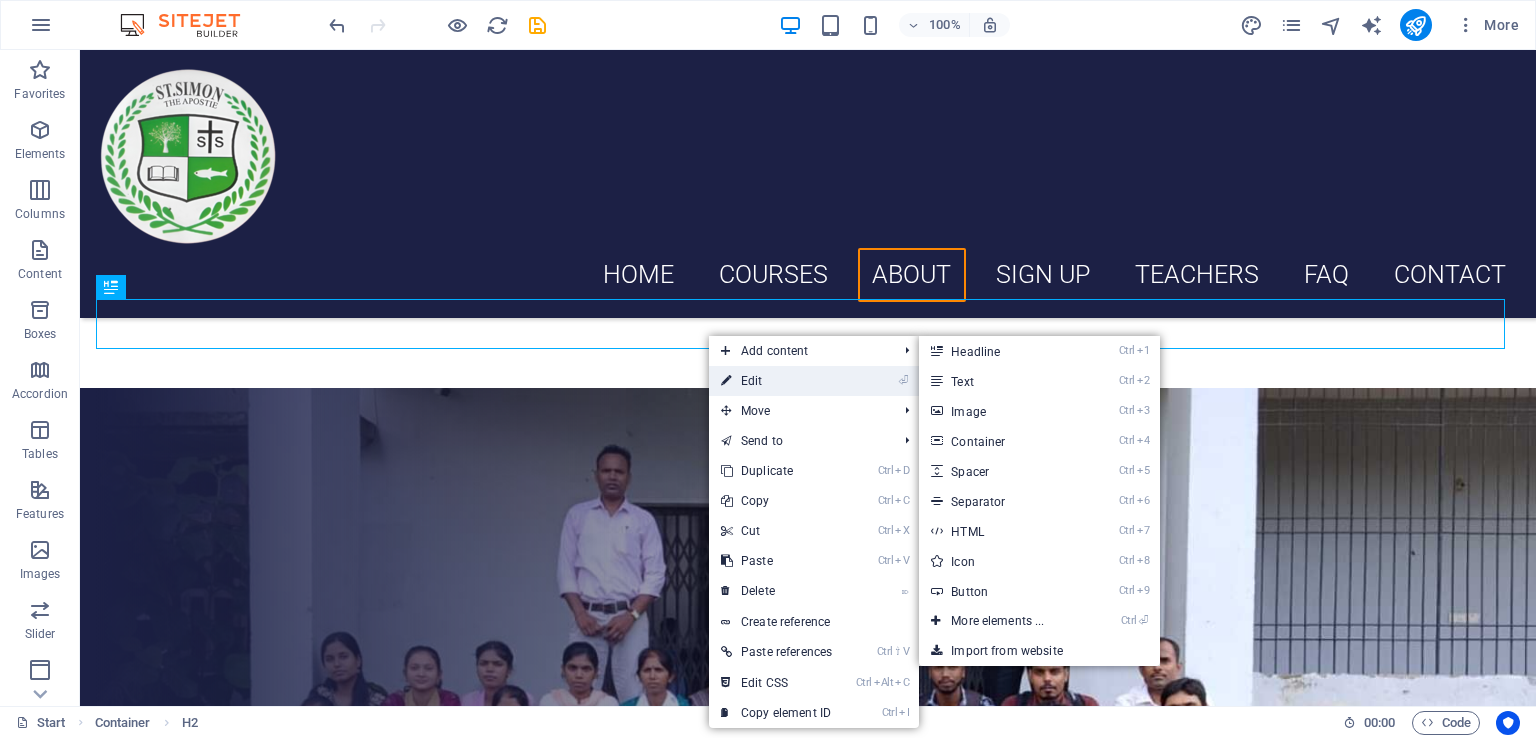 click on "⏎  Edit" at bounding box center [776, 381] 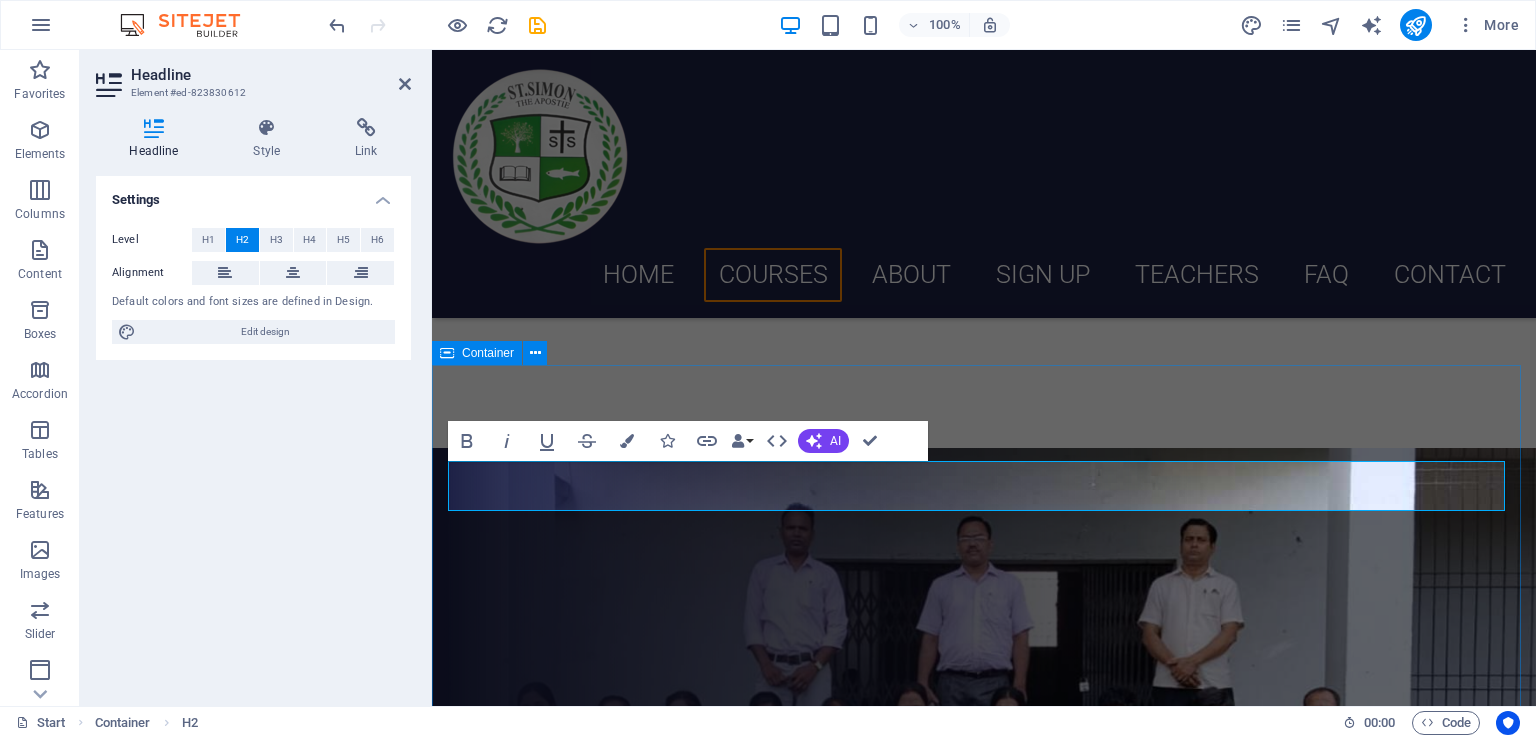 scroll, scrollTop: 3712, scrollLeft: 0, axis: vertical 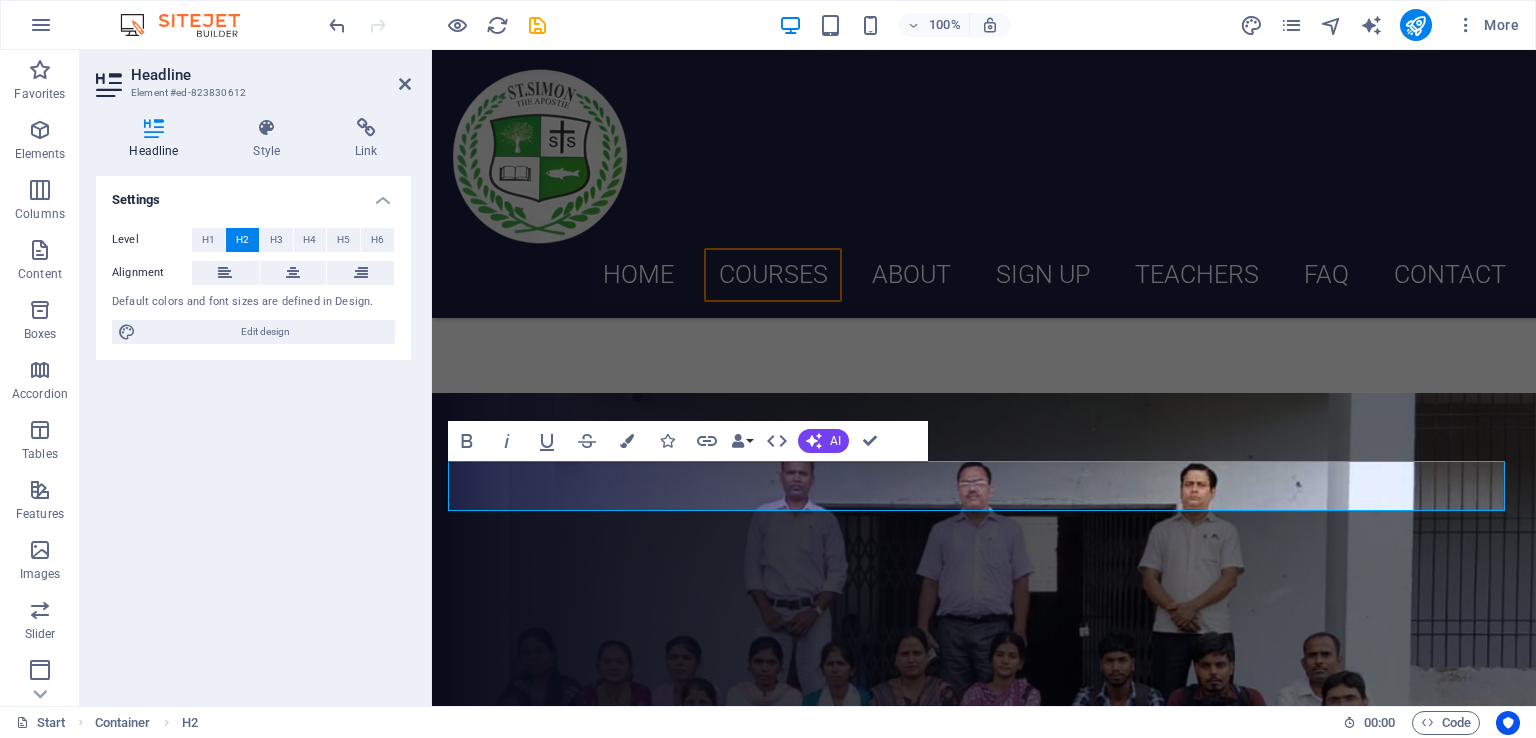 type 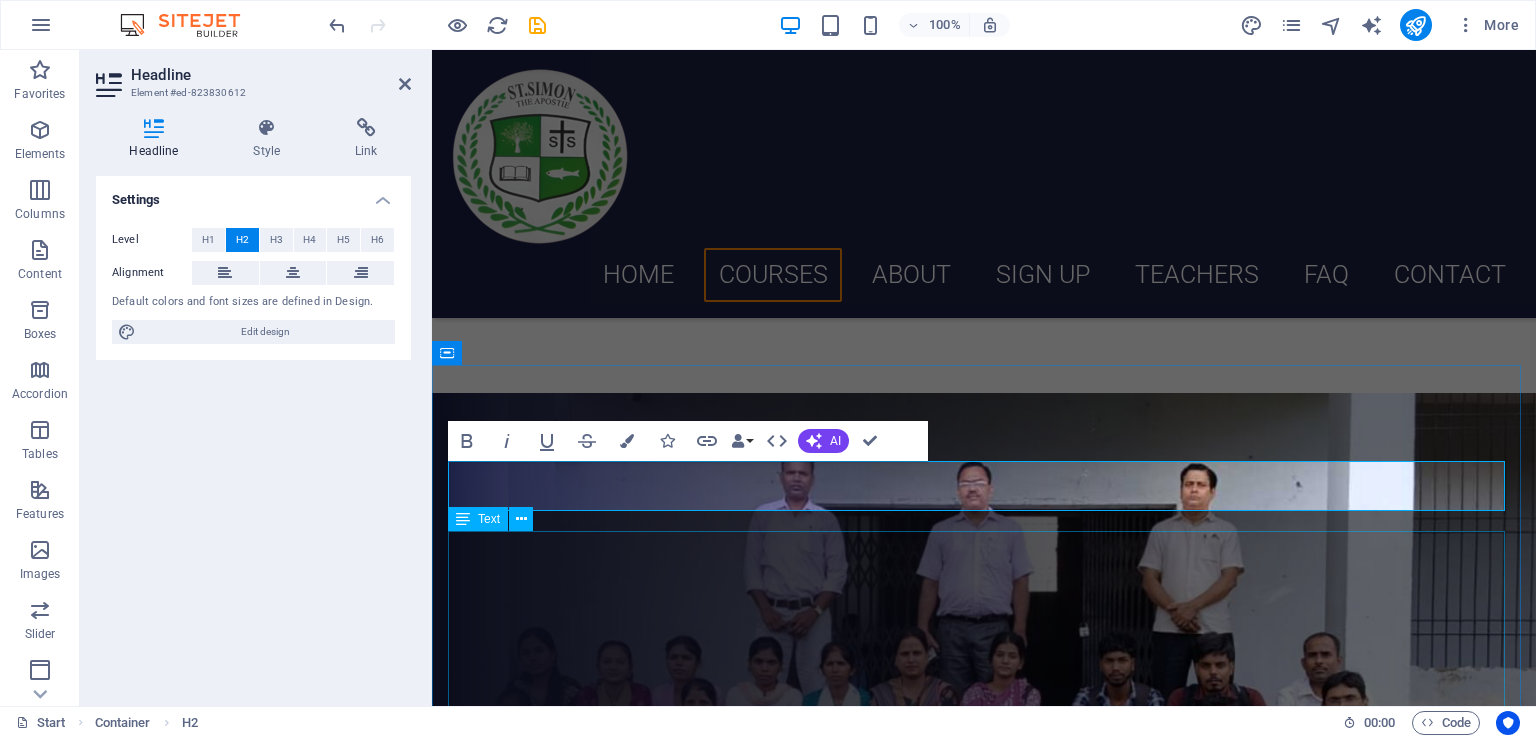 click on "Lorem ipsum dolor sit amet, consetetur sadipscing elitr, sed diam nonumy eirmod tempor invidunt ut labore et dolore magna aliquyam erat, sed diam voluptua. At vero eos et accusam et justo duo dolores et ea rebum. Stet clita kasd gubergren, no sea takimata sanctus est Lorem ipsum dolor sit amet. Lorem ipsum dolor sit amet, consetetur sadipscing elitr, sed diam nonumy eirmod tempor invidunt ut labore et dolore magna aliquyam erat, sed diam voluptua. At vero eos et accusam et justo duo dolores." at bounding box center (984, 1989) 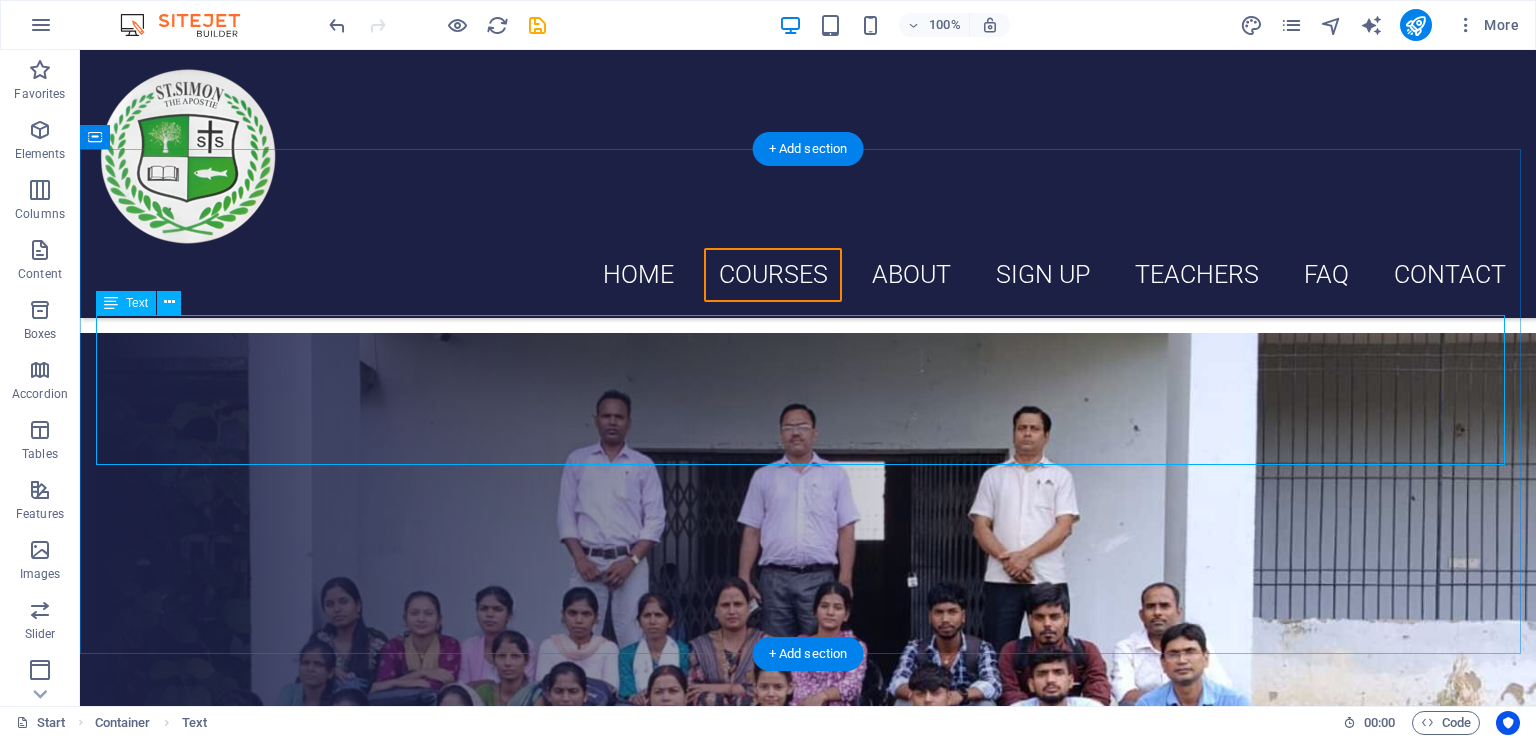 click on "Lorem ipsum dolor sit amet, consetetur sadipscing elitr, sed diam nonumy eirmod tempor invidunt ut labore et dolore magna aliquyam erat, sed diam voluptua. At vero eos et accusam et justo duo dolores et ea rebum. Stet clita kasd gubergren, no sea takimata sanctus est Lorem ipsum dolor sit amet. Lorem ipsum dolor sit amet, consetetur sadipscing elitr, sed diam nonumy eirmod tempor invidunt ut labore et dolore magna aliquyam erat, sed diam voluptua. At vero eos et accusam et justo duo dolores." at bounding box center (808, 1774) 